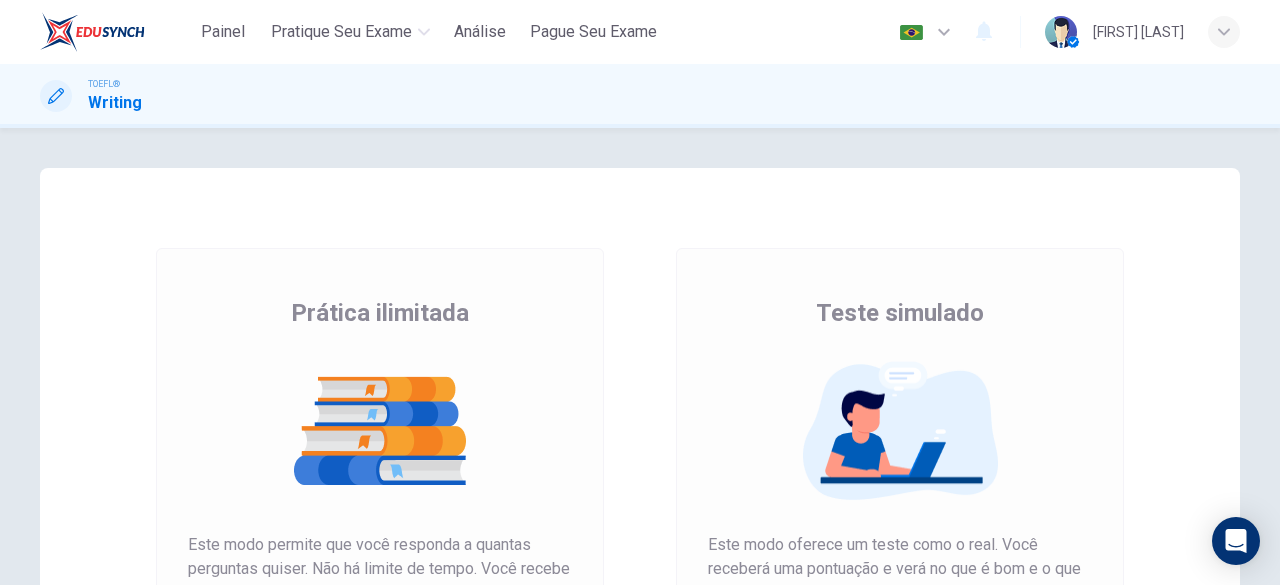 scroll, scrollTop: 0, scrollLeft: 0, axis: both 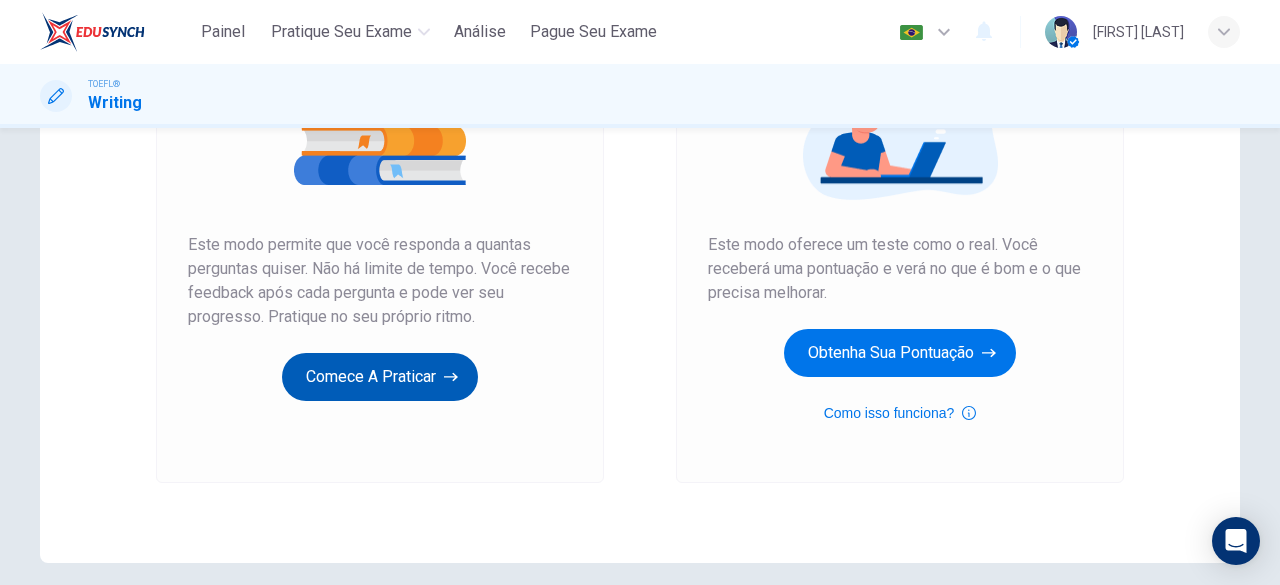 click on "Comece a praticar" at bounding box center (380, 377) 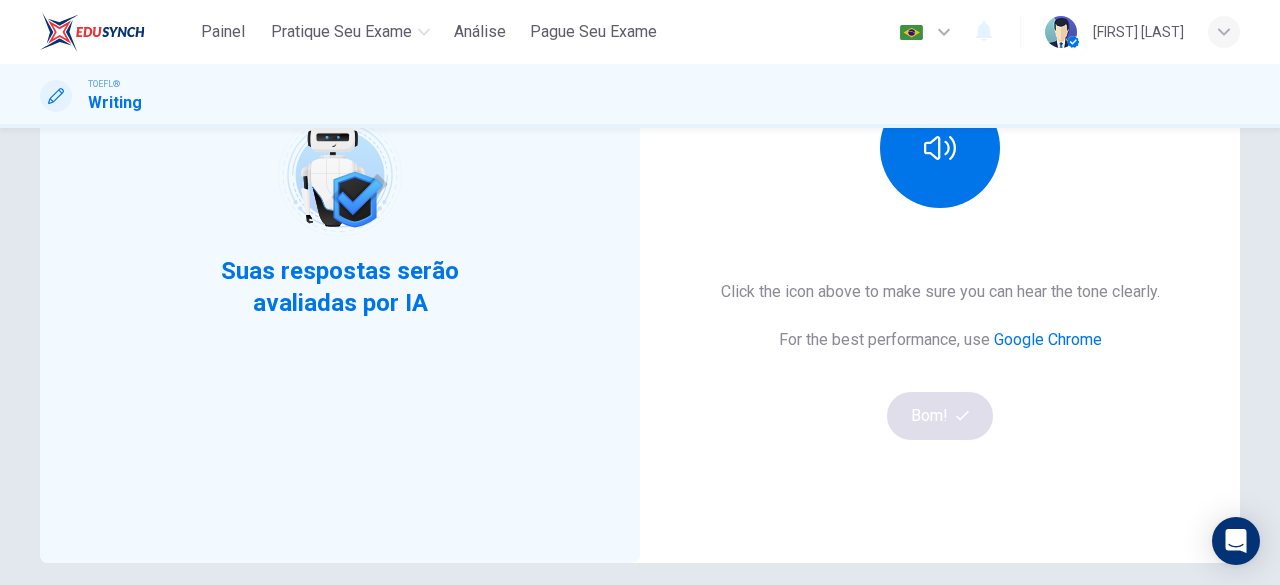 scroll, scrollTop: 200, scrollLeft: 0, axis: vertical 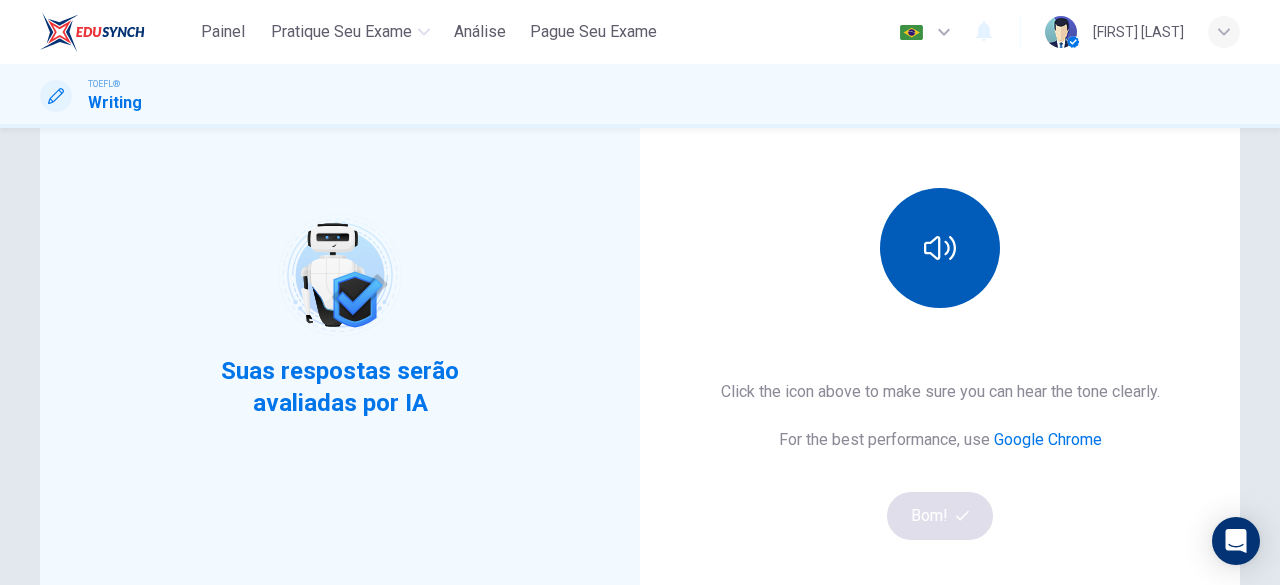 click 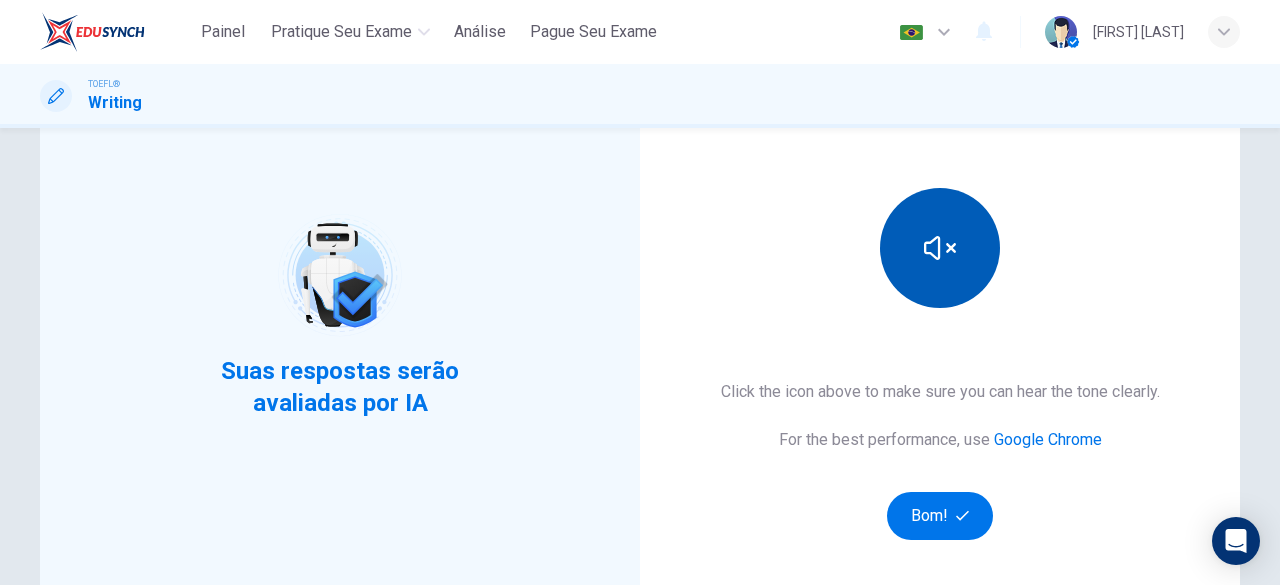 click at bounding box center (940, 248) 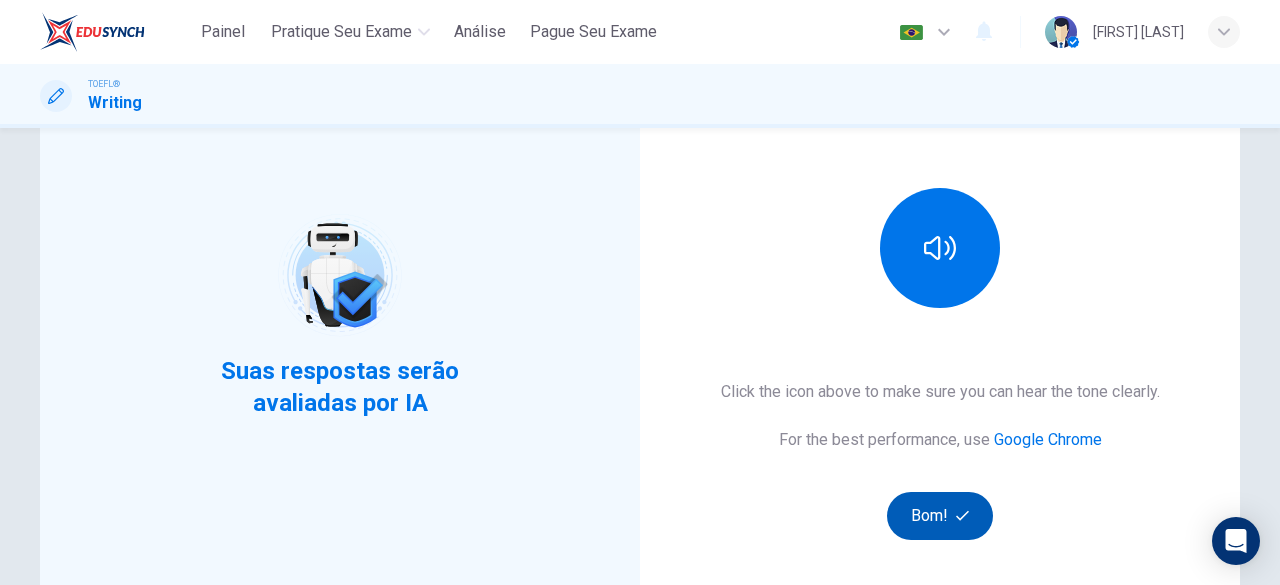 click on "Bom!" at bounding box center [940, 516] 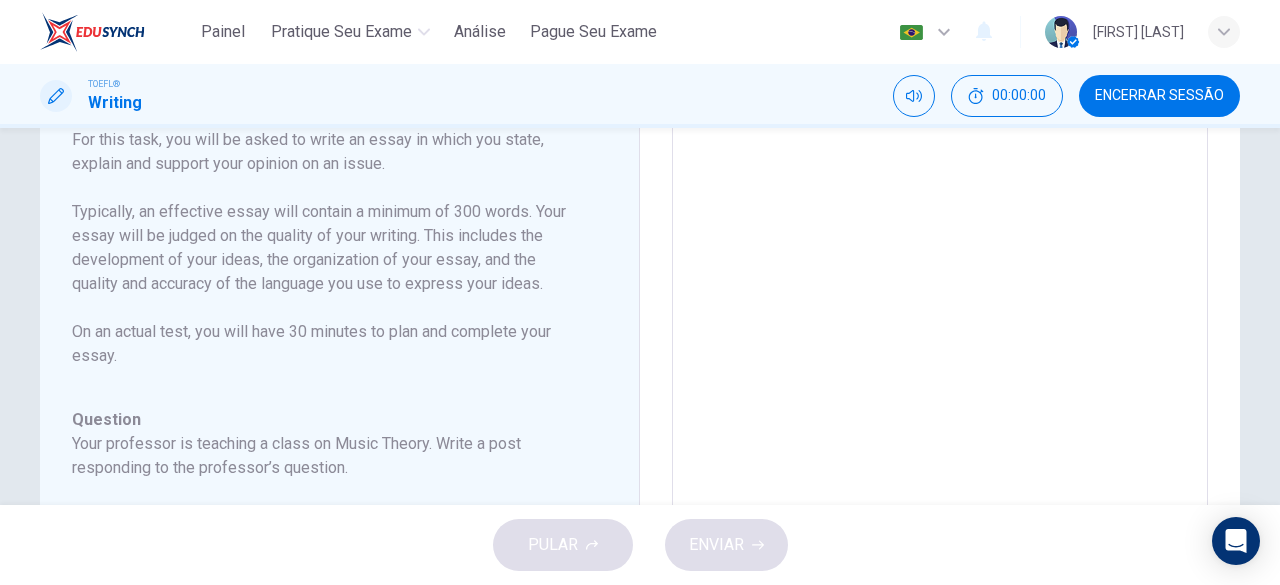 scroll, scrollTop: 0, scrollLeft: 0, axis: both 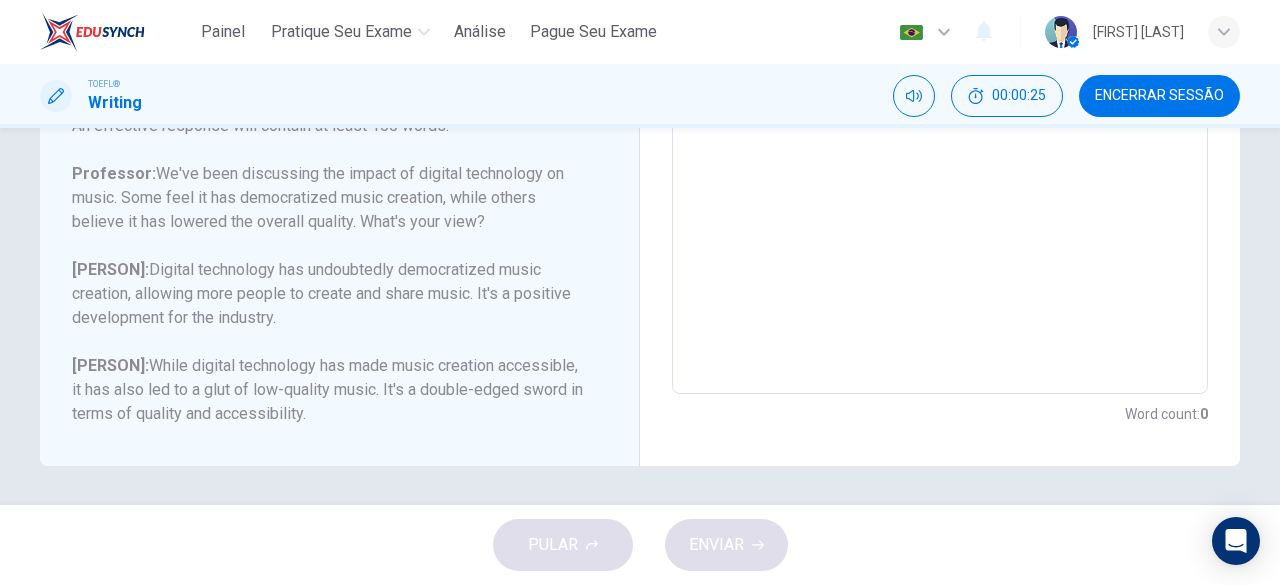 click on "Encerrar Sessão" at bounding box center (1159, 96) 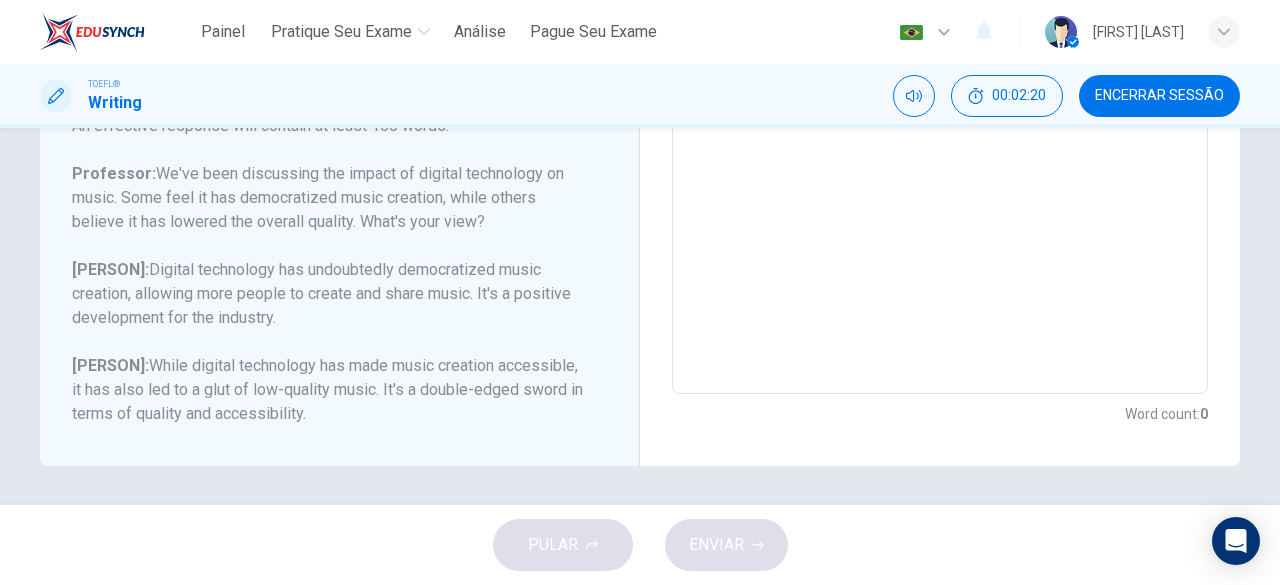 scroll, scrollTop: 0, scrollLeft: 0, axis: both 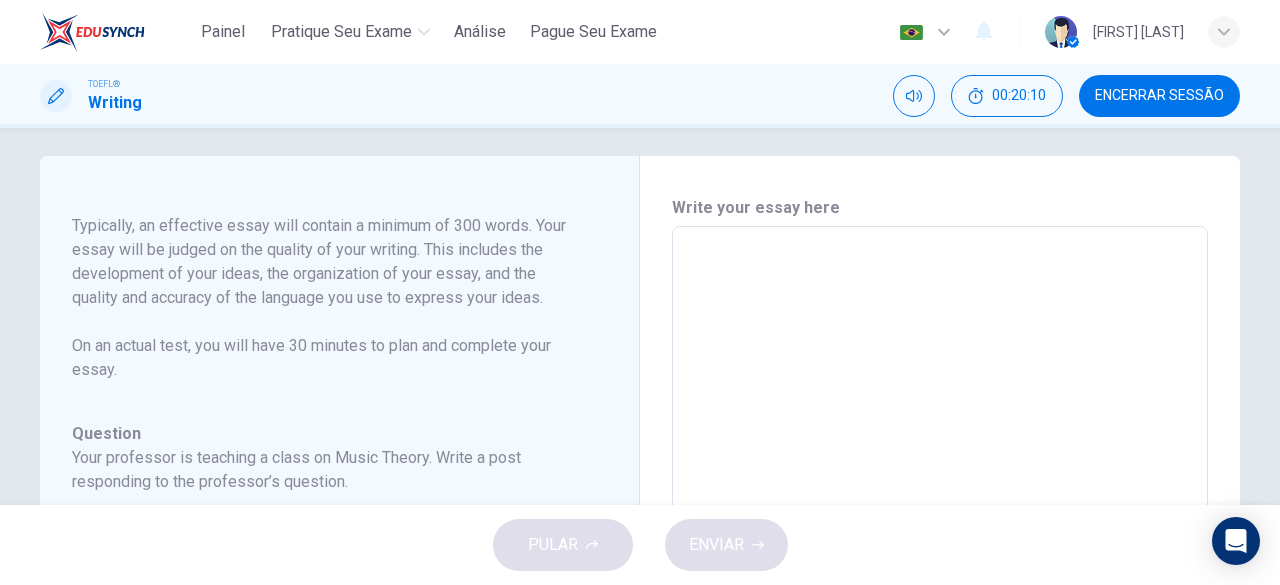 click at bounding box center (940, 560) 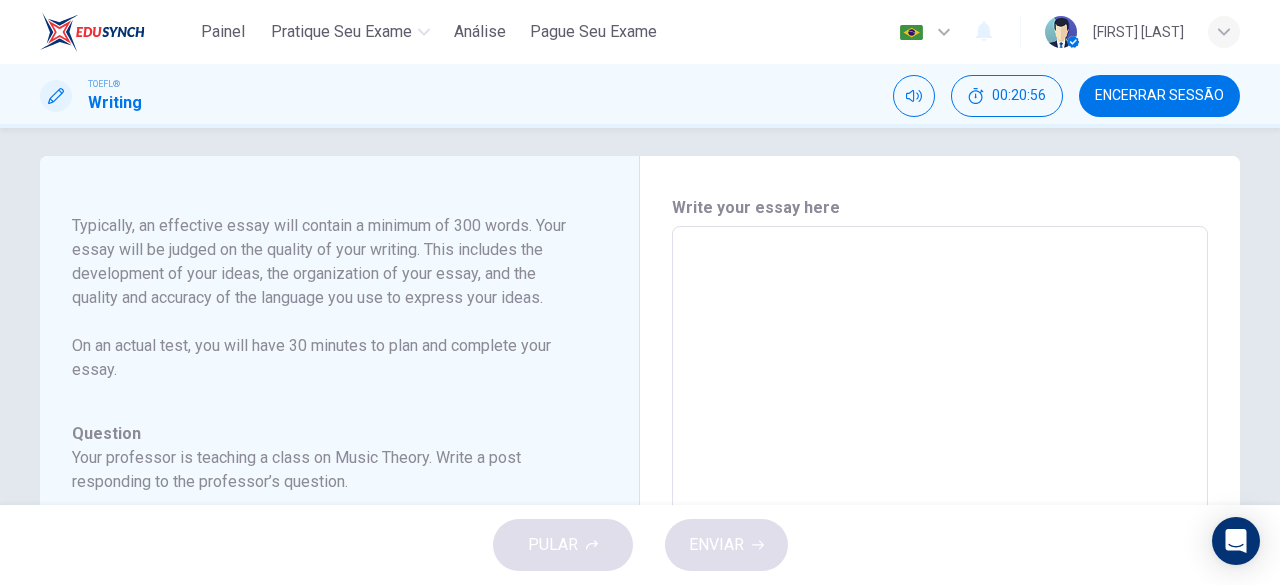 type on "P" 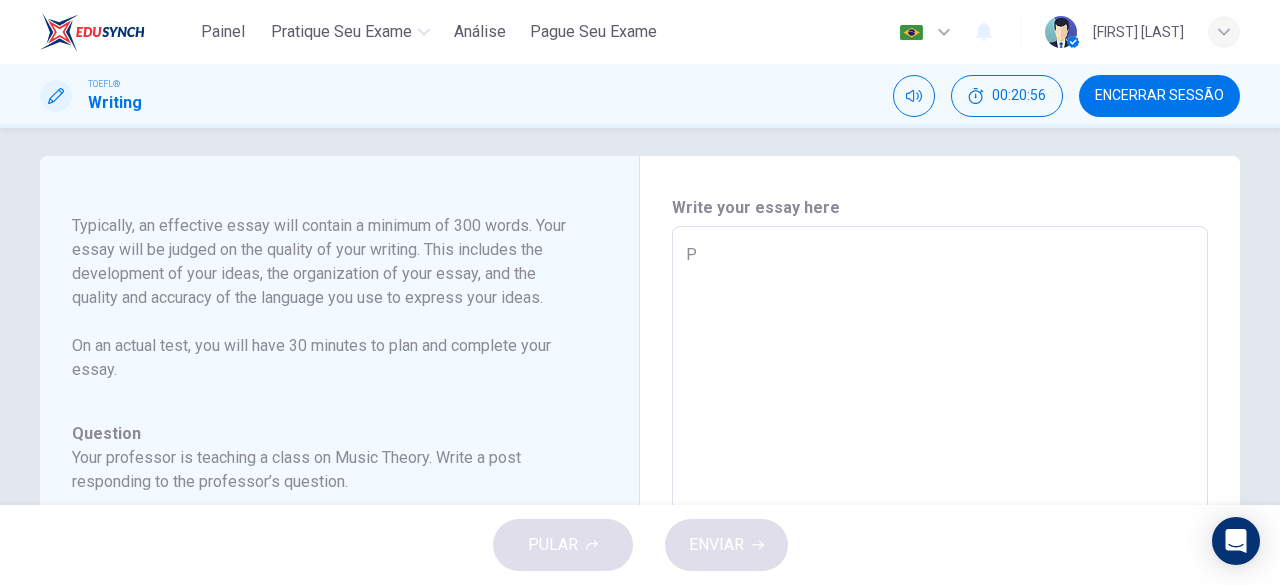 type on "x" 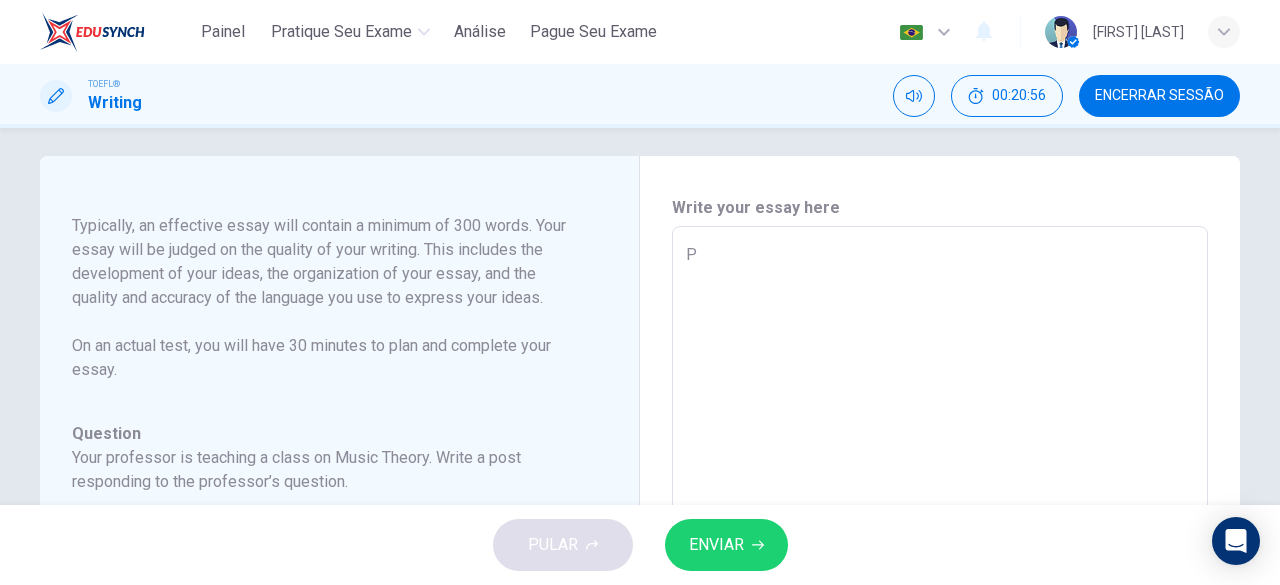 type on "Pe" 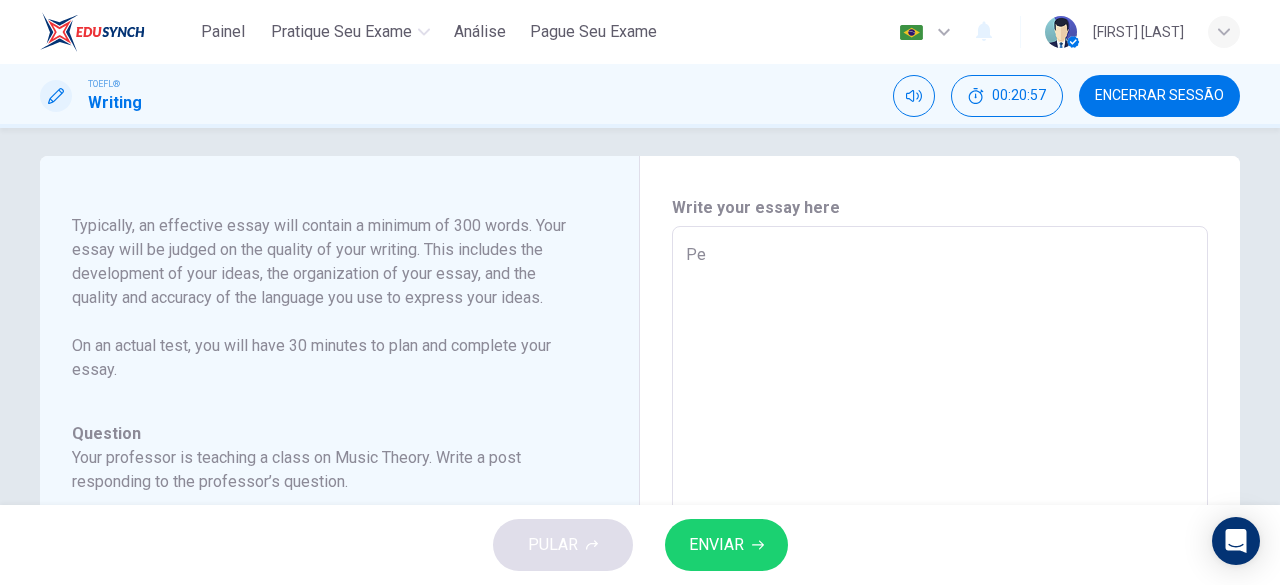type on "Per" 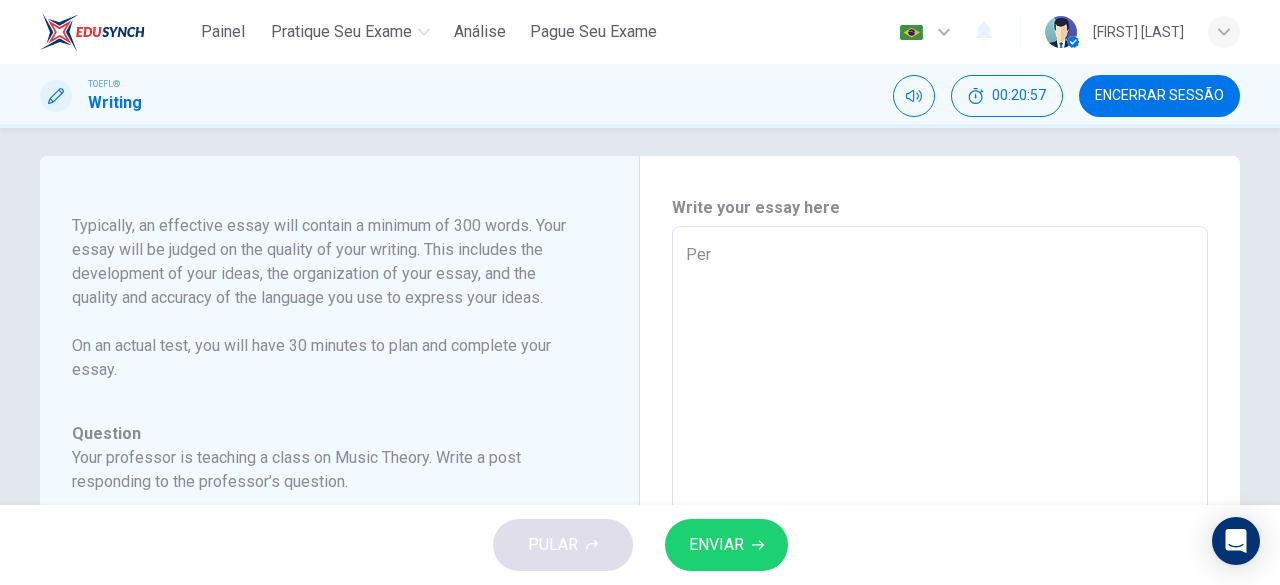 type on "x" 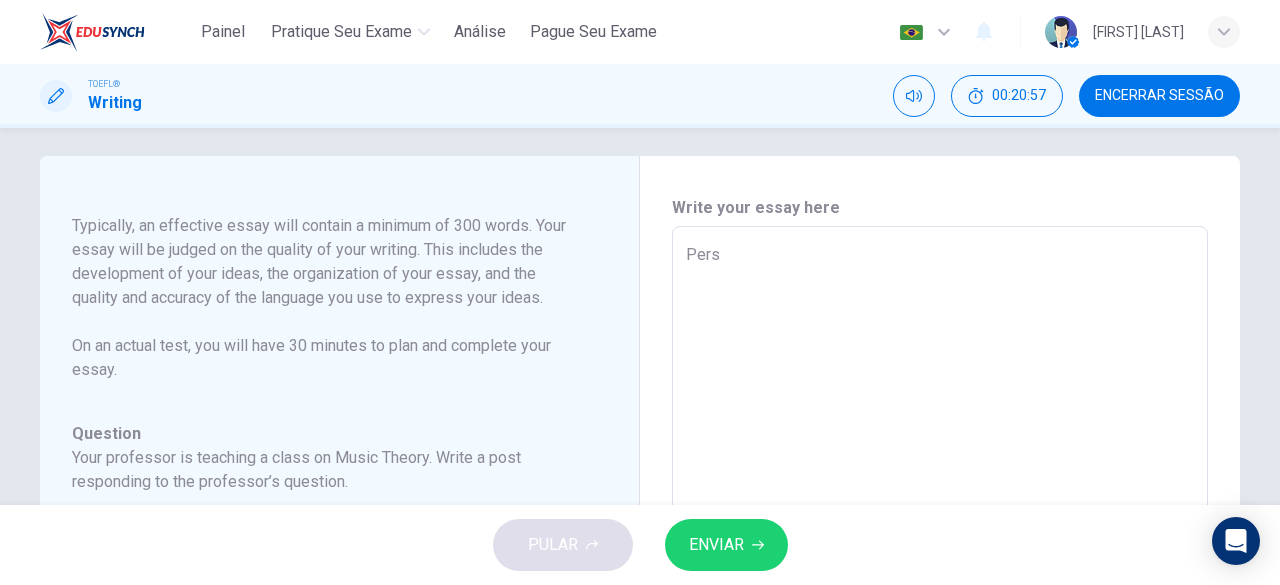type on "x" 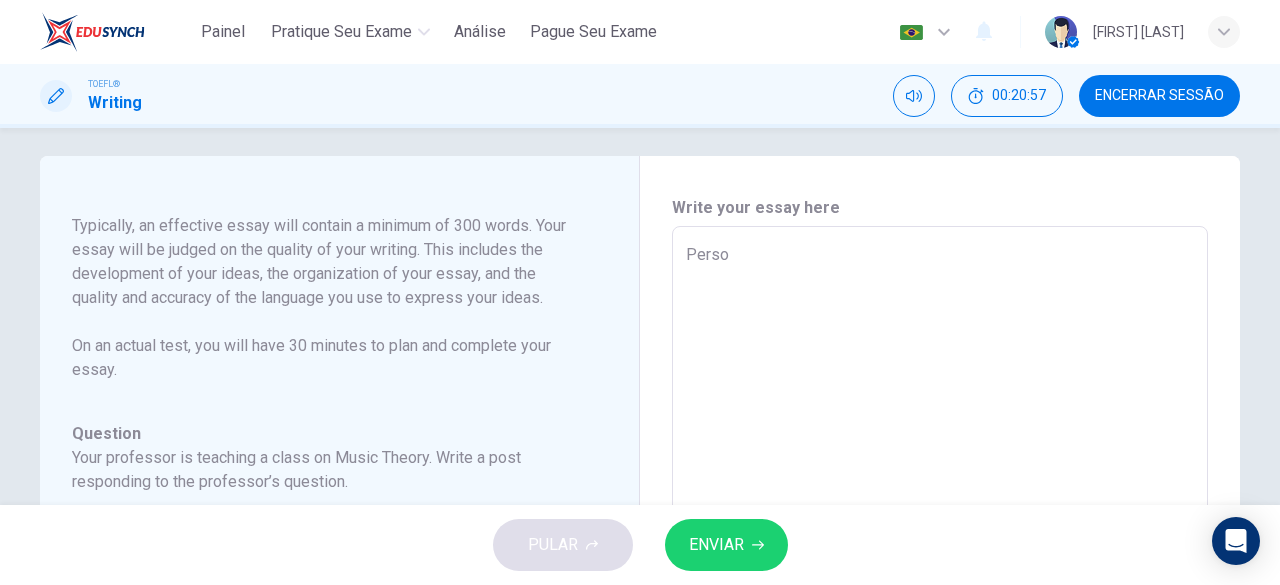 type on "x" 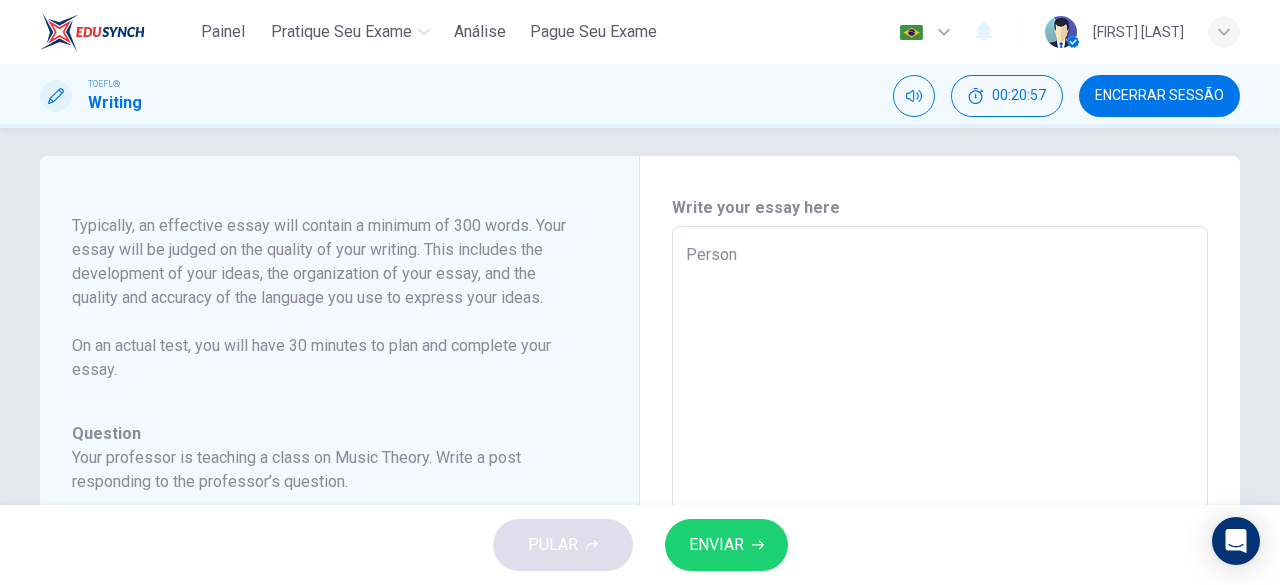 type on "x" 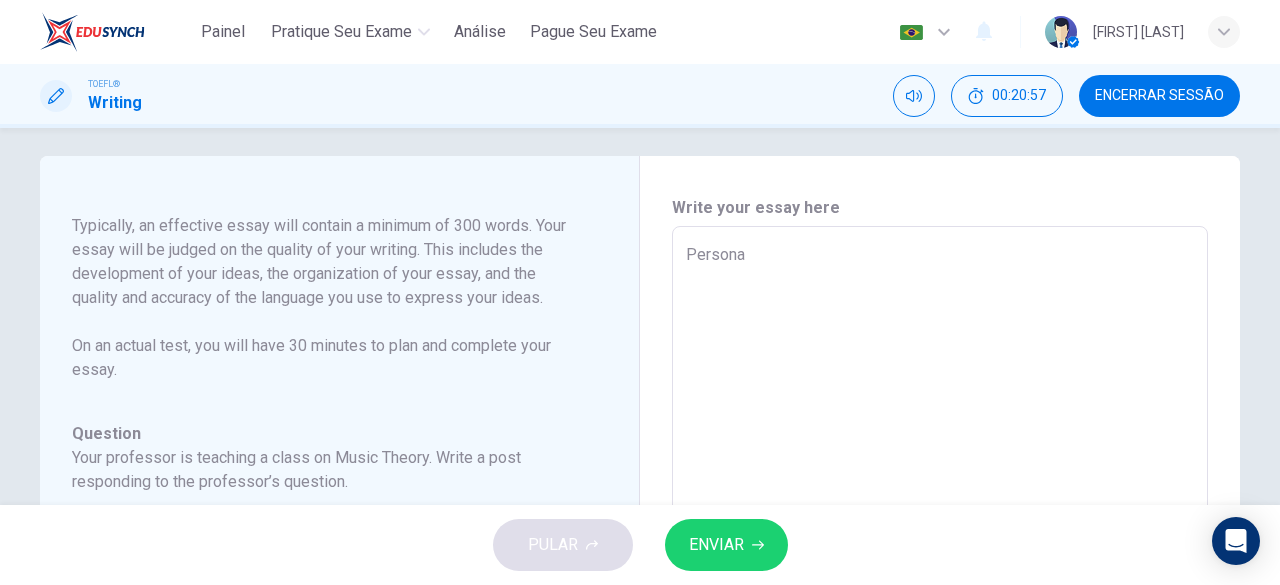 type on "x" 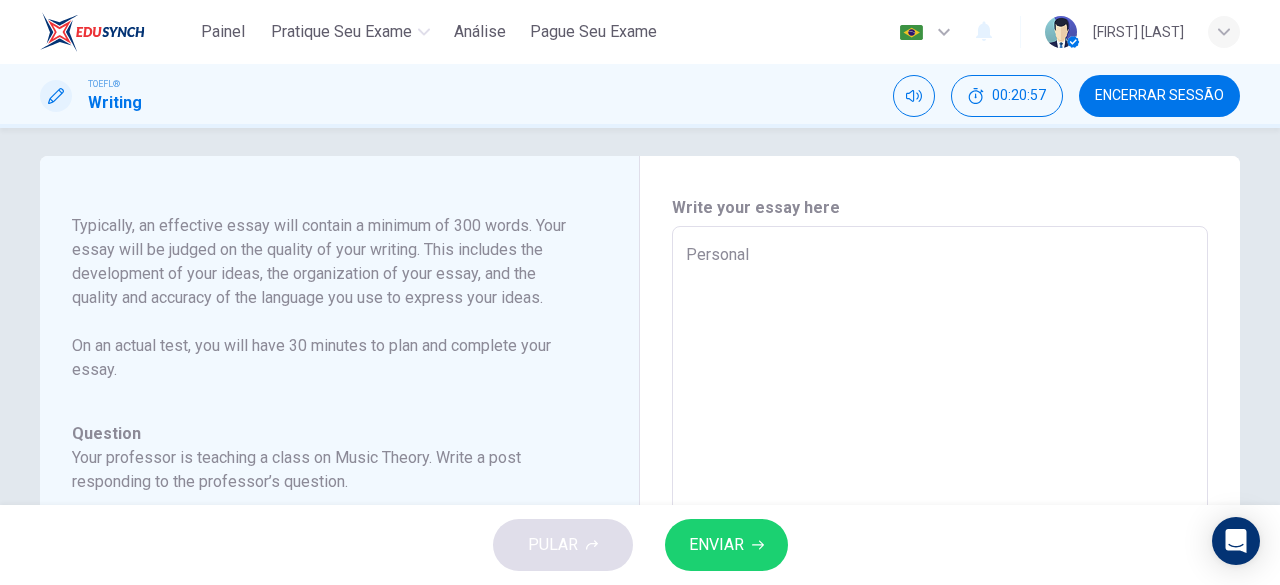 type on "Personall" 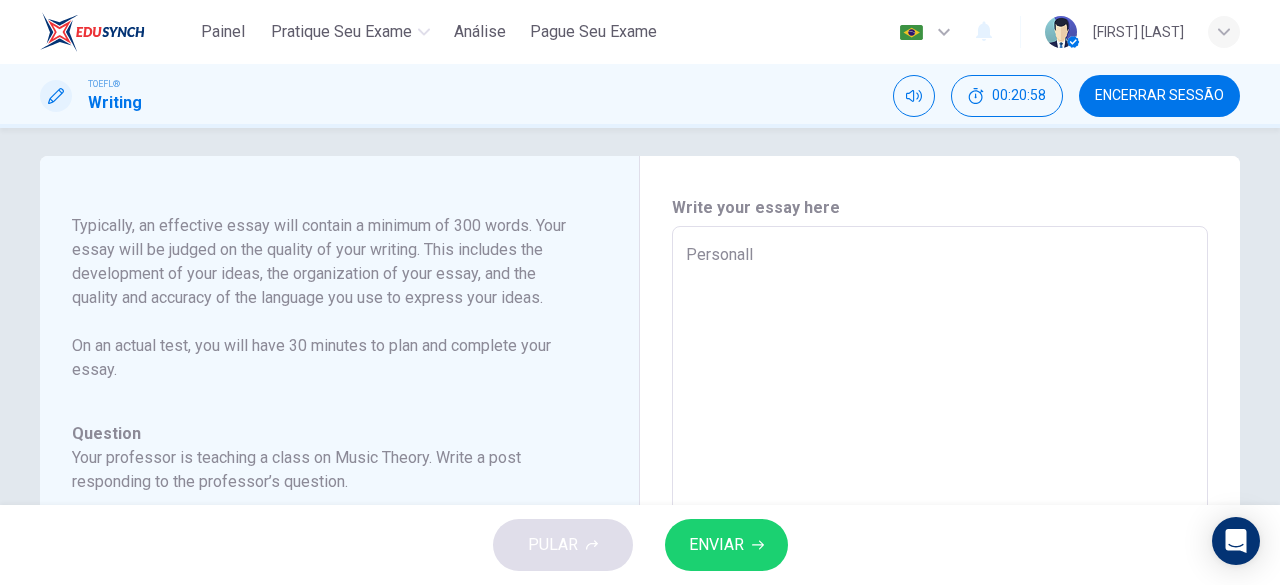type on "Personally" 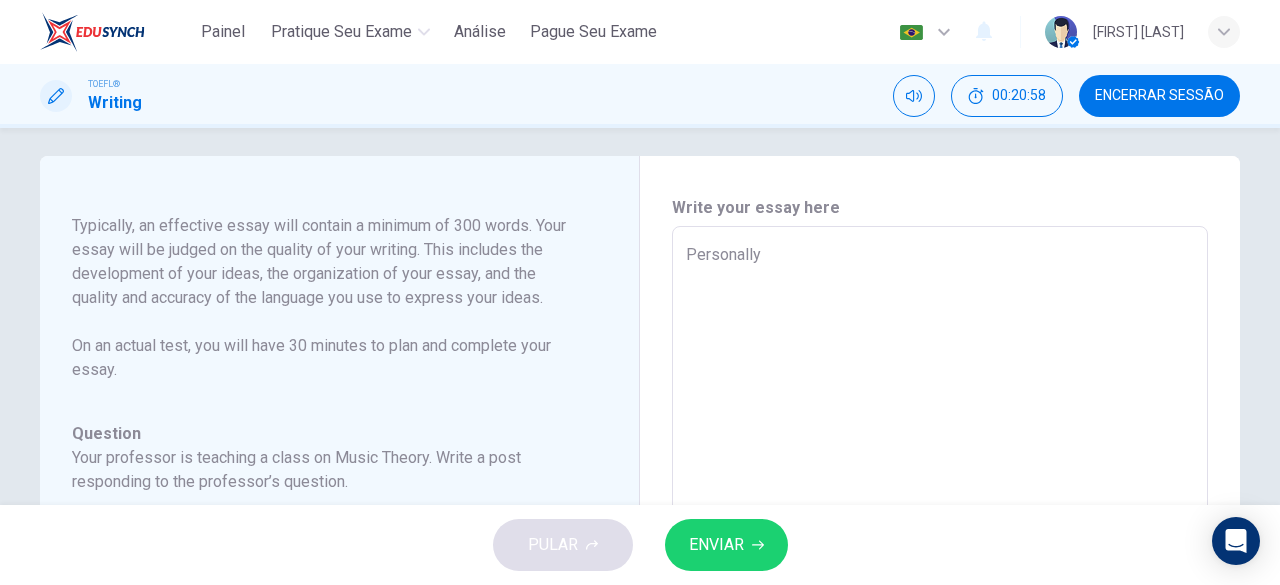 type on "x" 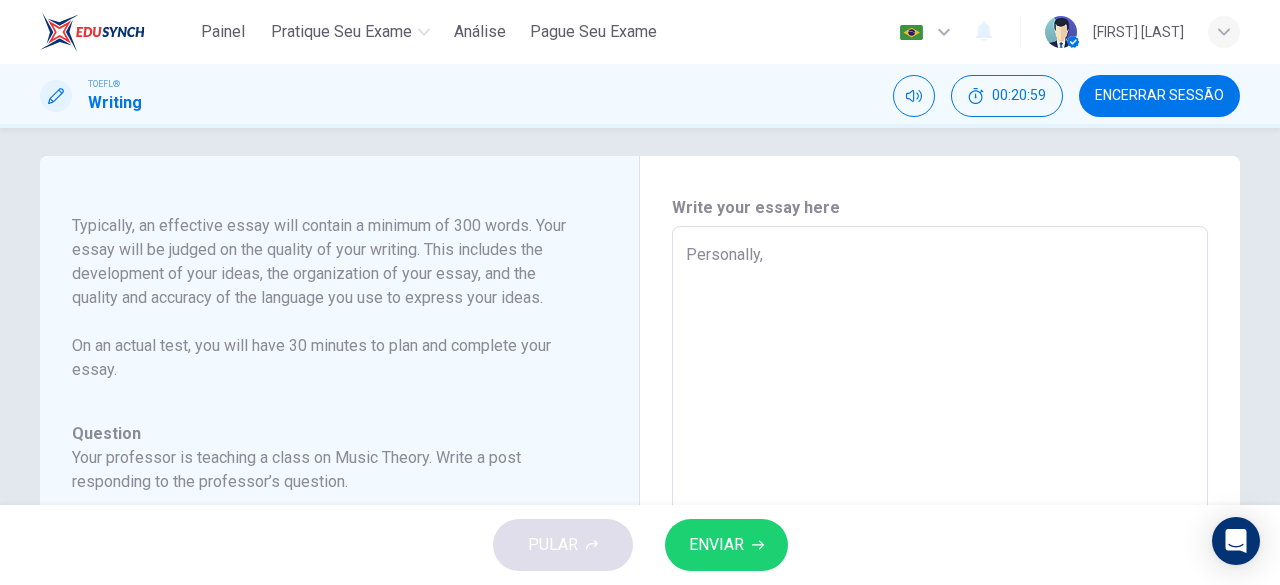 type on "Personally," 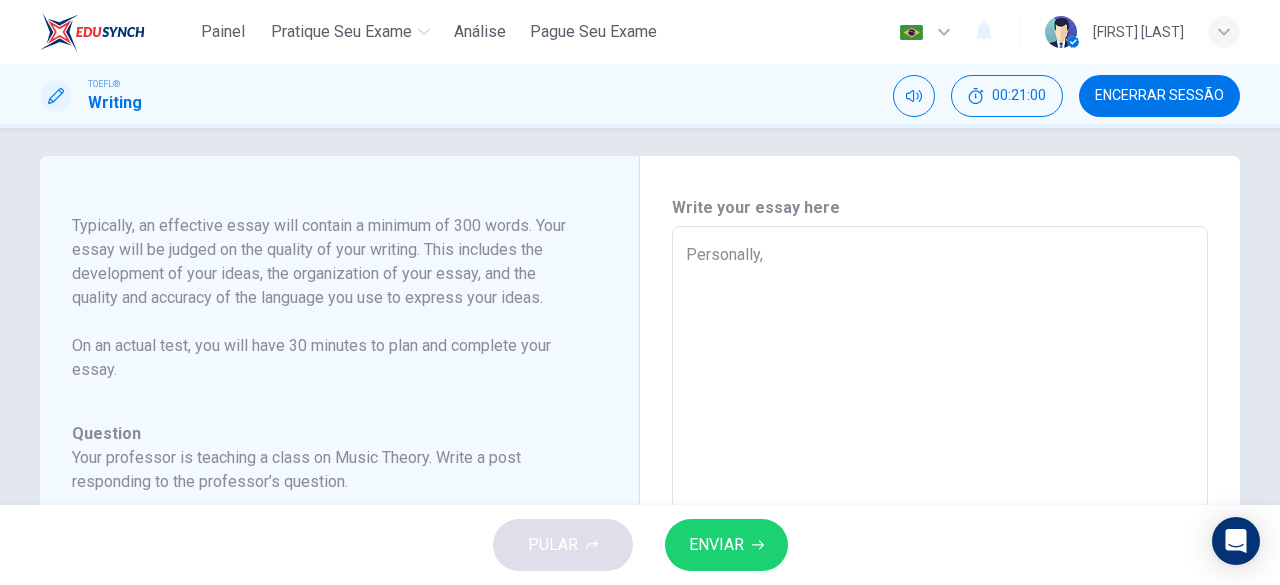 type on "Personally, I" 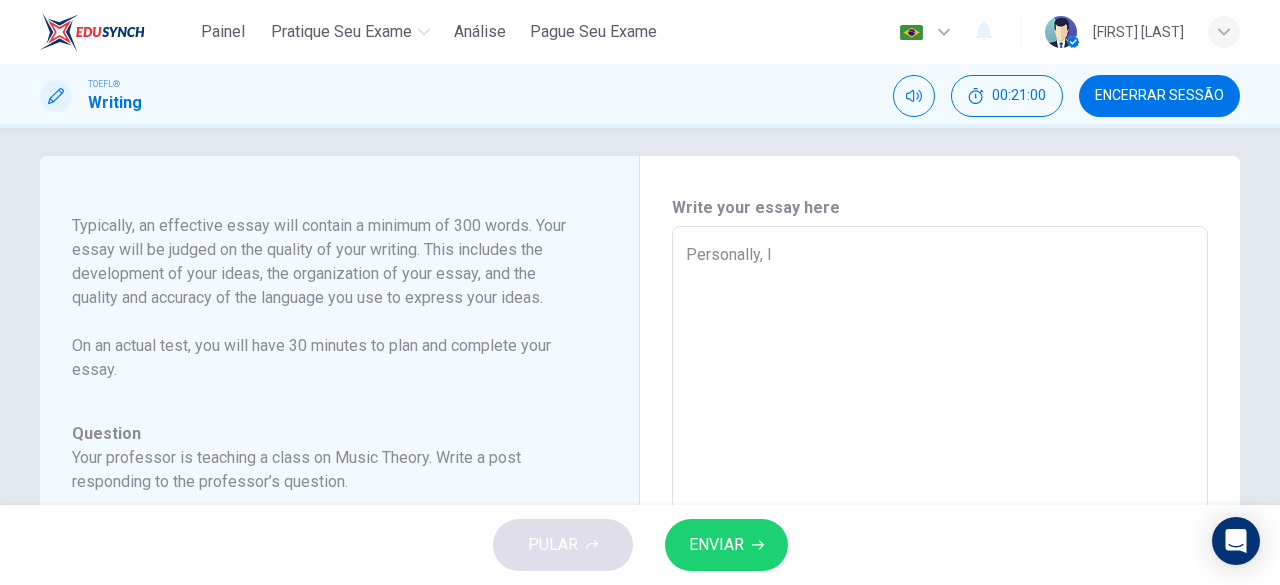 type on "x" 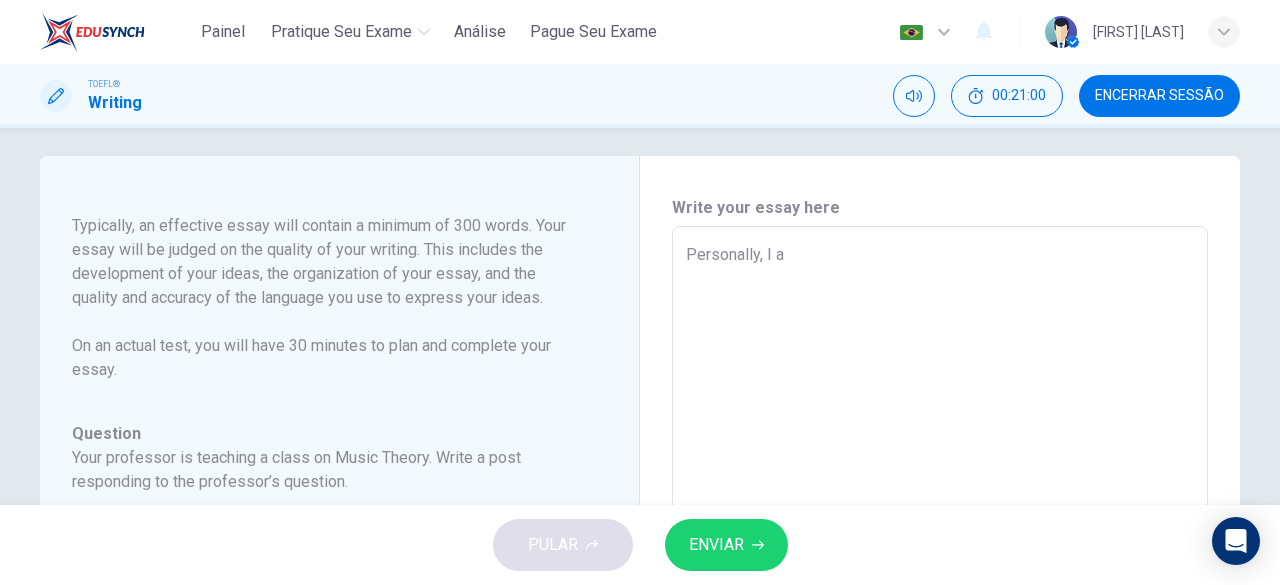 type on "x" 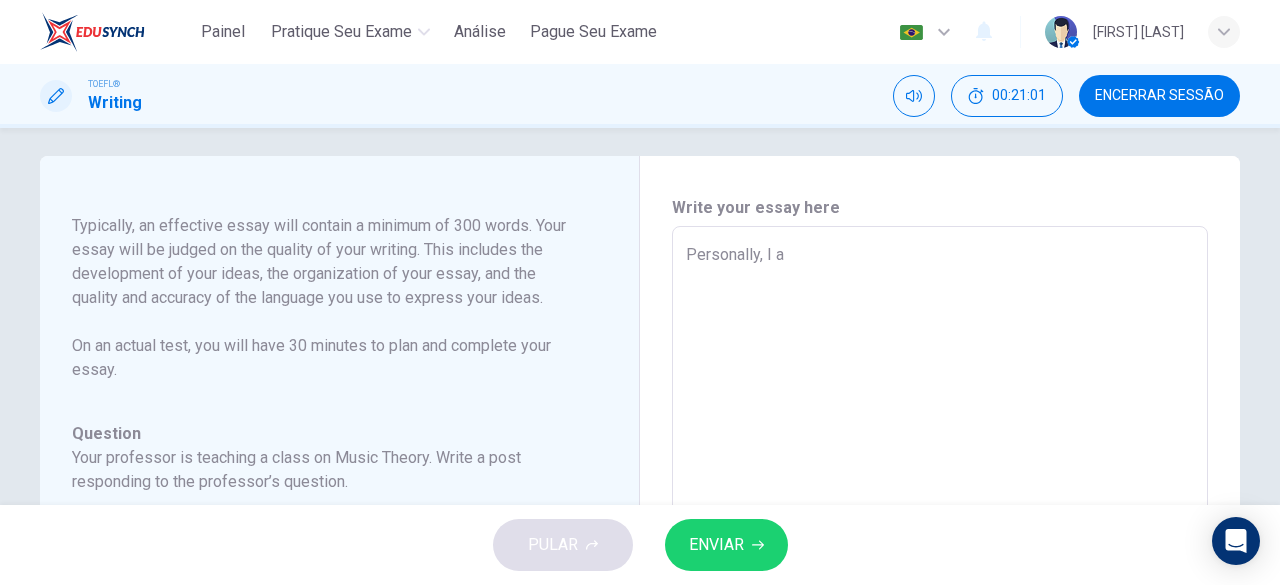 type on "Personally, I ag" 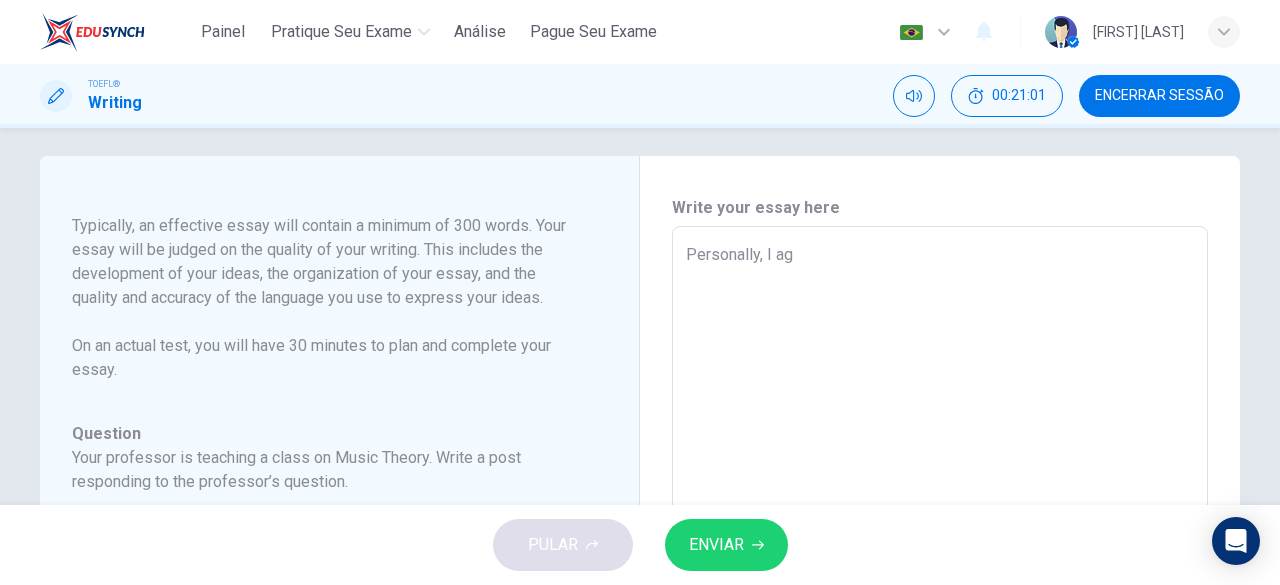 type on "Personally, I agr" 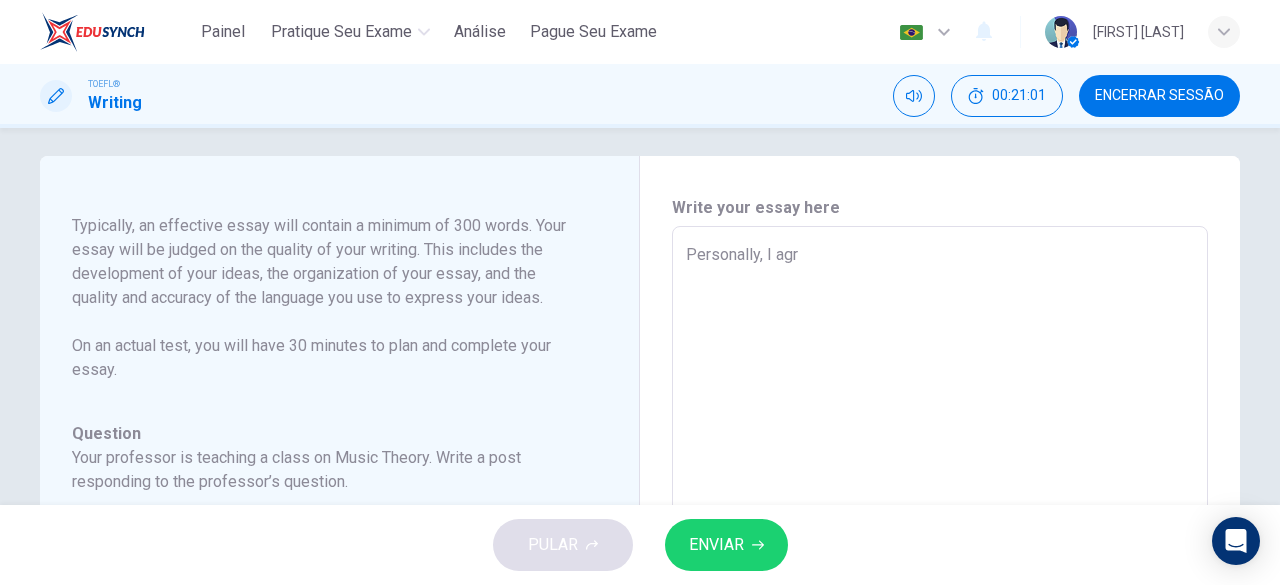 type on "x" 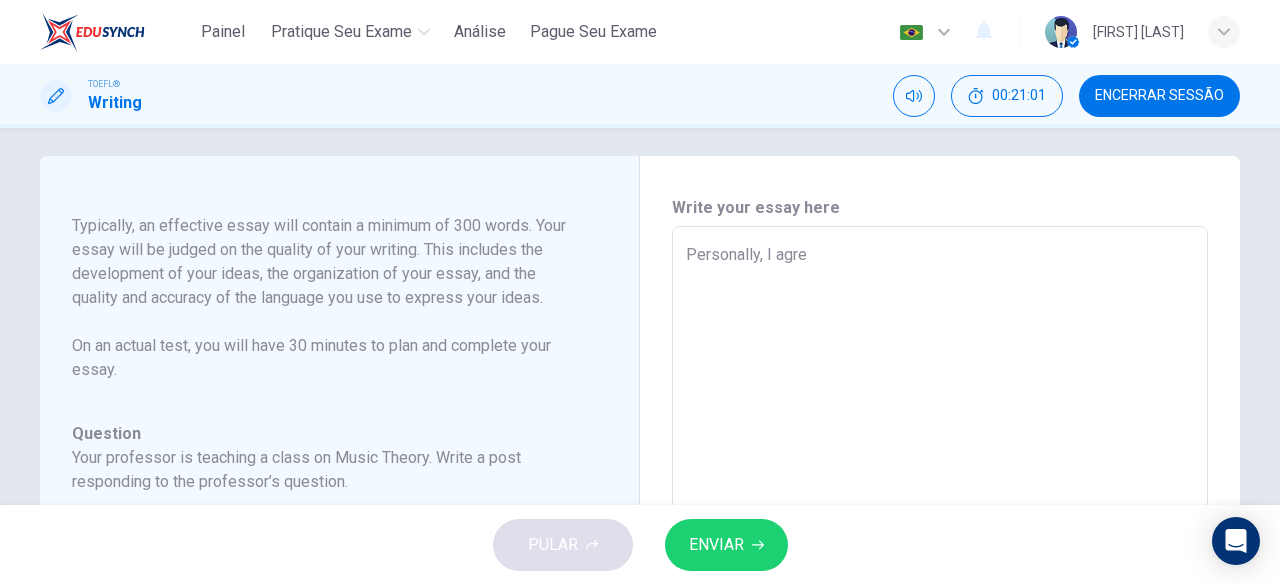 type on "x" 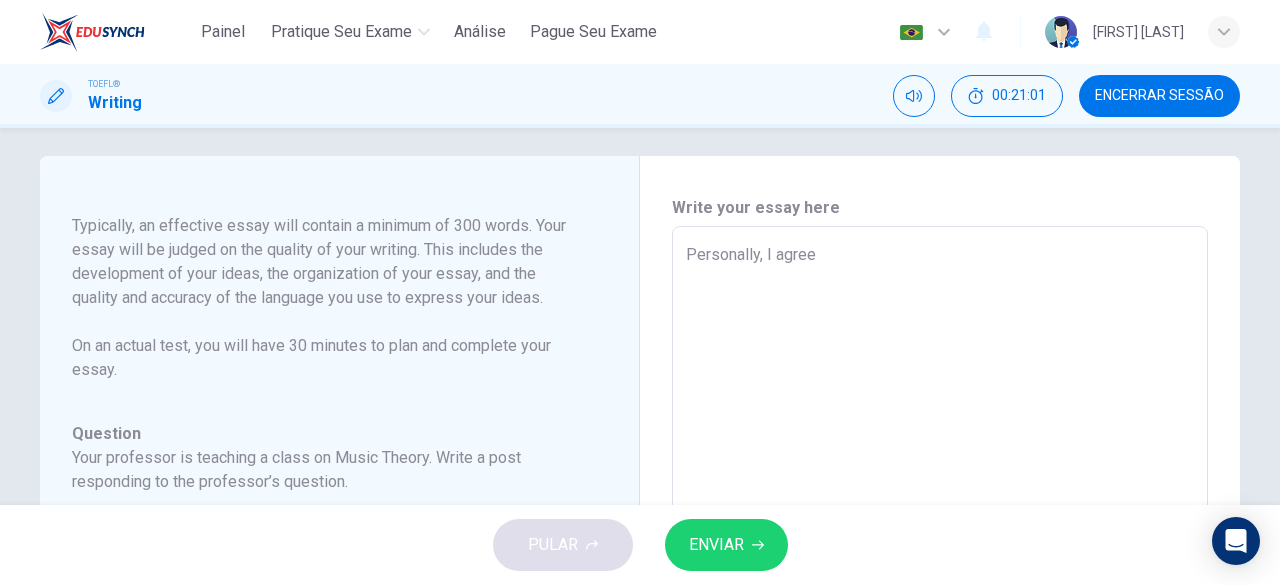 type on "x" 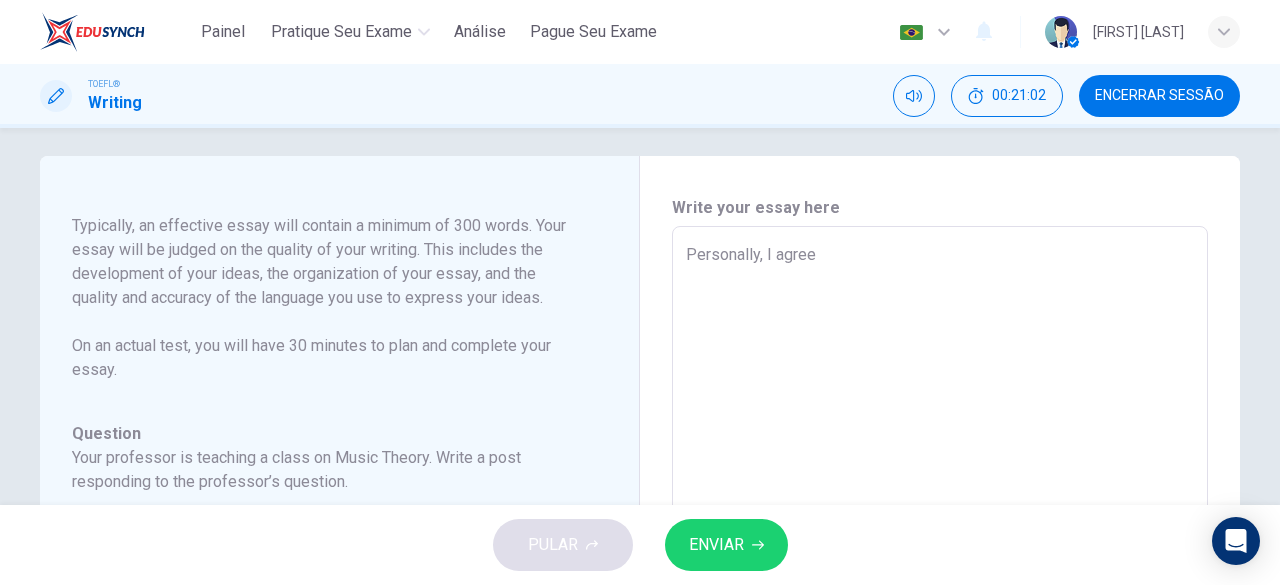 type on "Personally, I agree w" 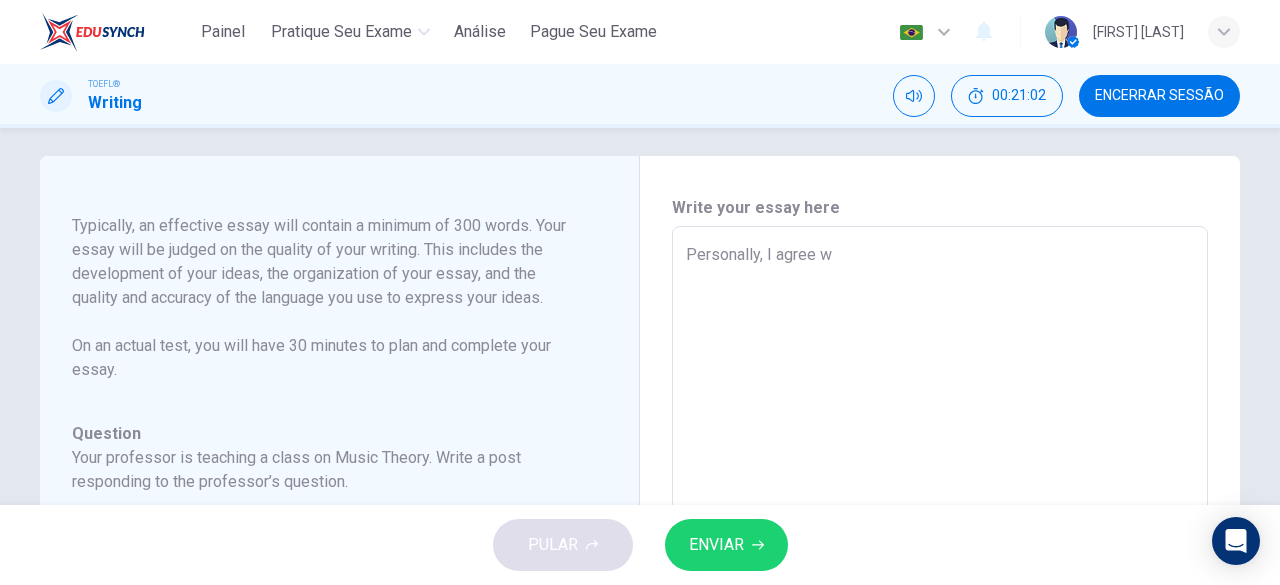 type on "x" 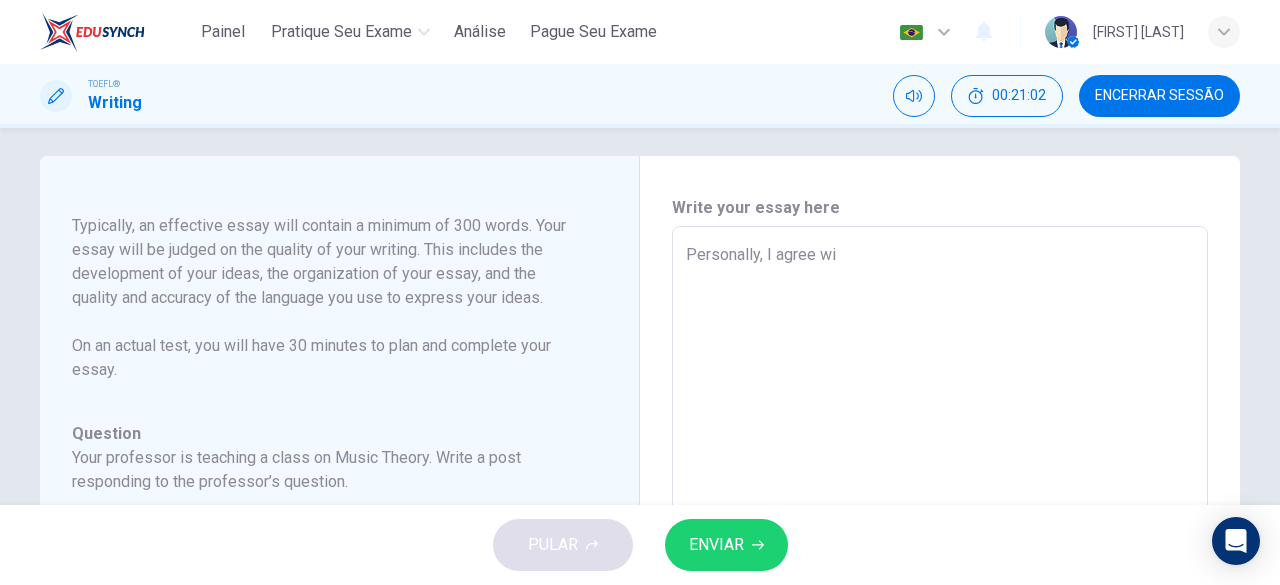 type on "x" 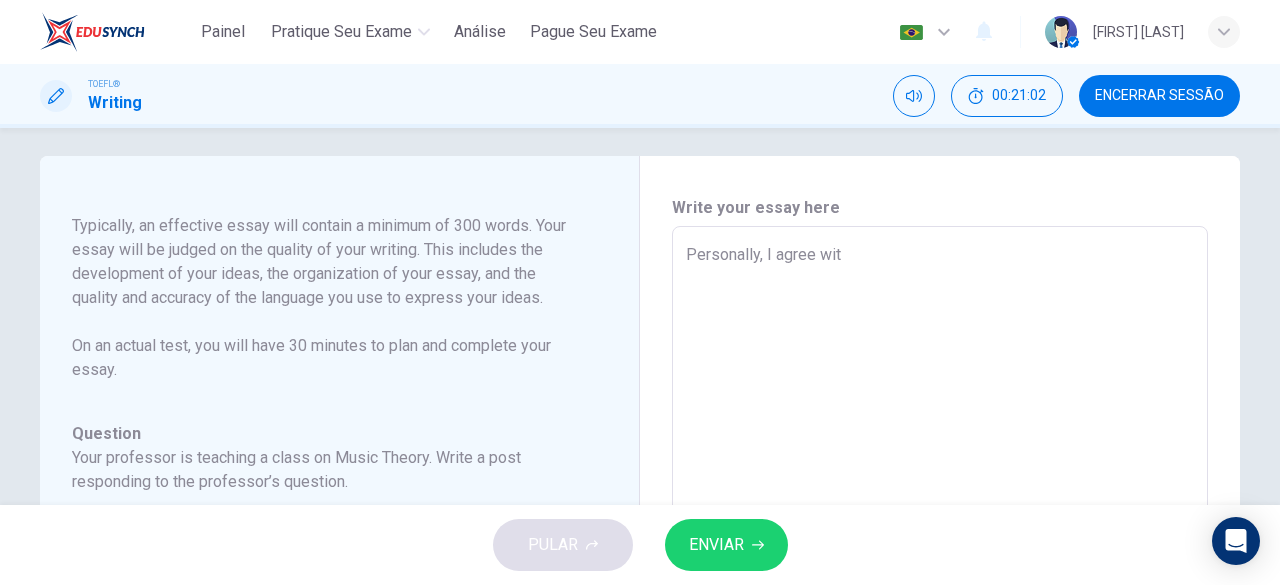 type on "x" 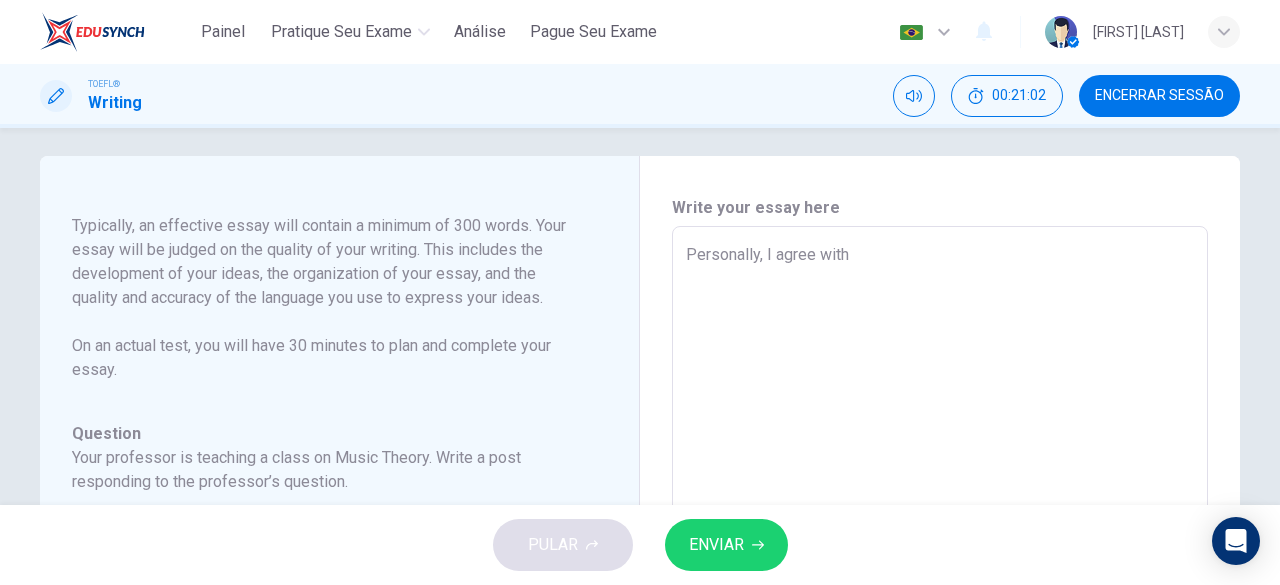 type on "x" 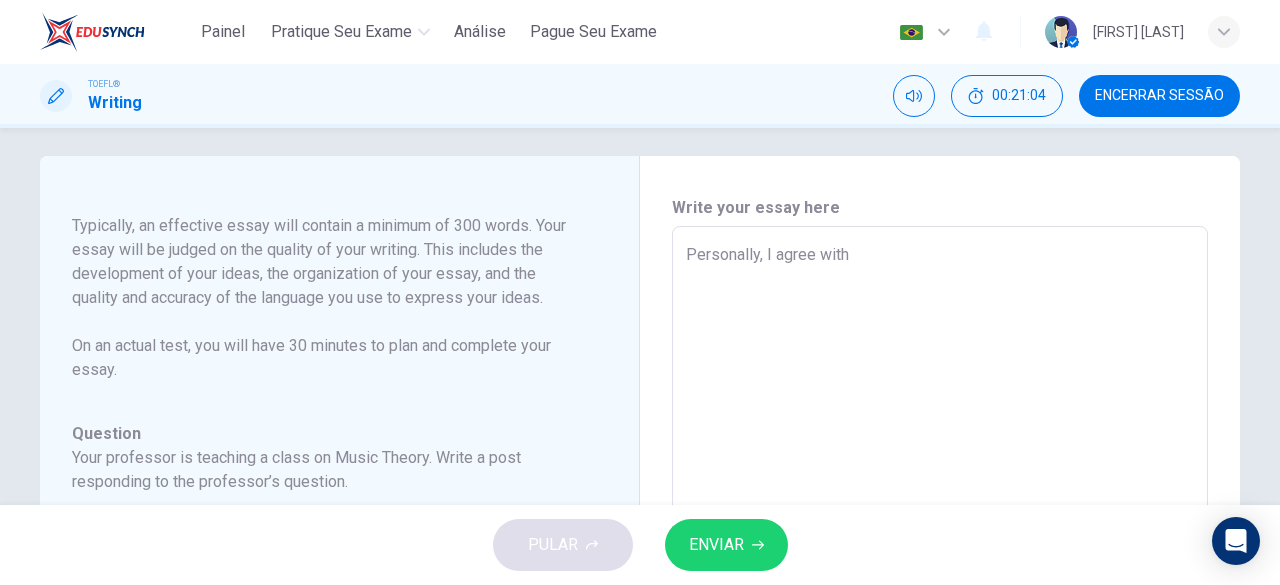 type on "Personally, I agree with [NAME]" 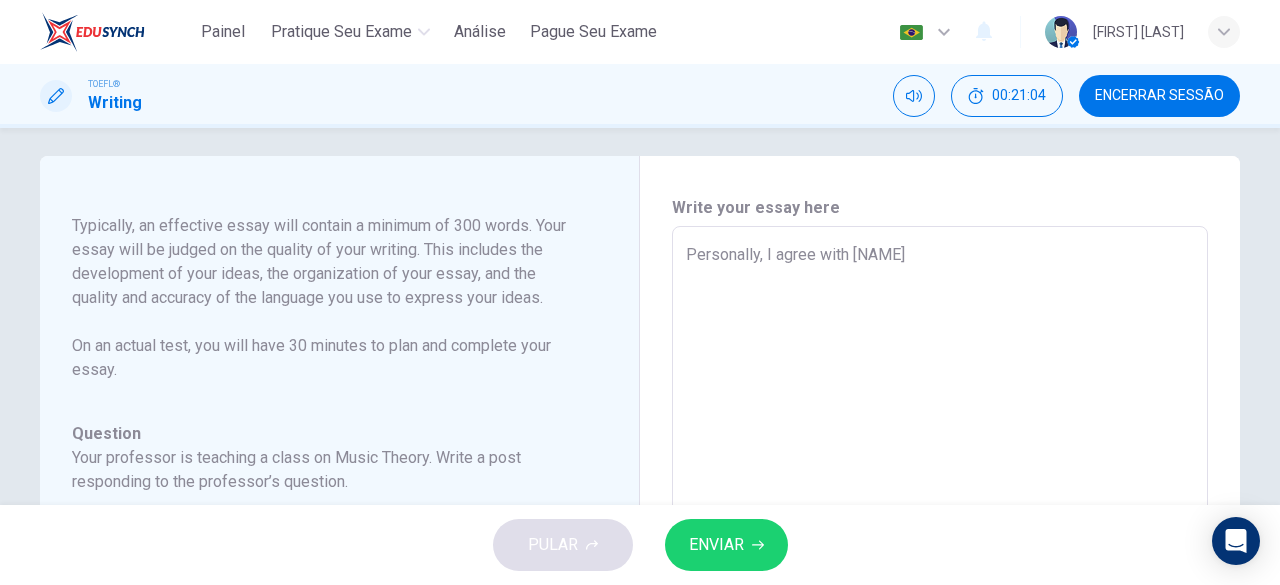 type on "x" 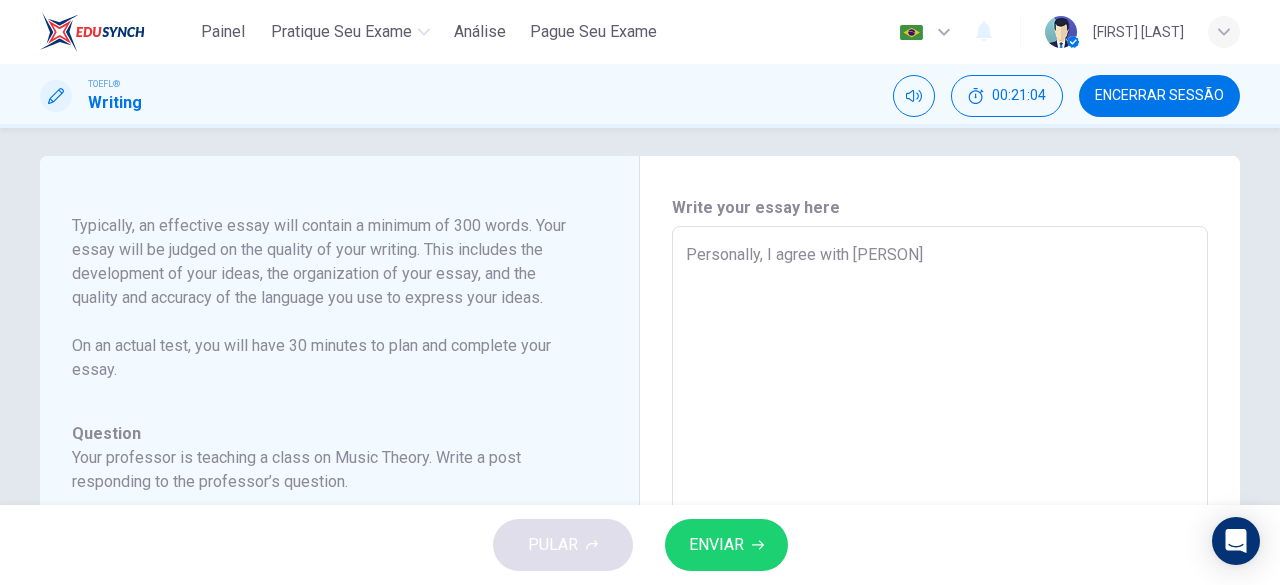 type on "x" 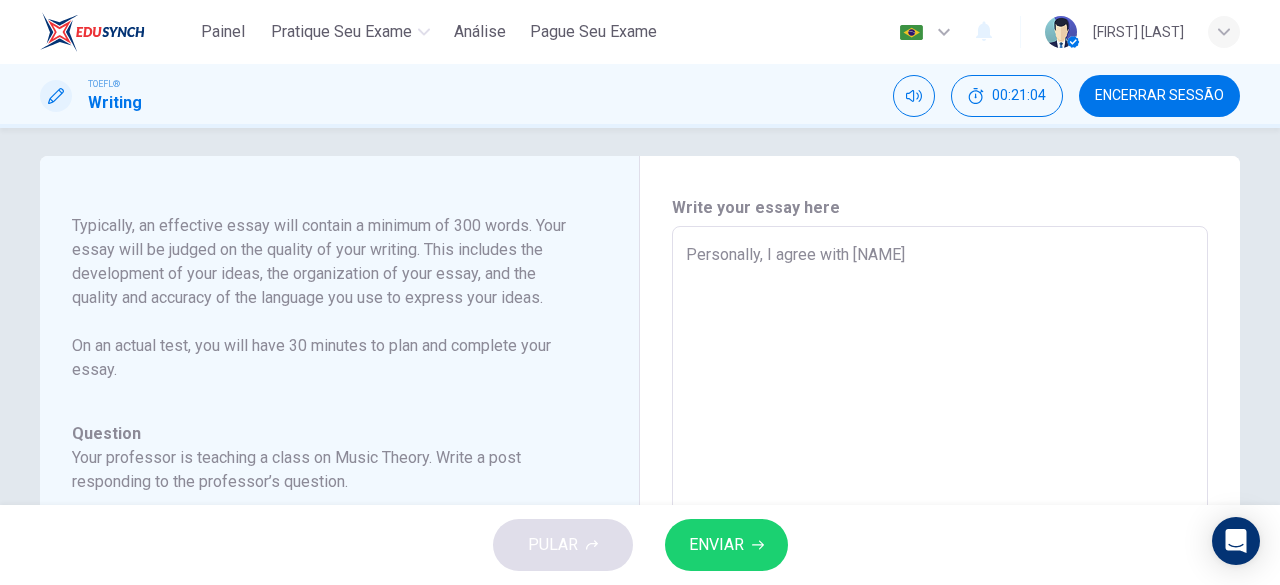 type on "x" 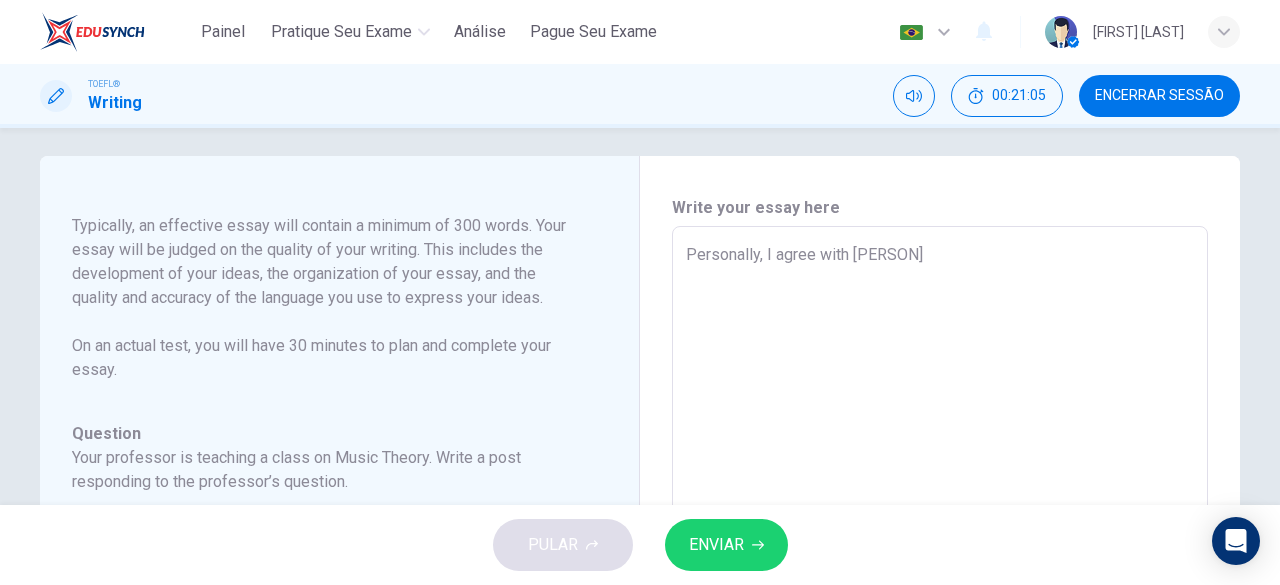 type on "Personally, I agree with [PERSON]" 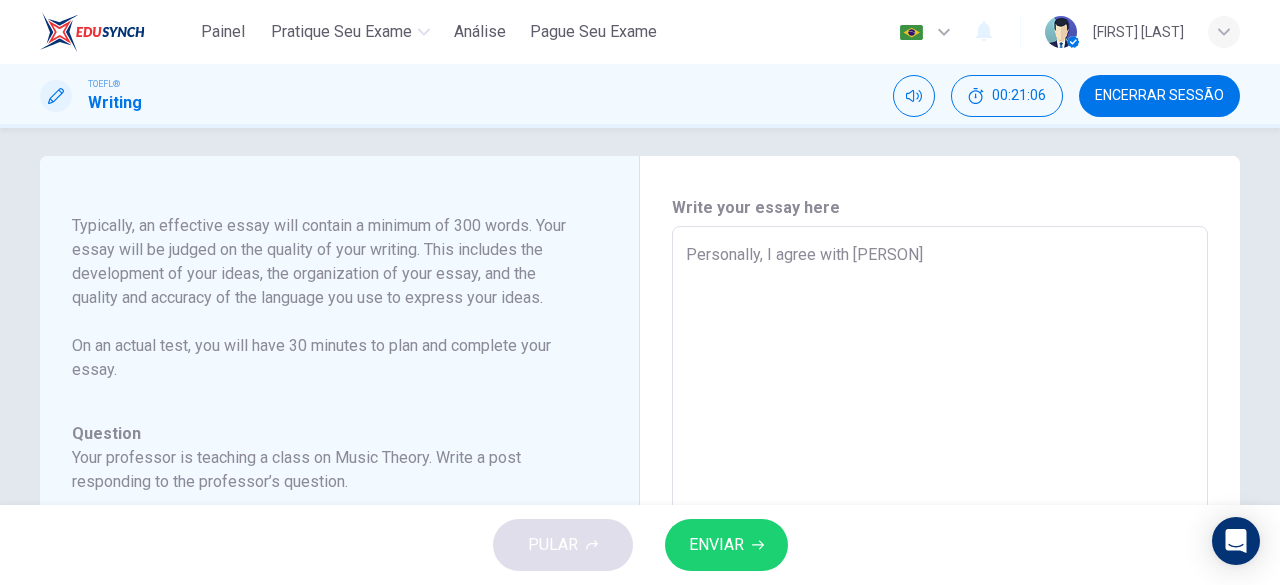 type on "Personally, I agree with Violet f" 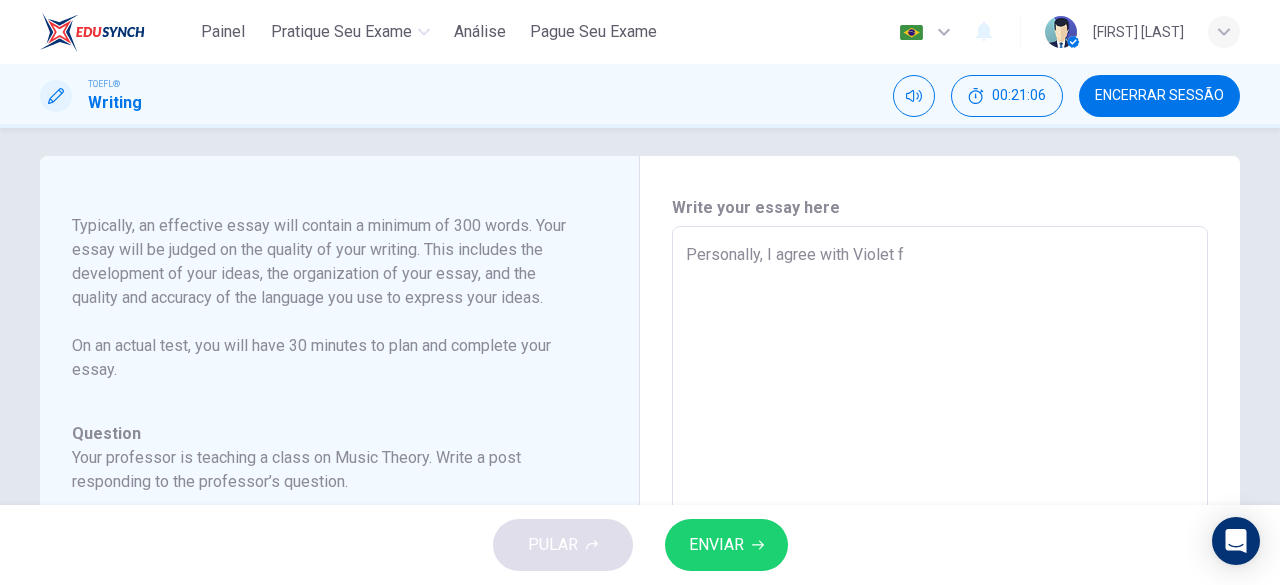 type on "x" 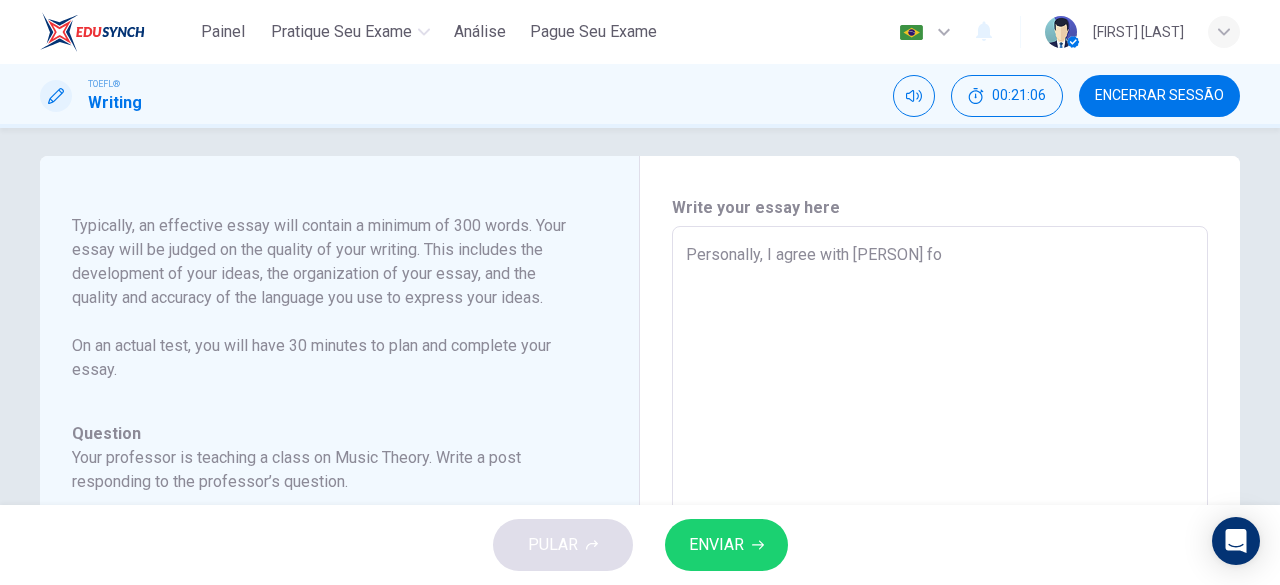 type on "x" 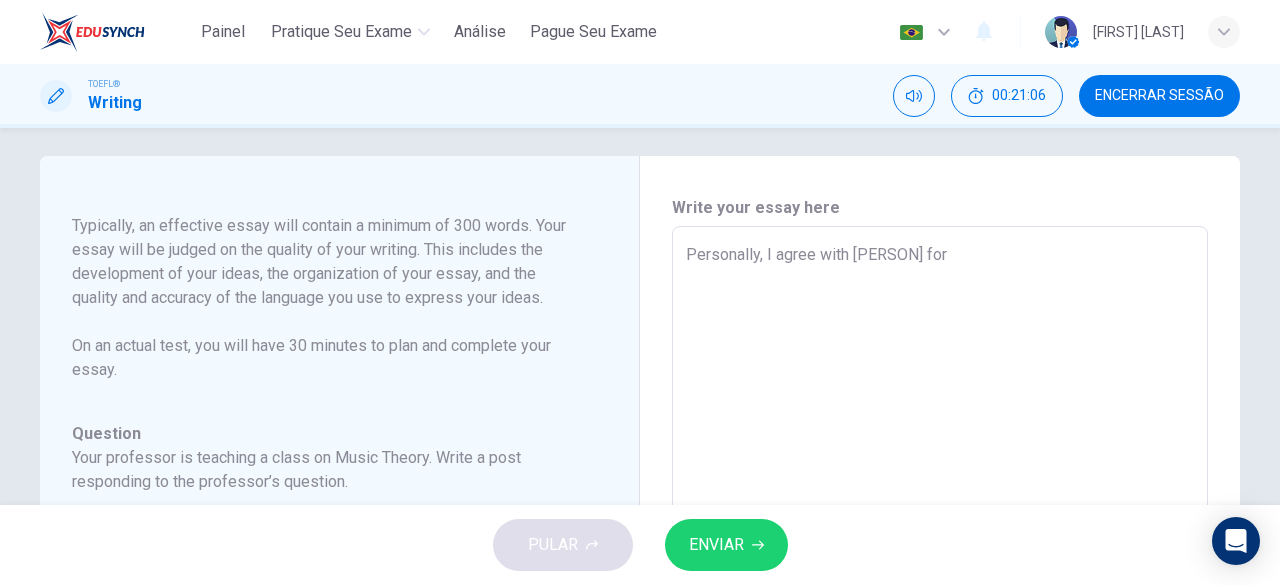 type on "x" 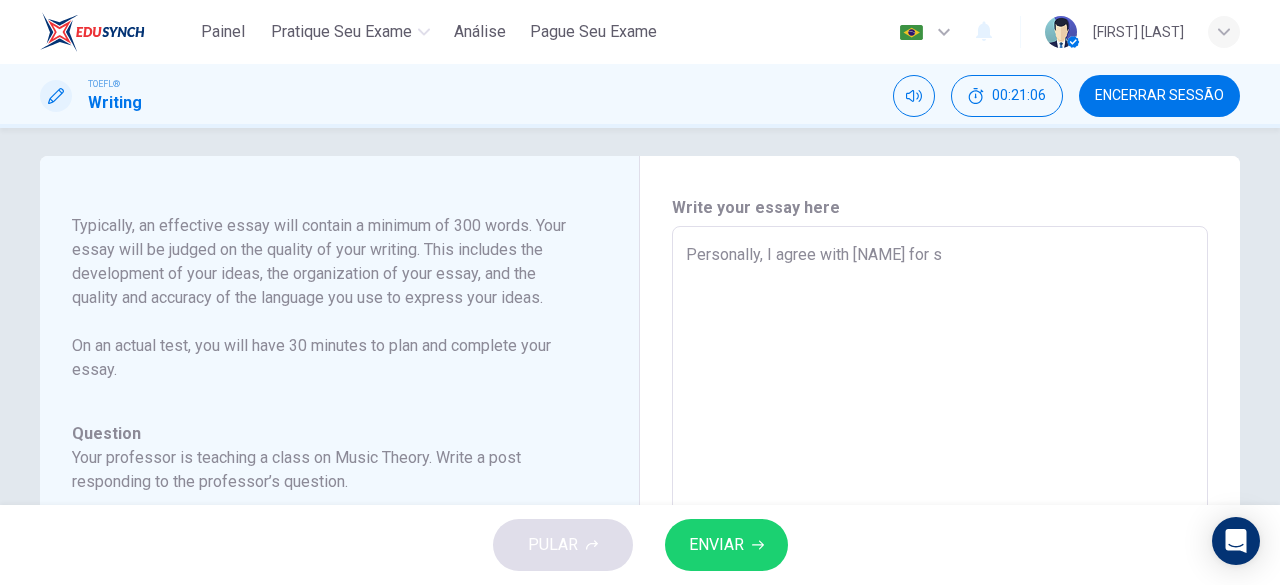 type on "x" 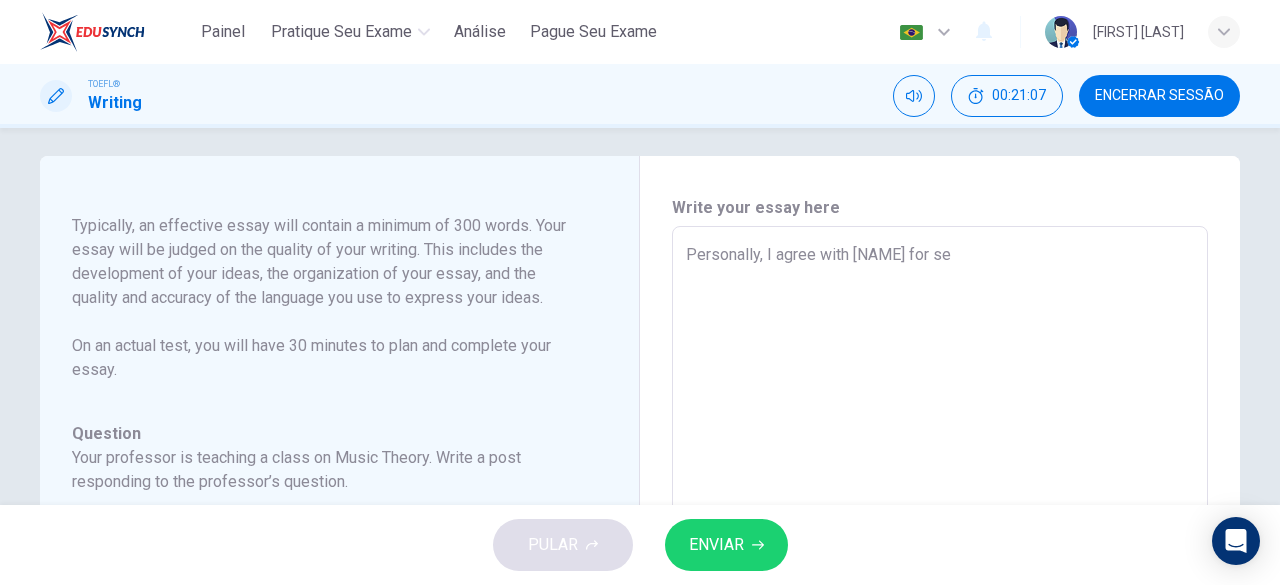 type on "Personally, I agree with [PERSON] for sev" 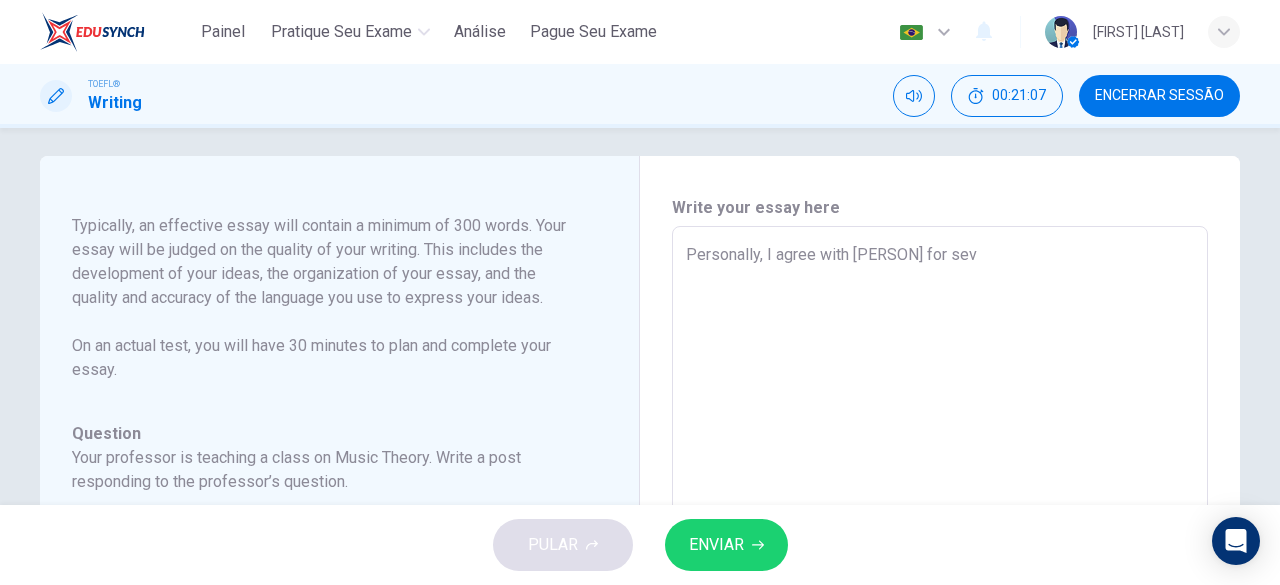 type on "x" 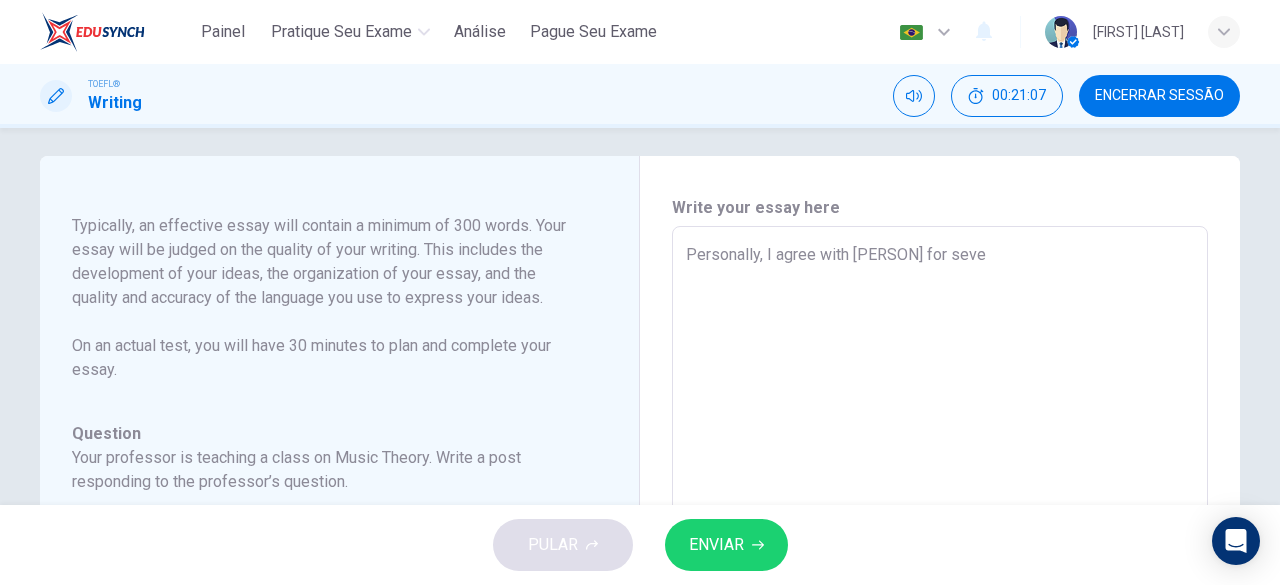 type on "x" 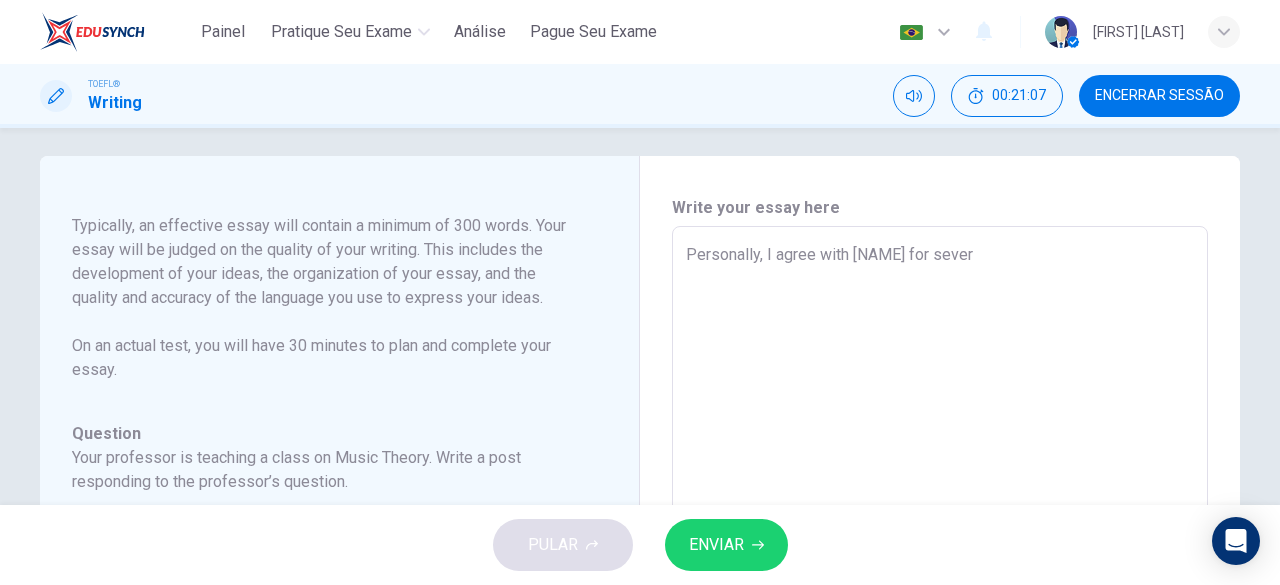type on "x" 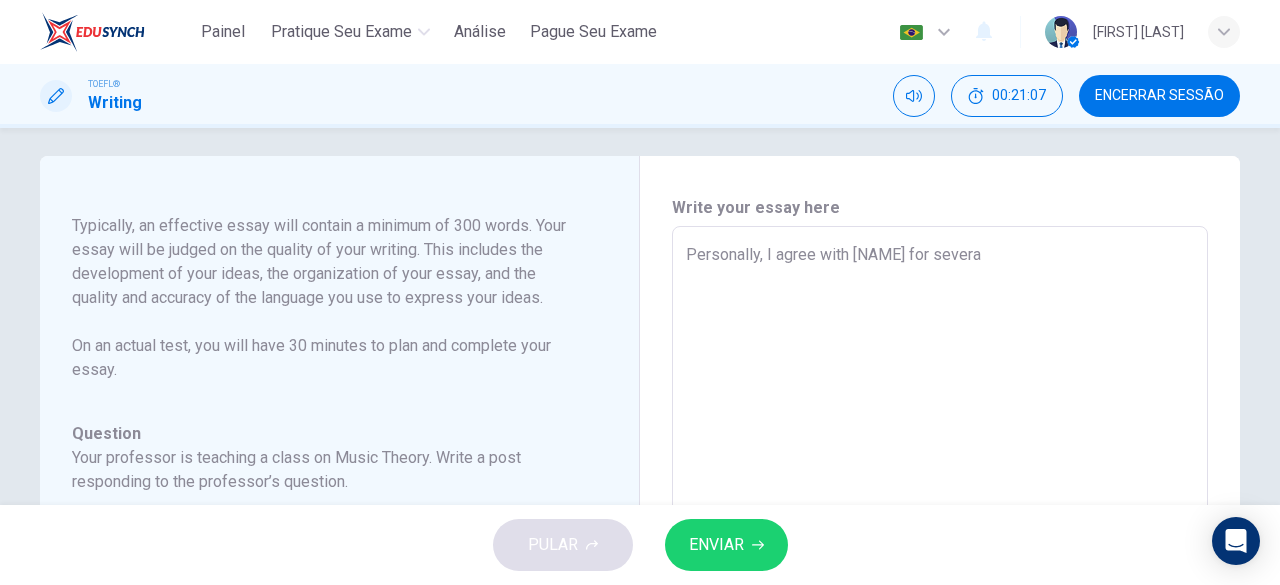 type on "x" 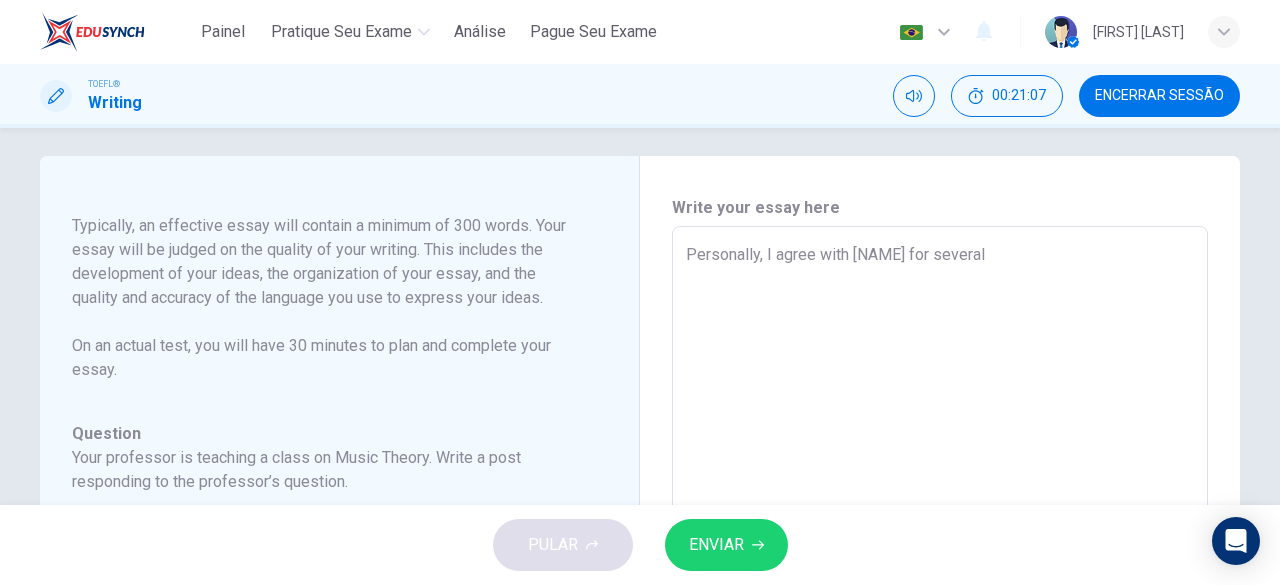 type on "x" 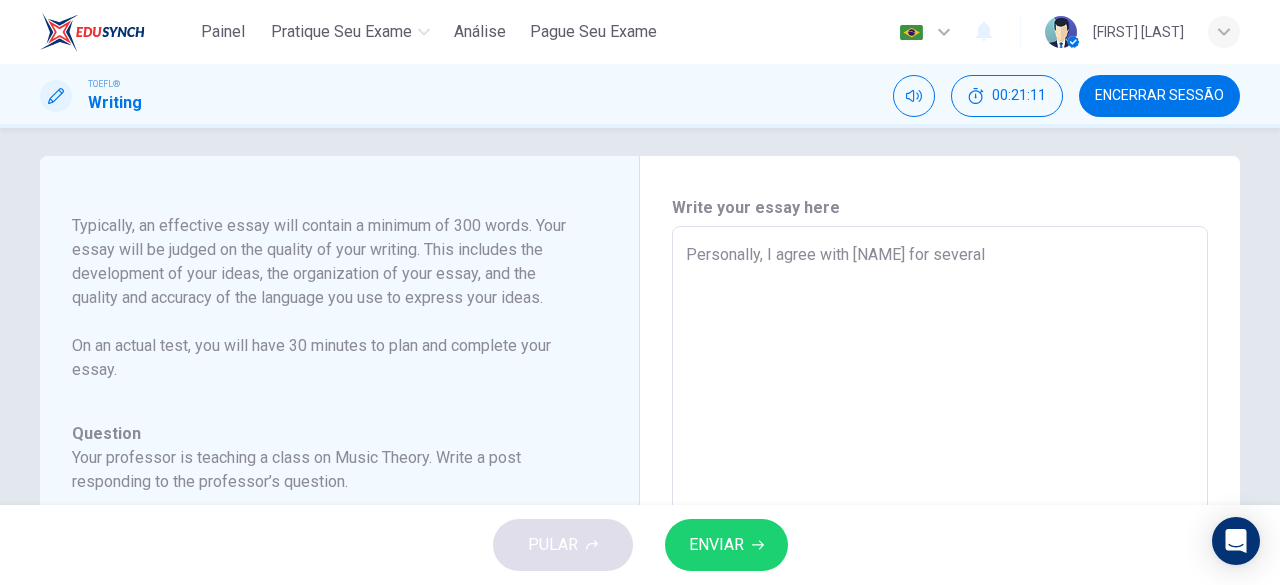 type on "Personally, I agree with [NAME] for several" 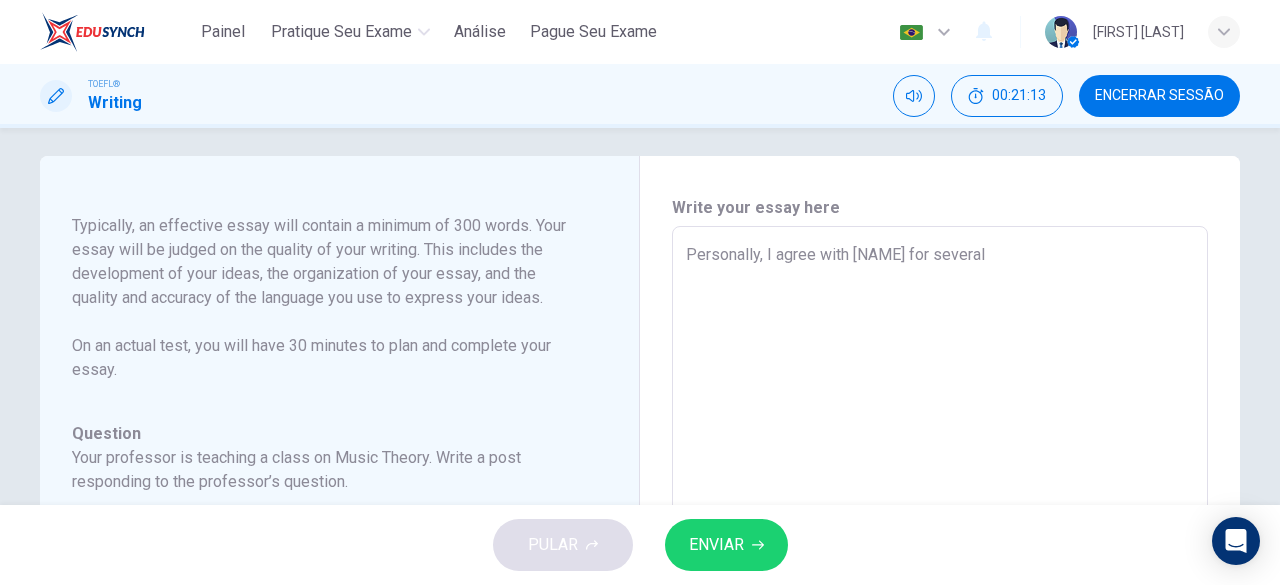 type on "x" 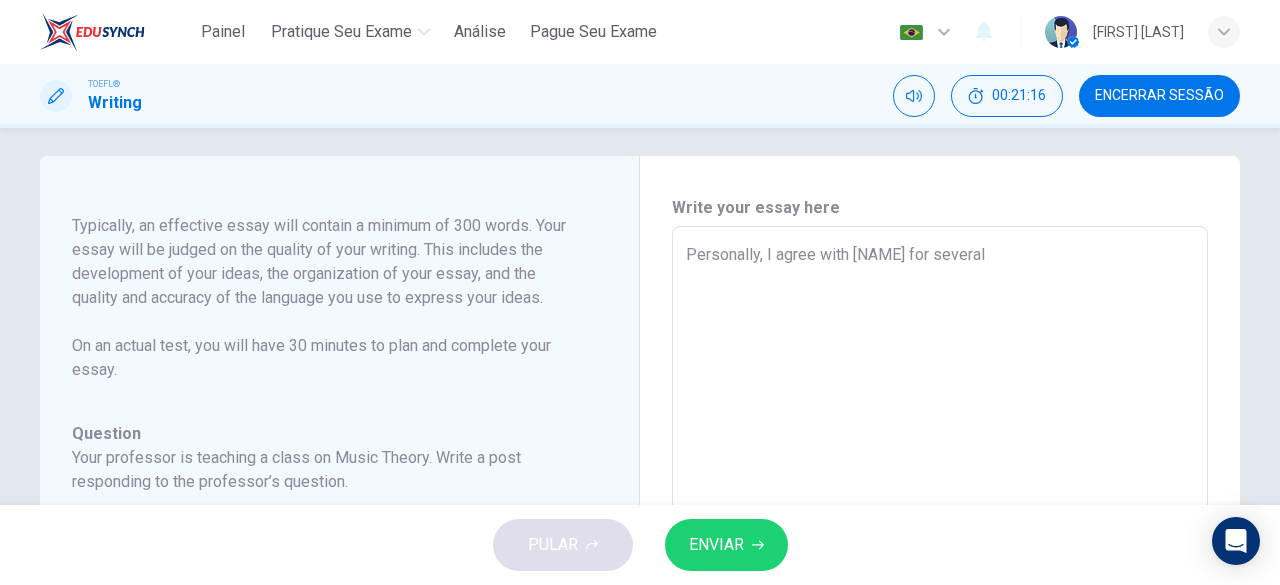 click on "Personally, I agree with [NAME] for several" at bounding box center [940, 560] 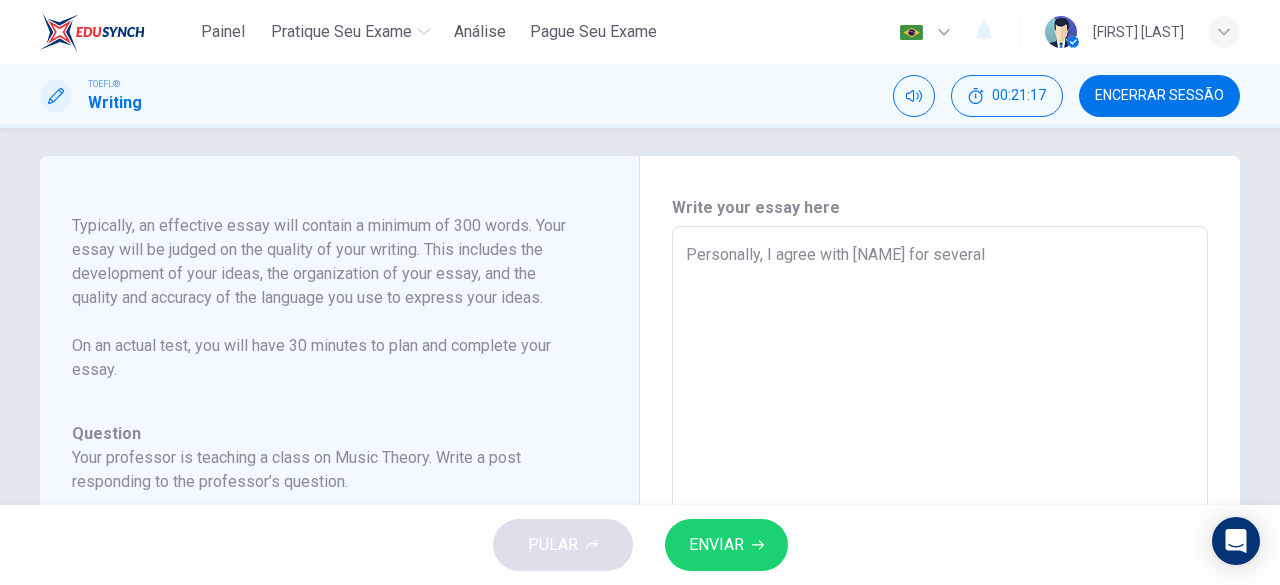 click on "Personally, I agree with [NAME] for several" at bounding box center (940, 560) 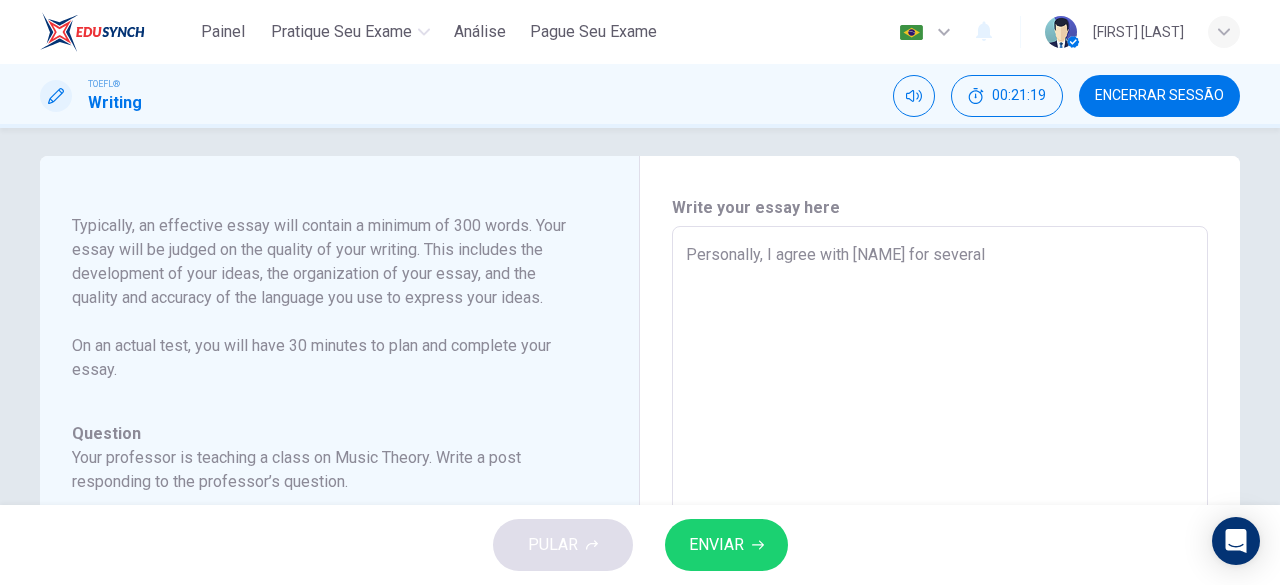 type on "Personally I agree with [NAME] for several" 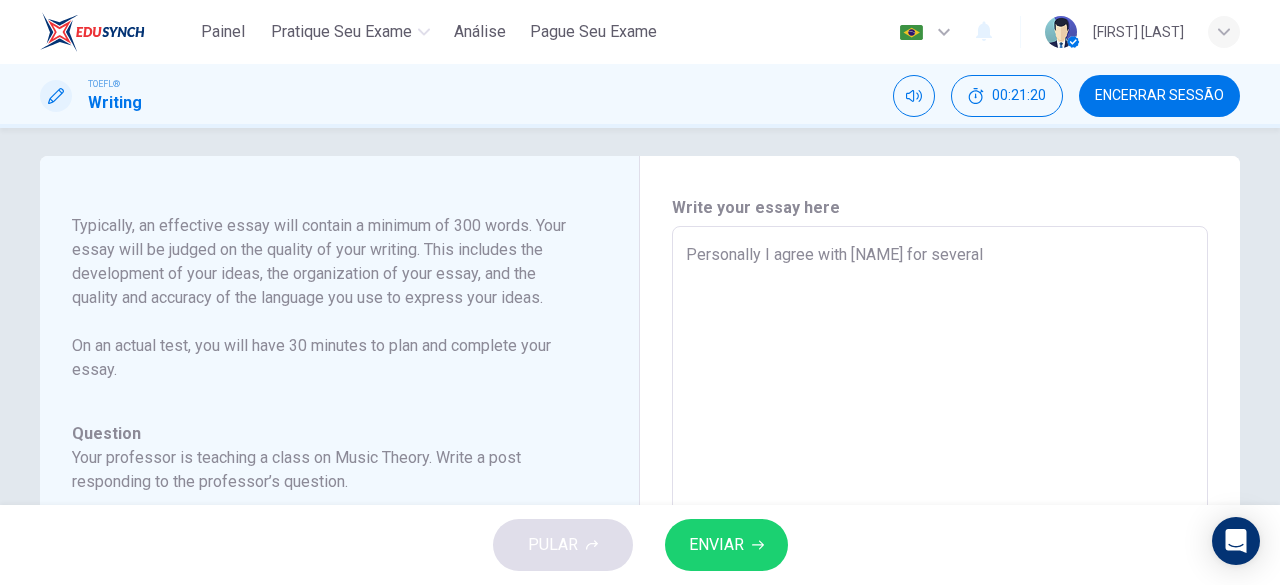 click on "Personally I agree with [NAME] for several" at bounding box center [940, 560] 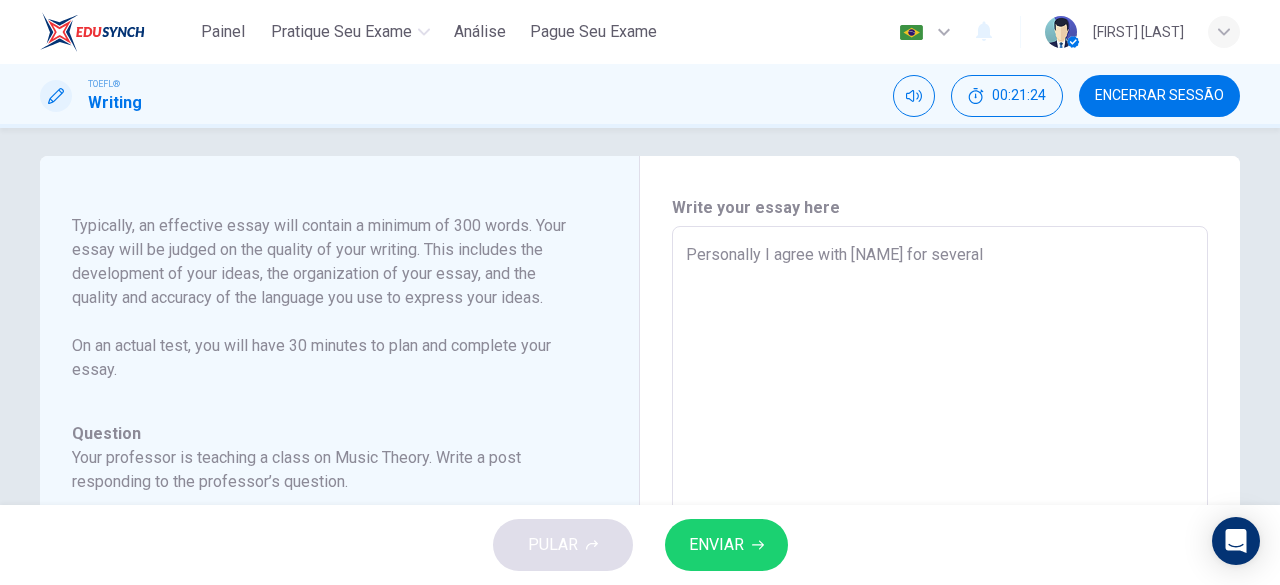 click on "Personally I agree with [NAME] for several" at bounding box center [940, 560] 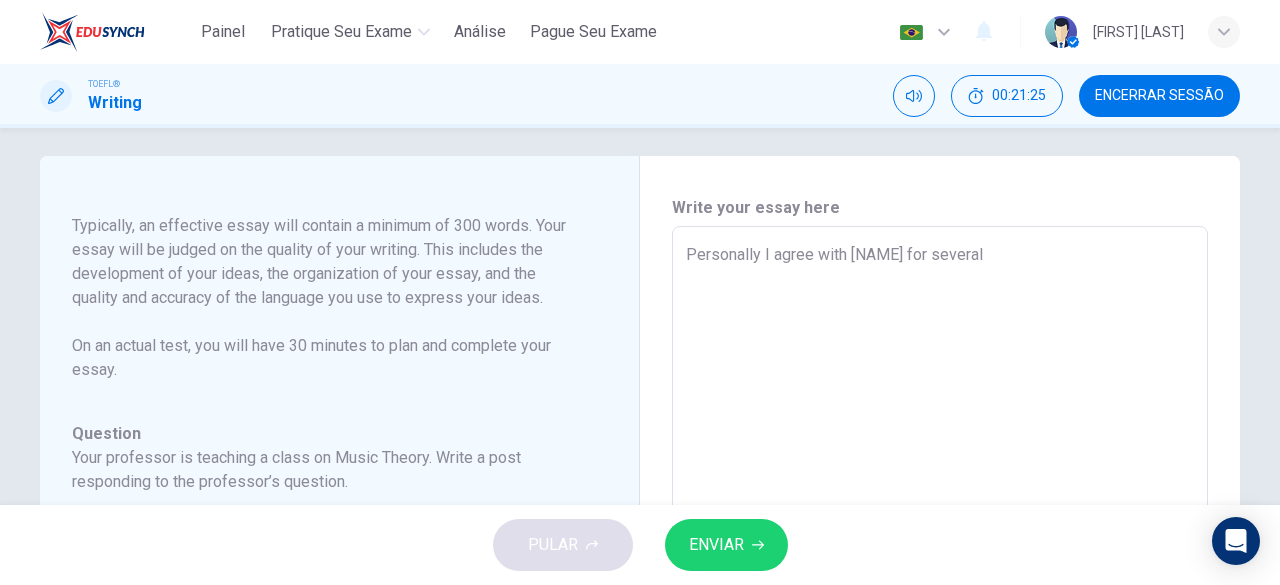 type on "Personally, I agree with [NAME] for several" 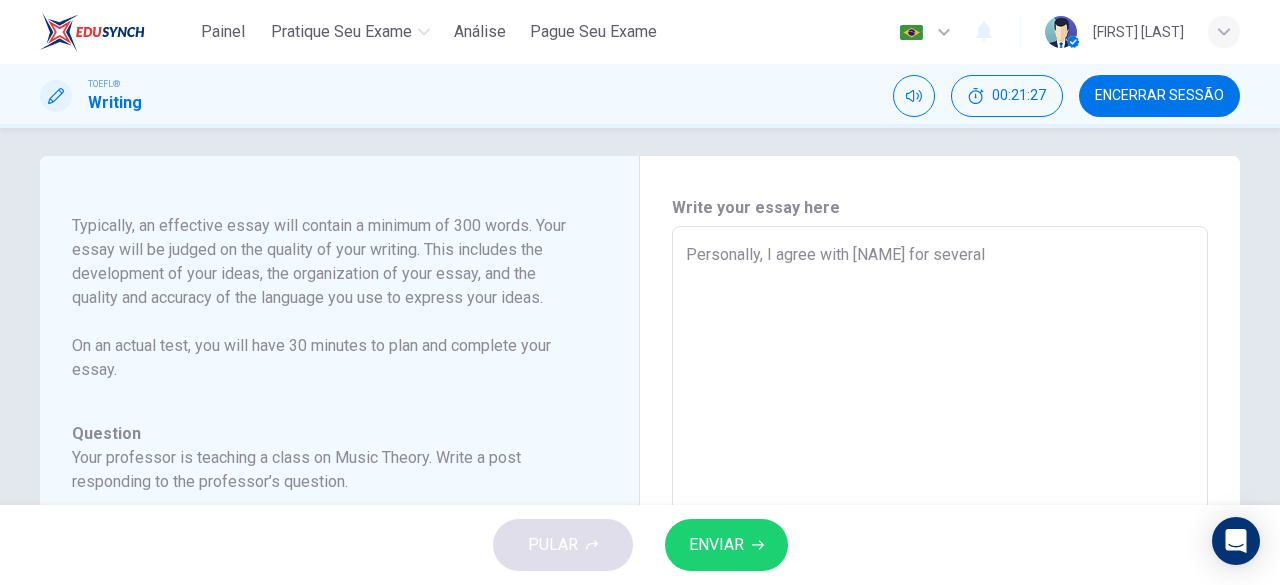 click on "Personally, I agree with [NAME] for several" at bounding box center (940, 560) 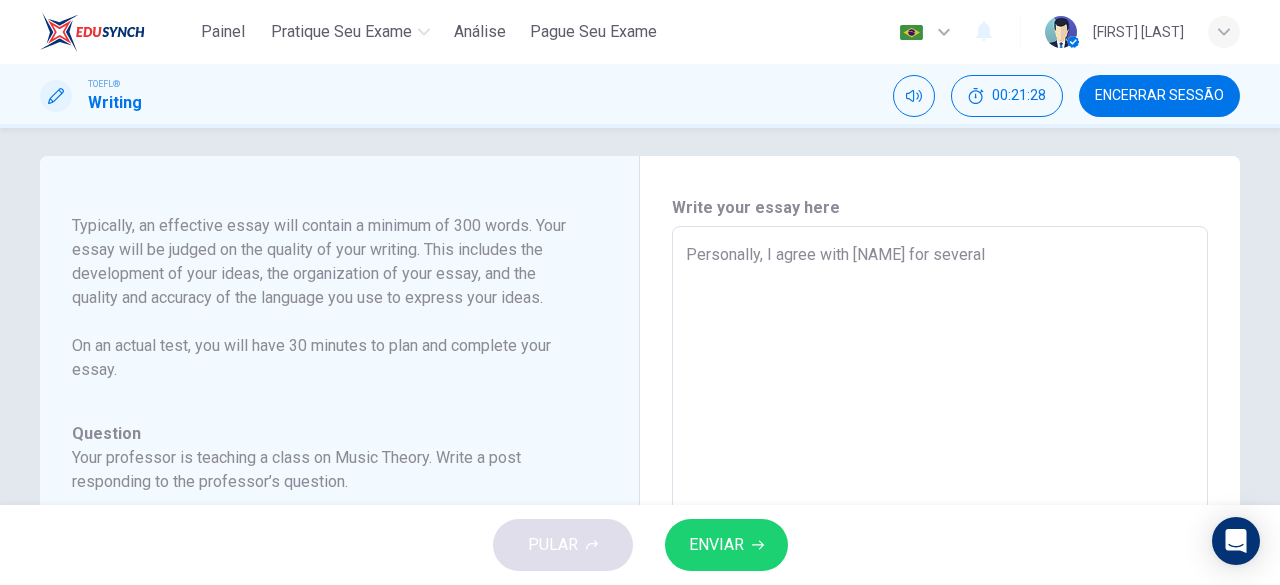 type on "Personally, I agree with [NAME] for several r" 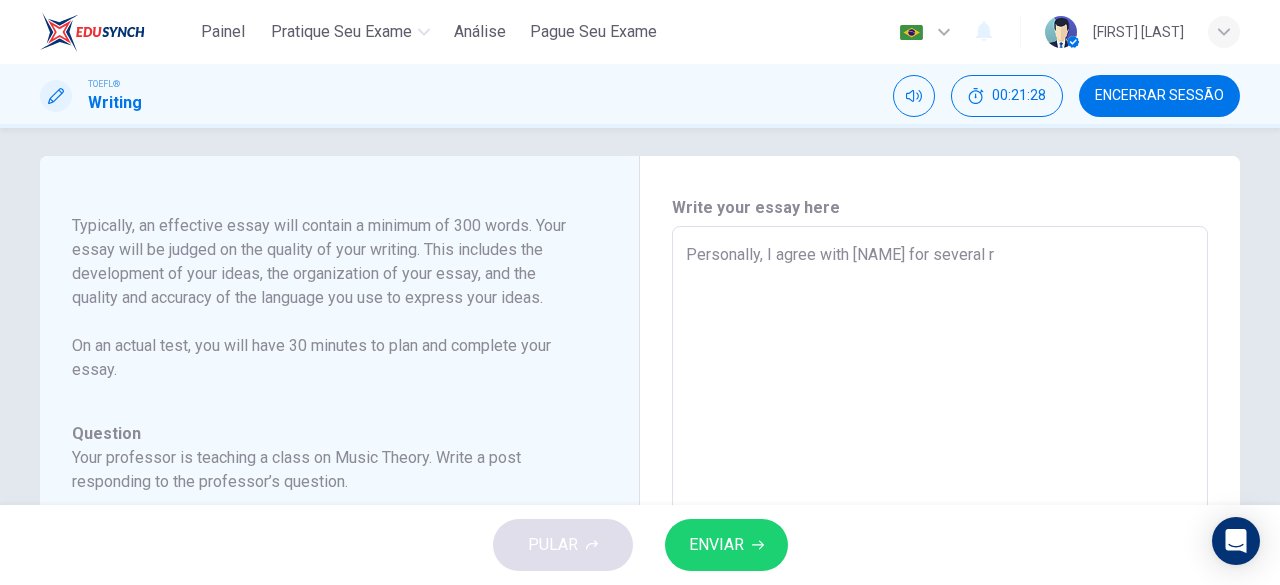 type on "Personally, I agree with [NAME] for several re" 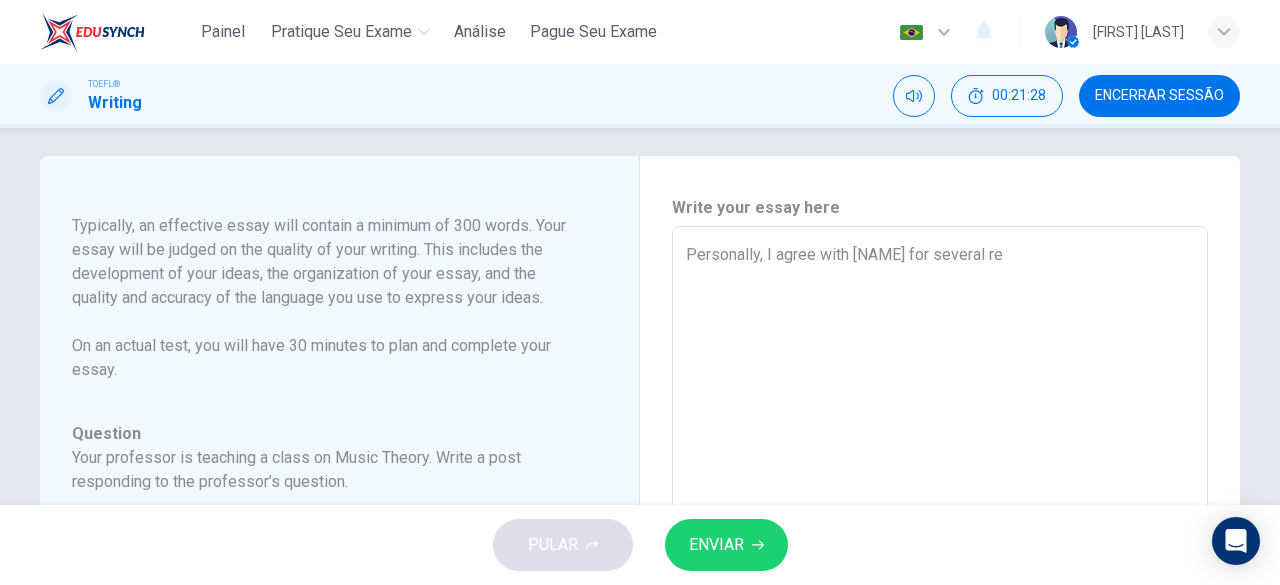 type on "x" 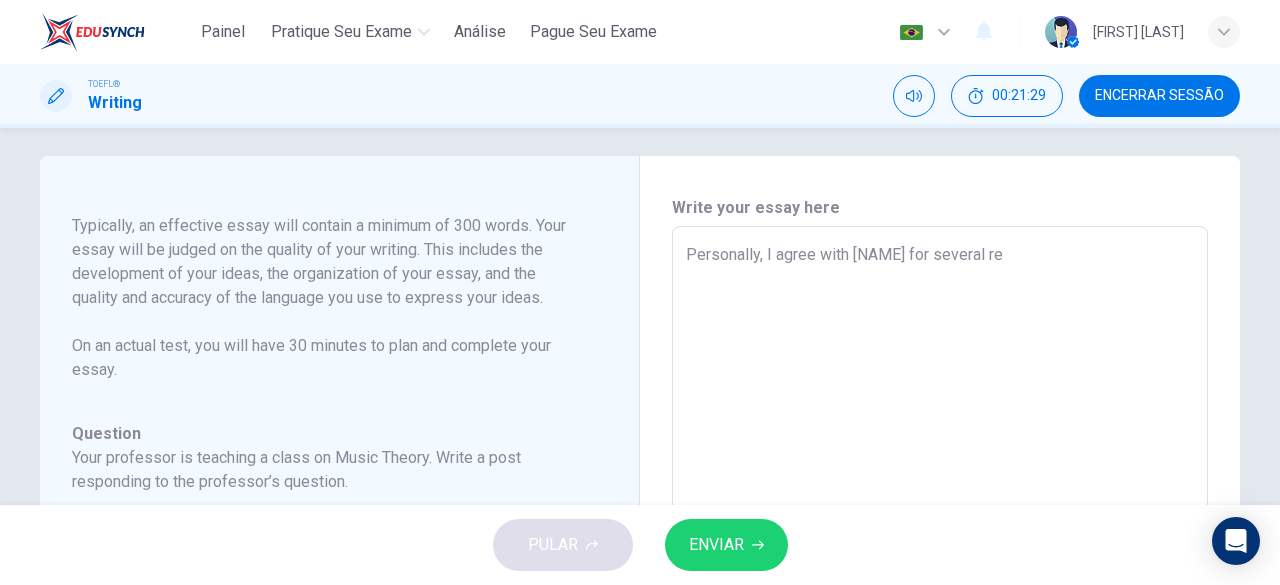 type on "Personally, I agree with [PERSON] for several rea" 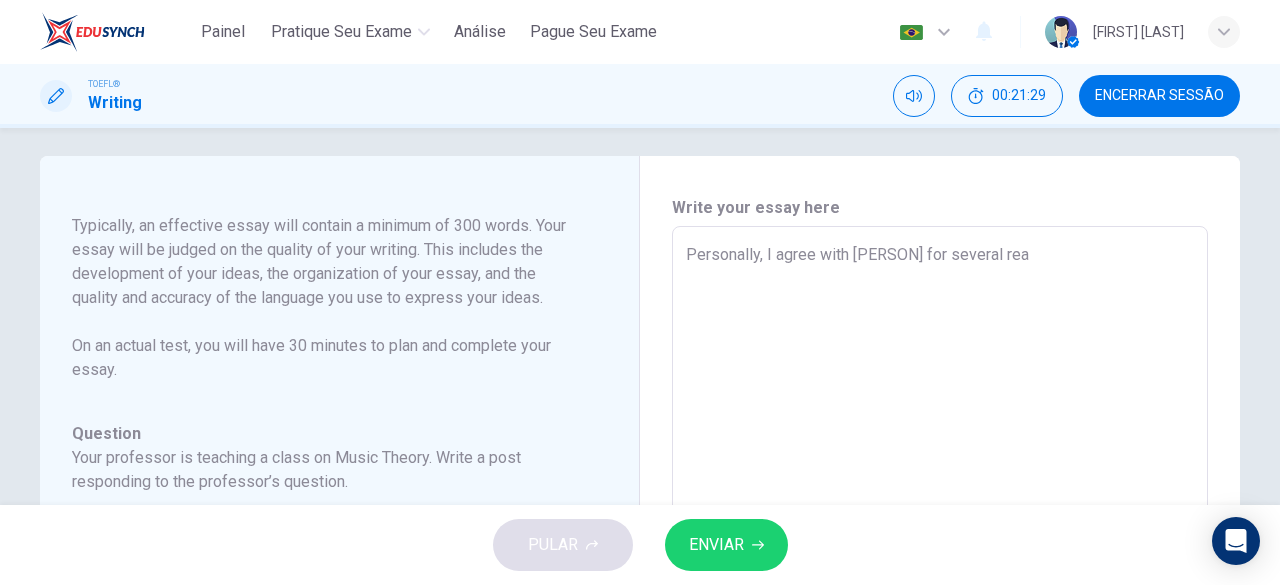 type on "x" 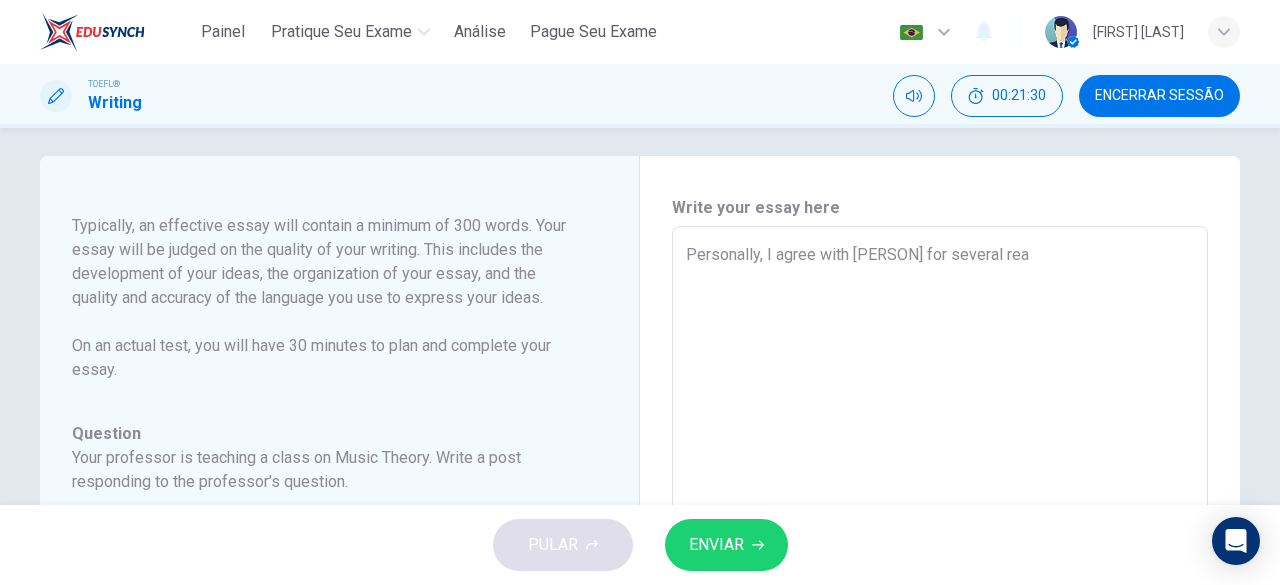 type on "Personally, I agree with [NAME] for several reas" 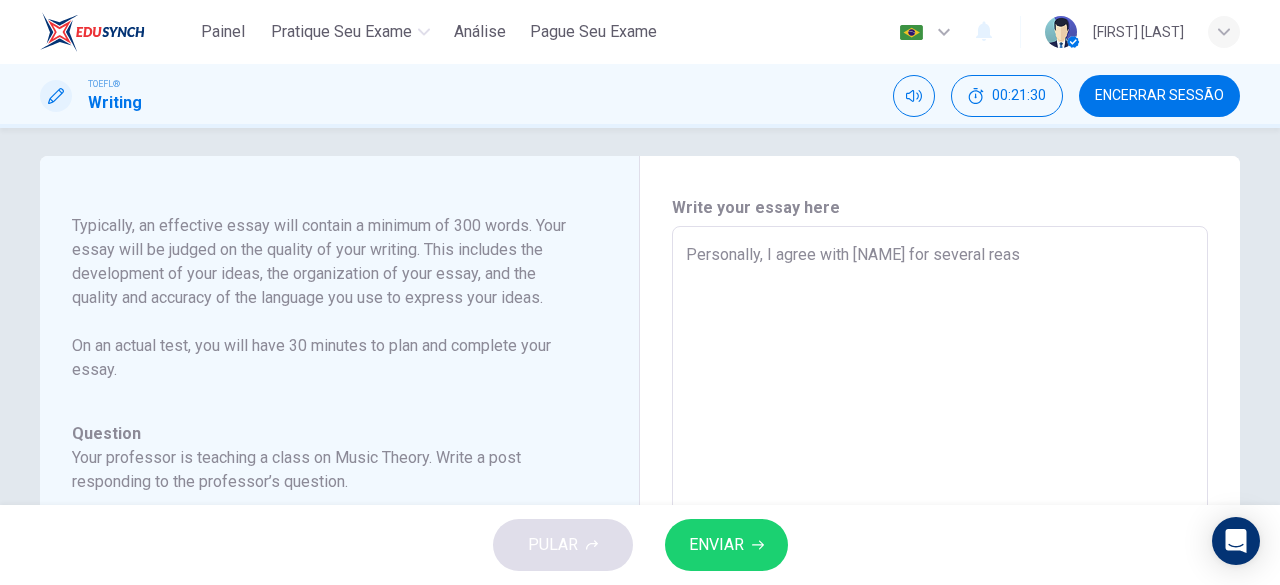 type on "Personally, I agree with Violet for several reaso" 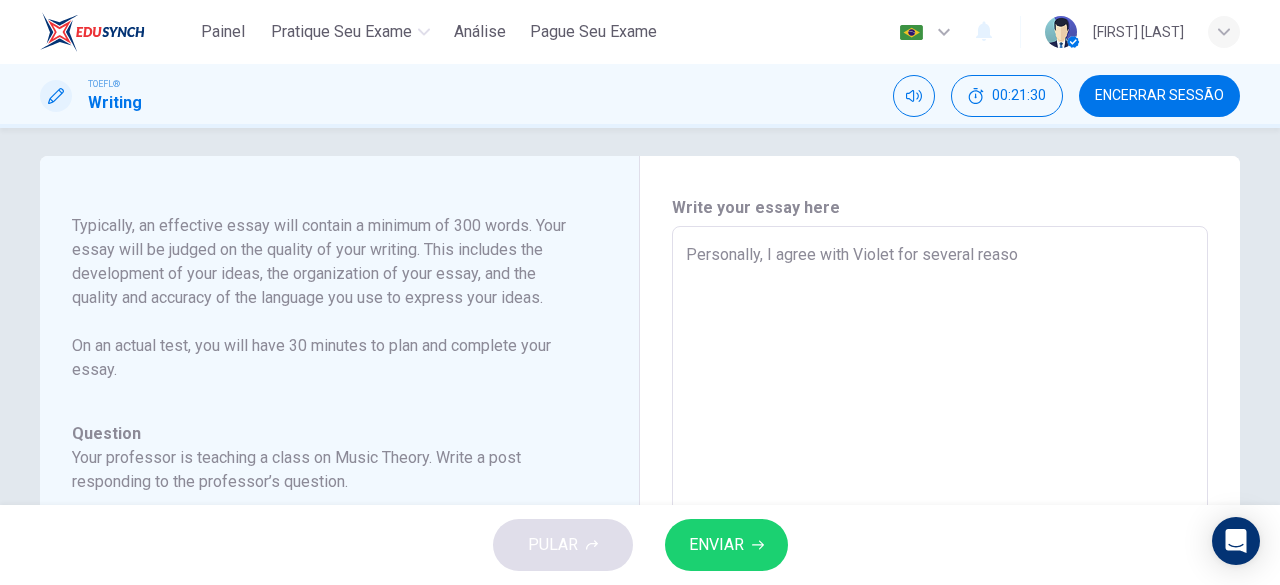 type on "x" 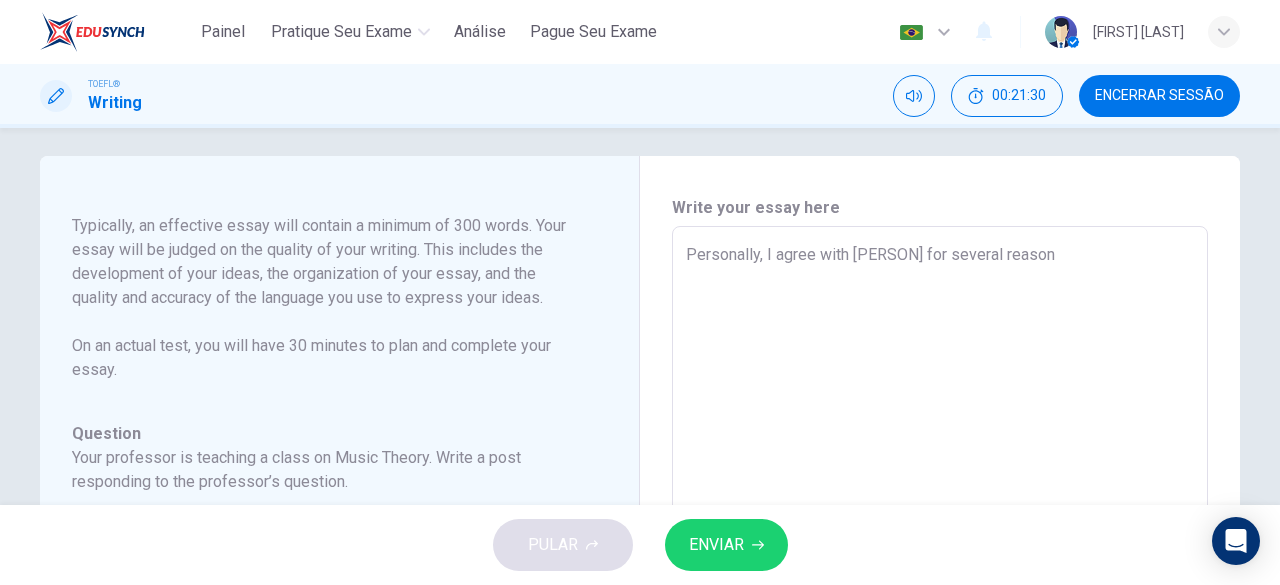 type on "x" 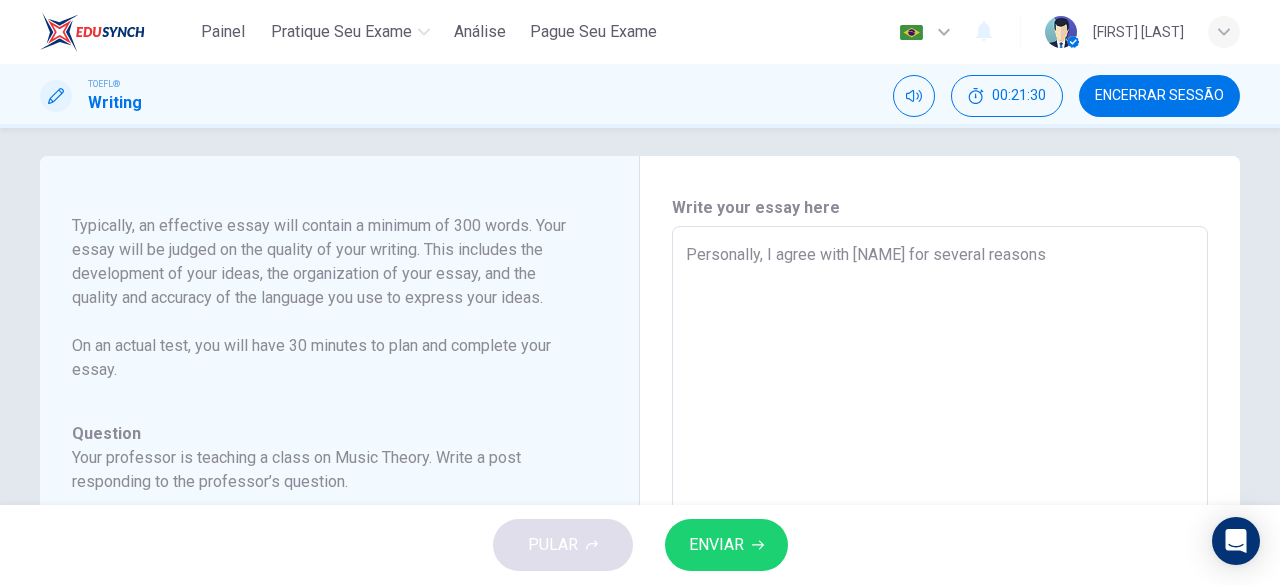 type on "x" 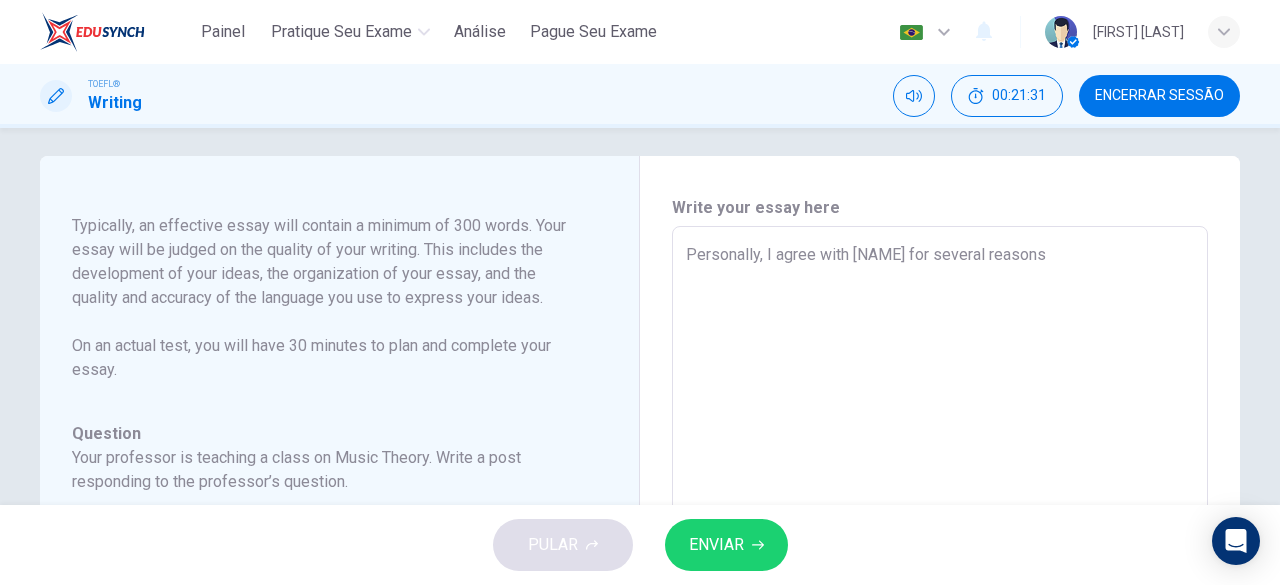 type on "Personally, I agree with [PERSON] for several reasons." 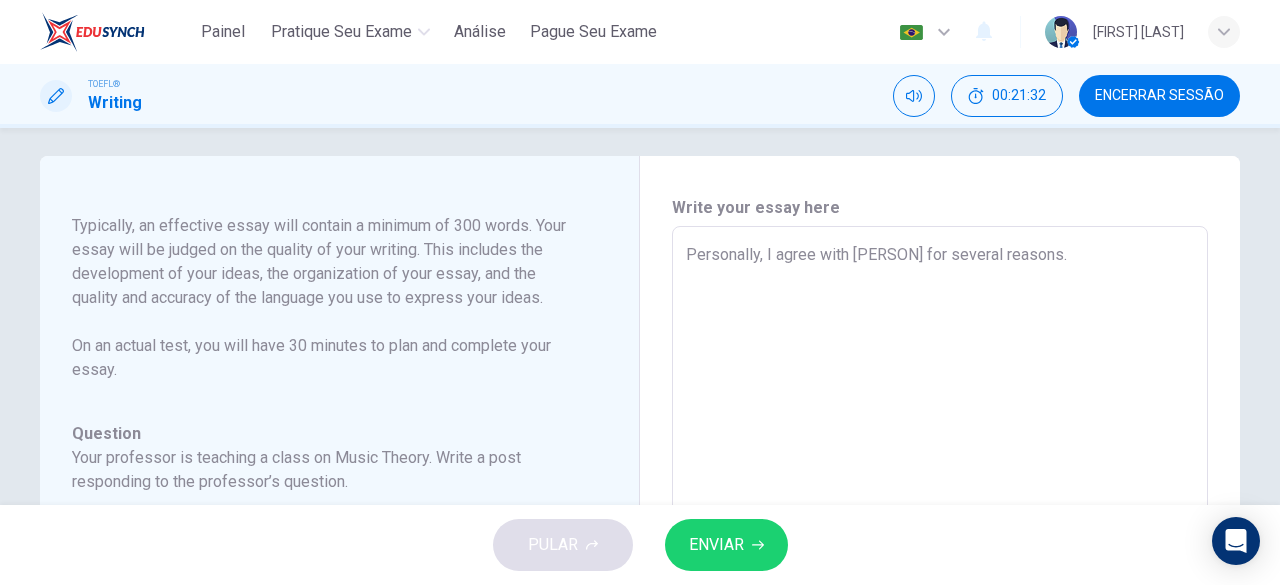 type on "Personally, I agree with [PERSON] for several reasons." 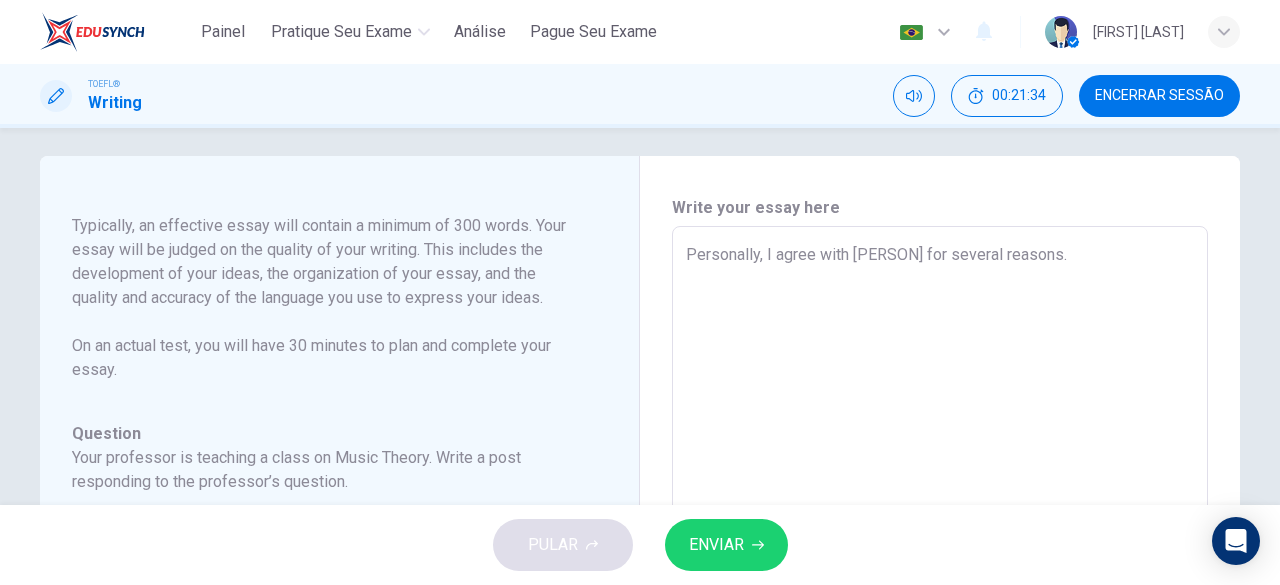 type on "Personally, I agree with [PERSON] for several reasons.
F" 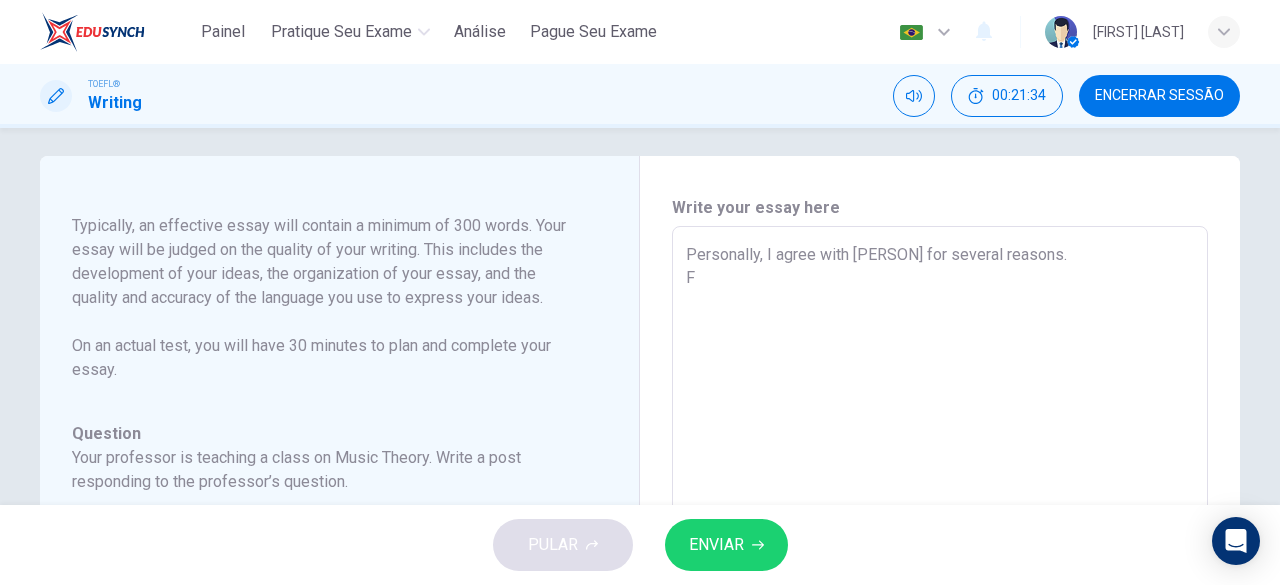 type on "x" 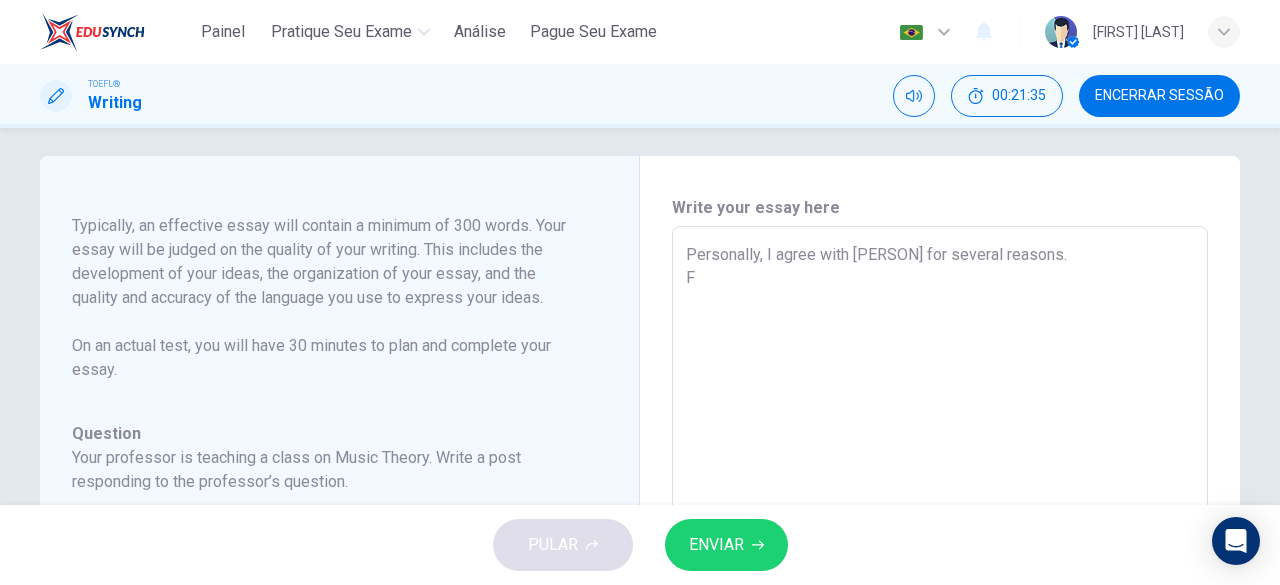 type on "Personally, I agree with [PERSON] for several reasons.
Fi" 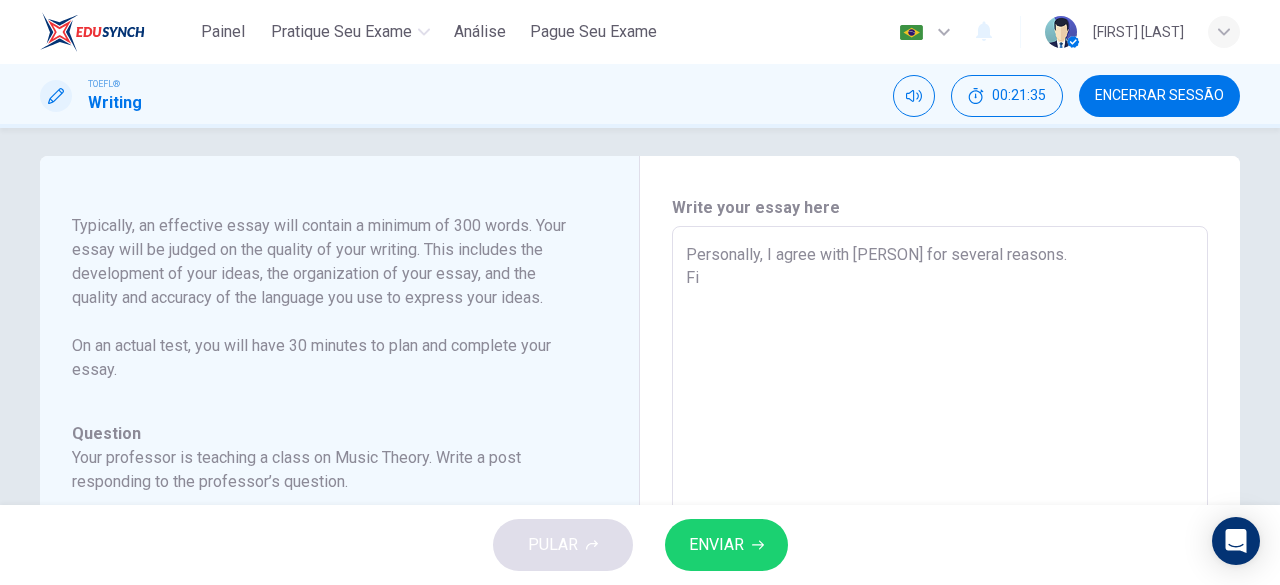 type on "Personally, I agree with [NAME] for several re" 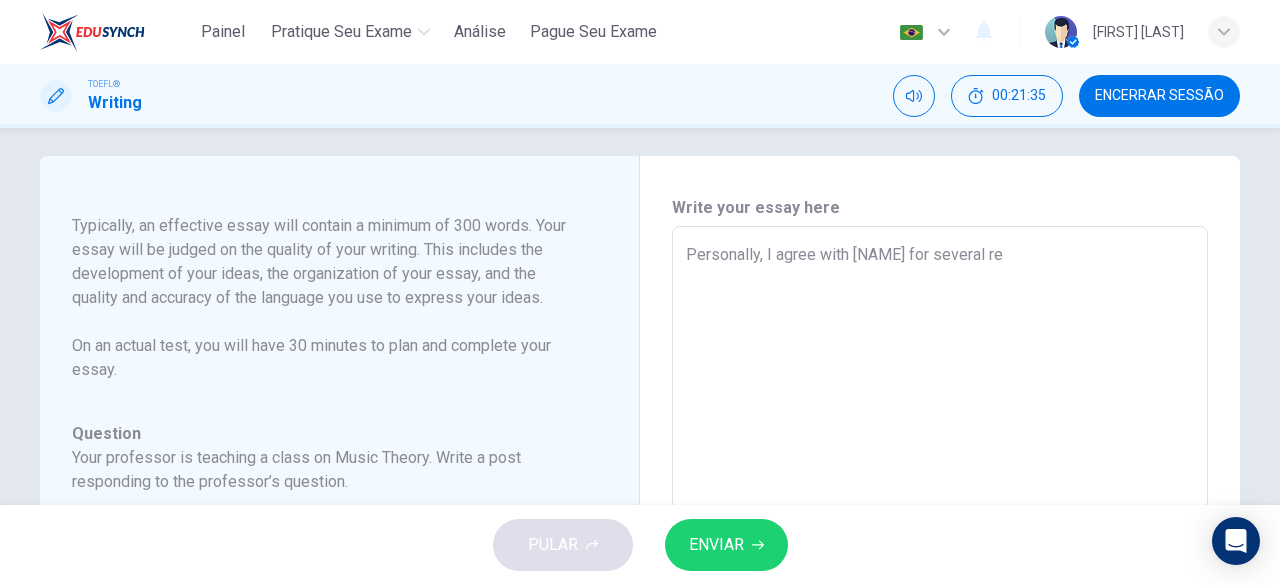 type on "x" 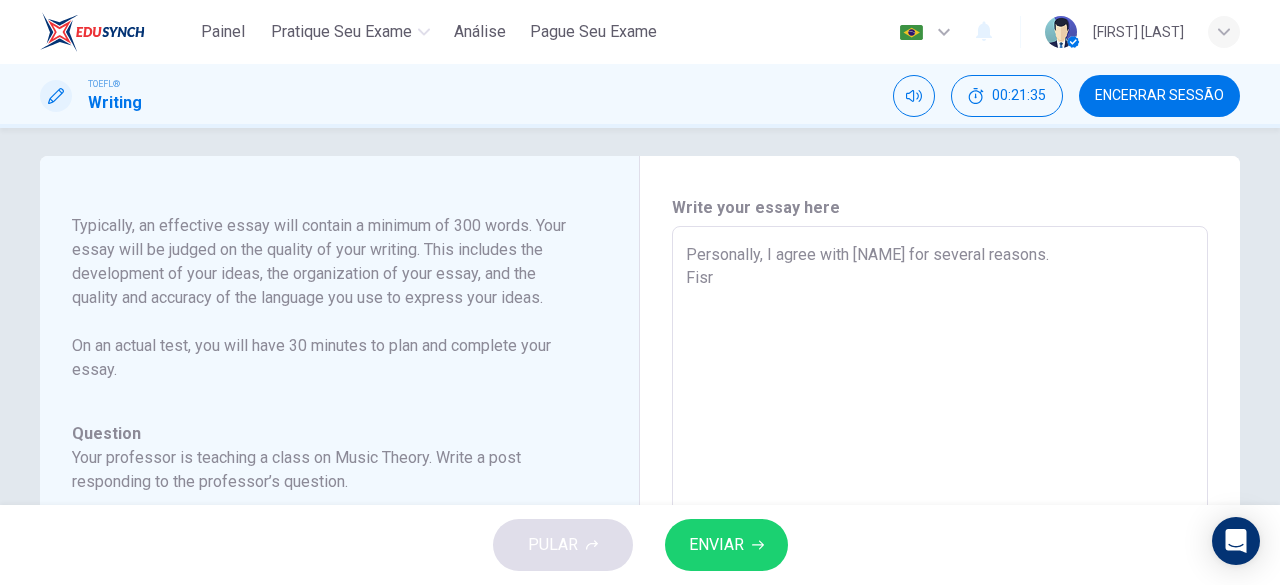 type on "x" 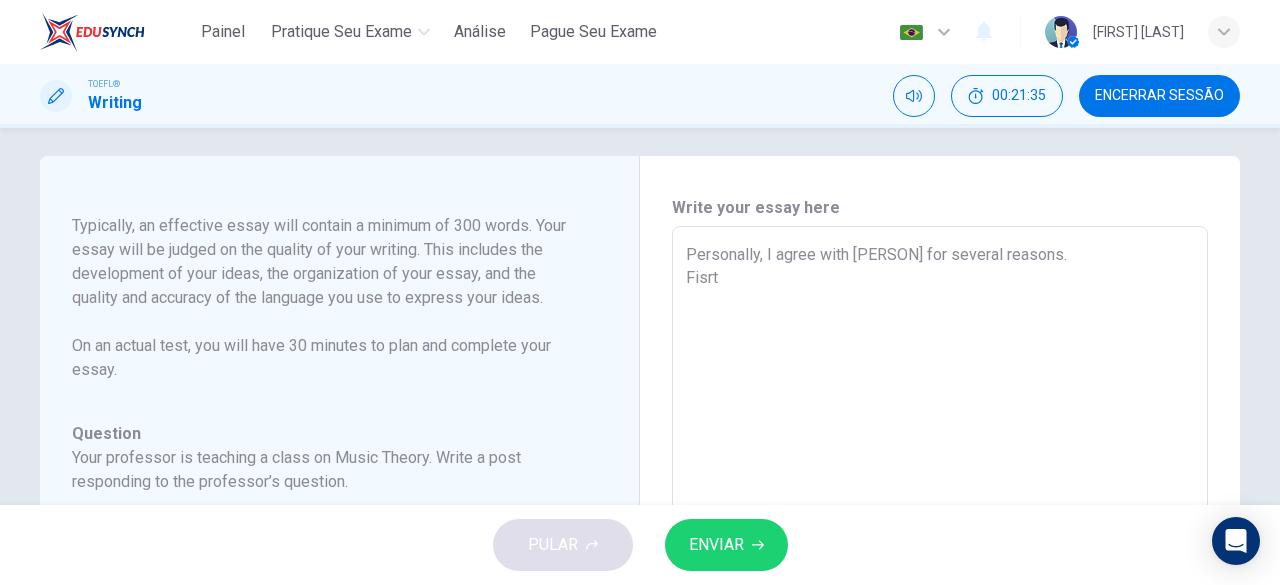type on "Personally, I agree with [PERSON] for several reasons.
Fisrt" 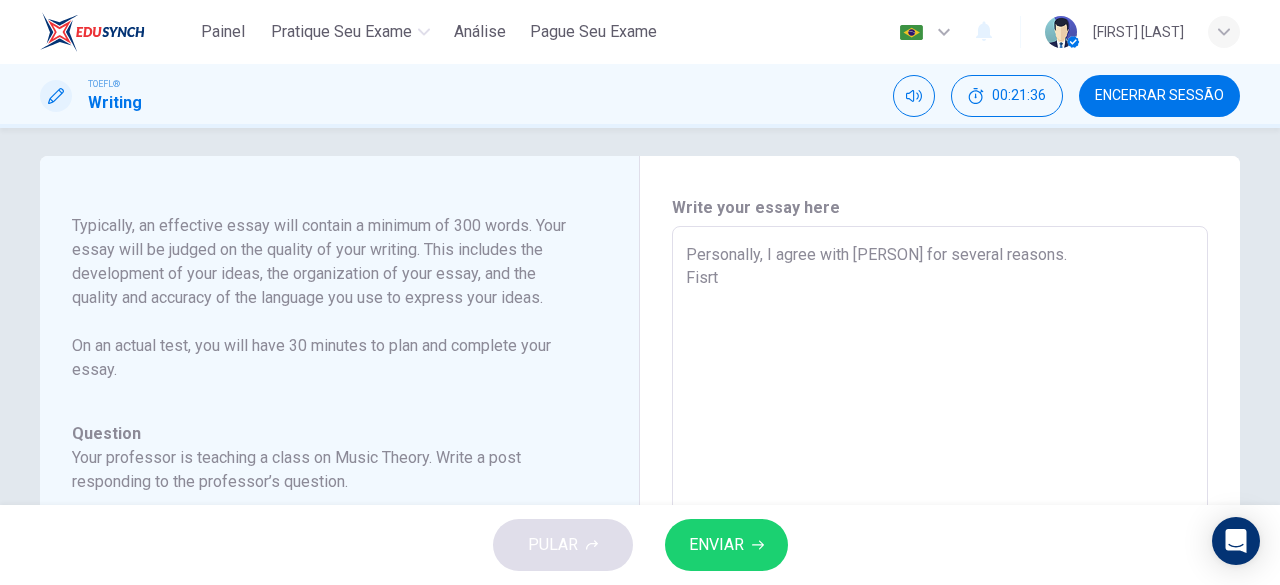 type on "Personally, I agree with [PERSON] for several reasons.
Fisrt" 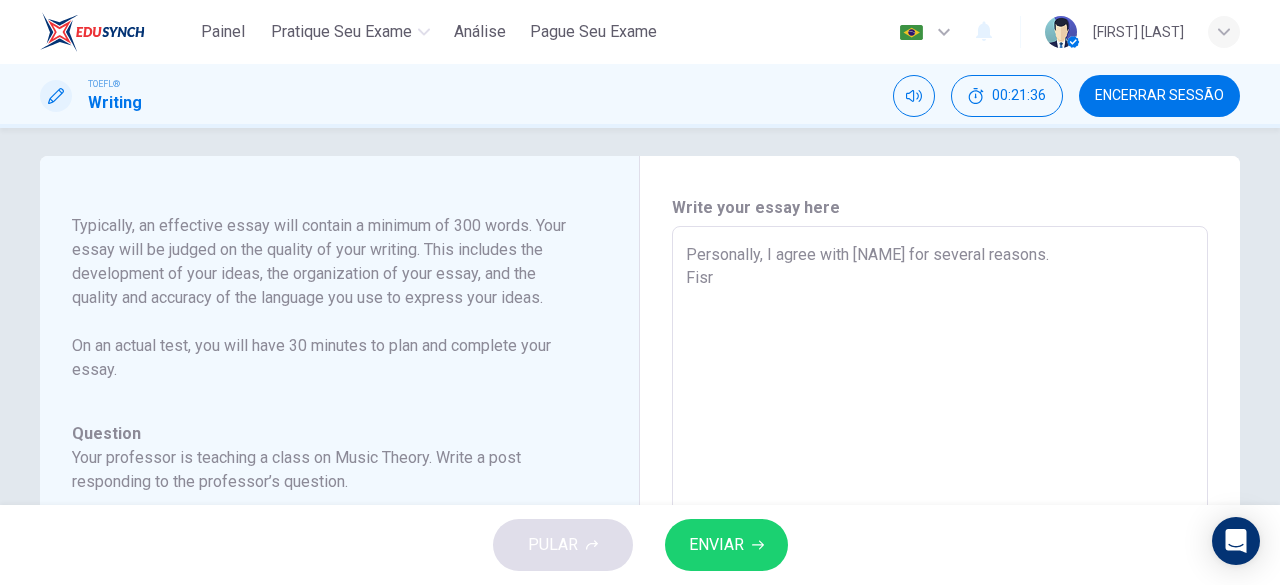 type on "Personally, I agree with [NAME] for several re" 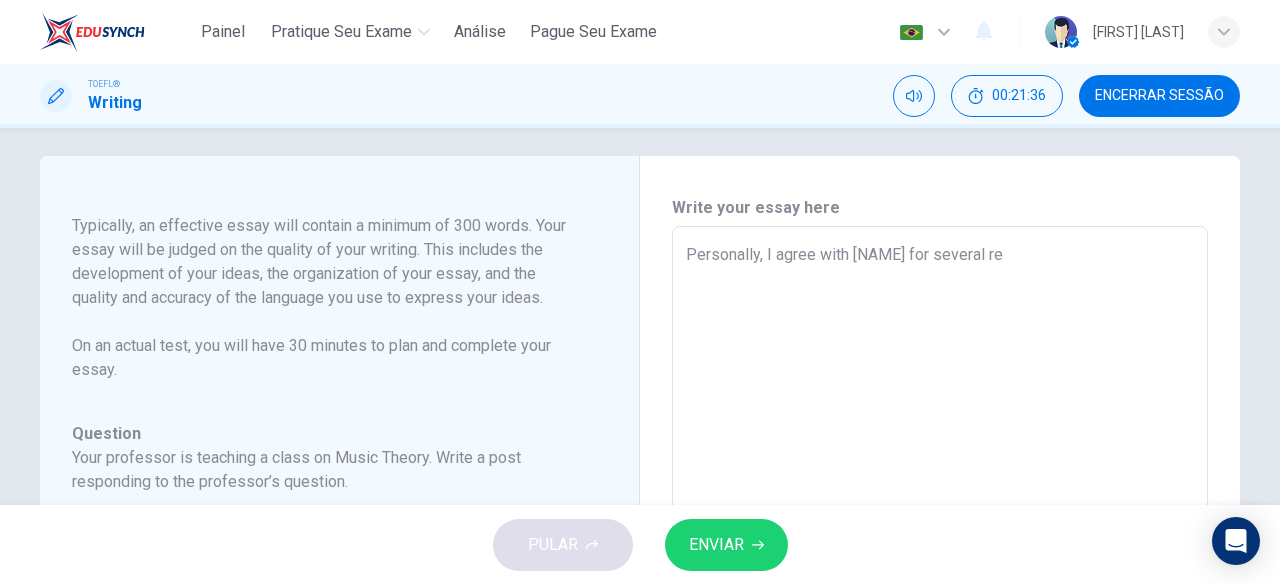 type on "x" 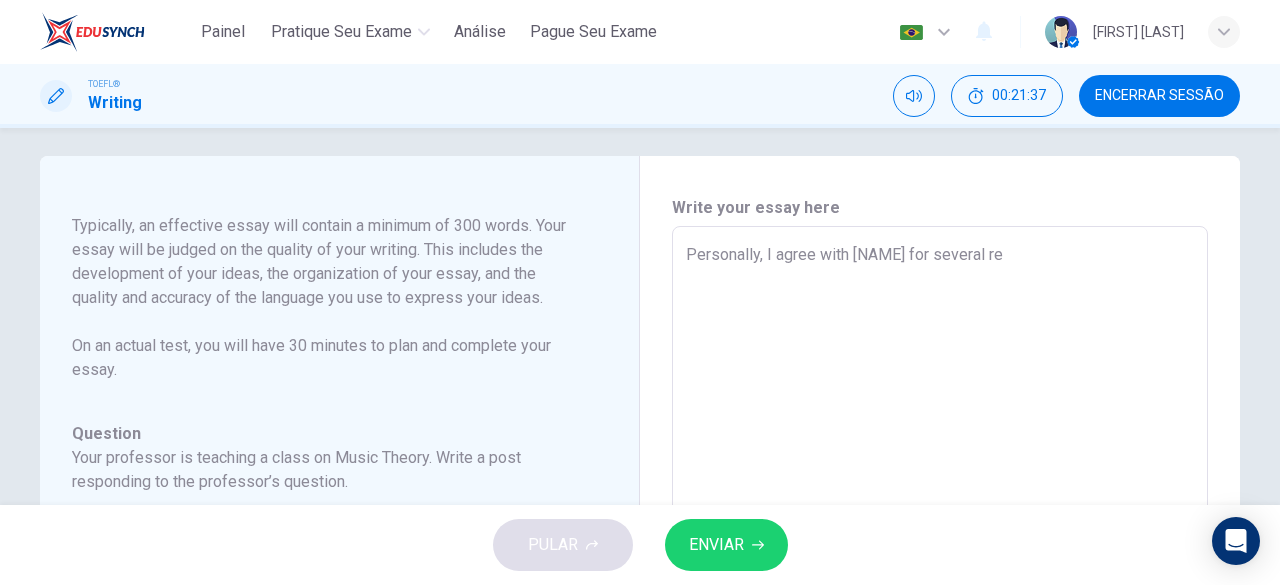 type on "Personally, I agree with [PERSON] for several reasons.
Fi" 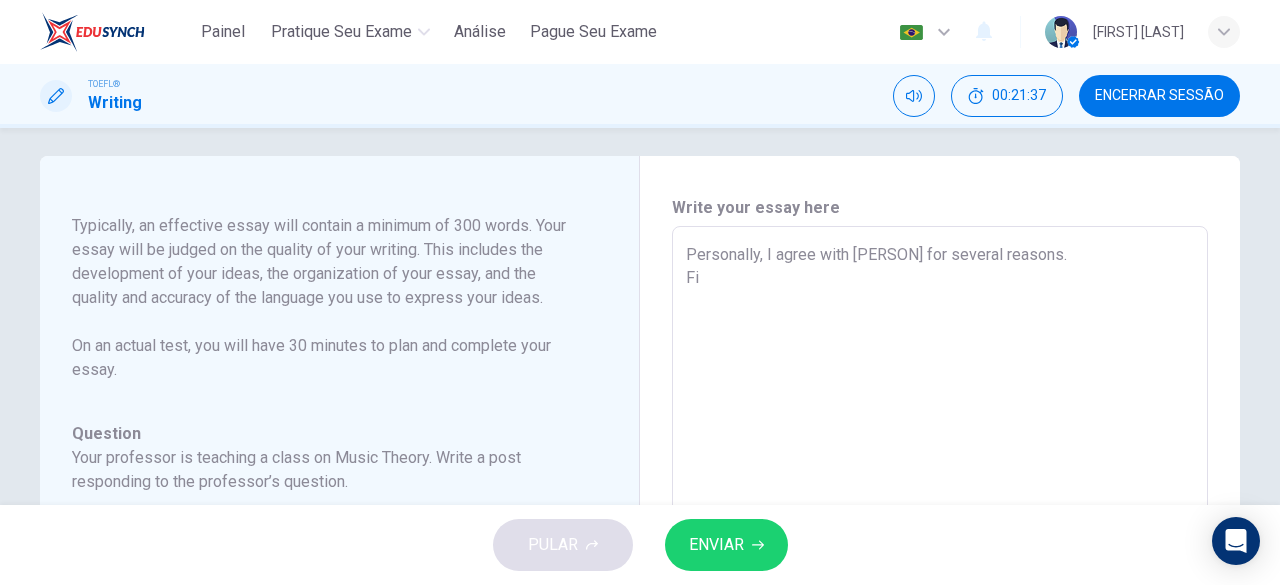 type on "x" 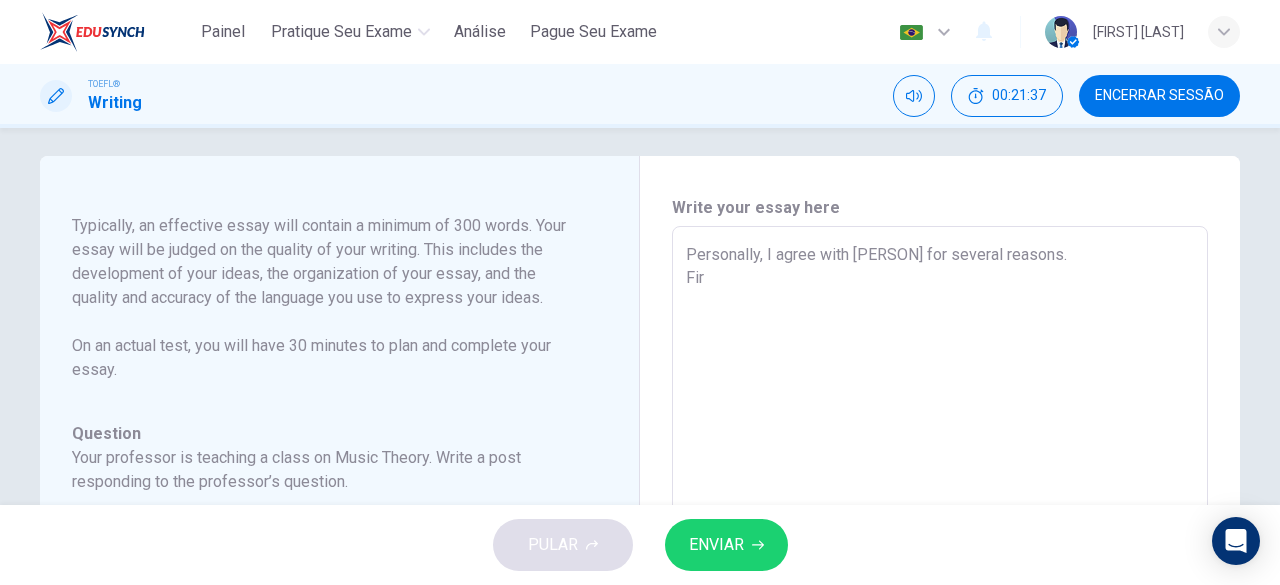 type on "x" 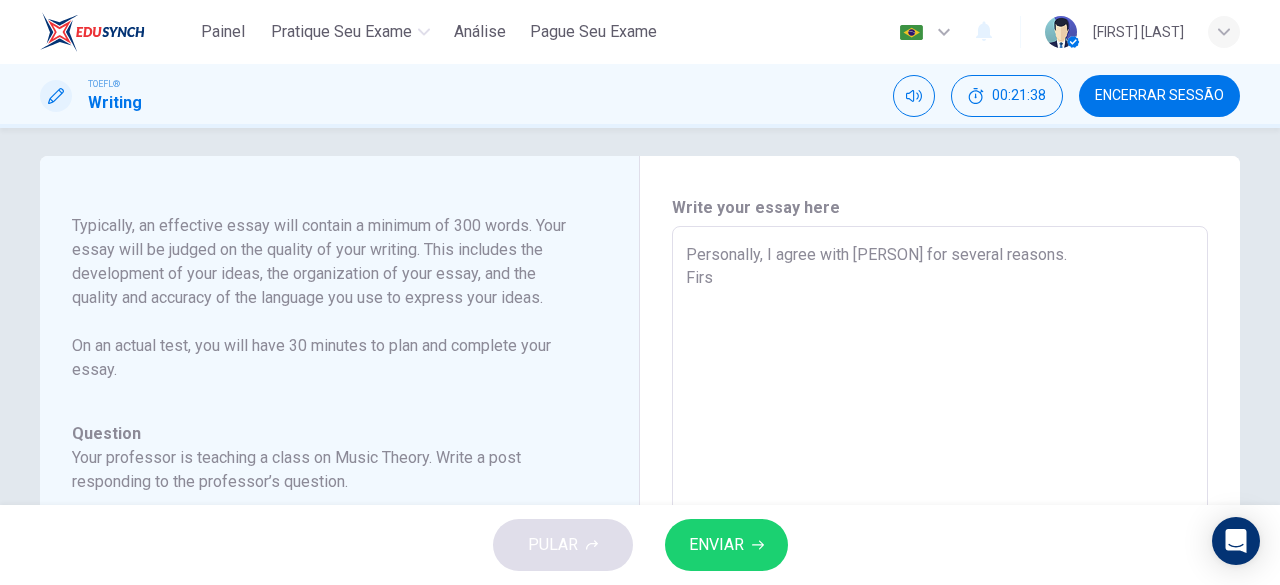 type on "Personally, I agree with Violet for several reasons.
First" 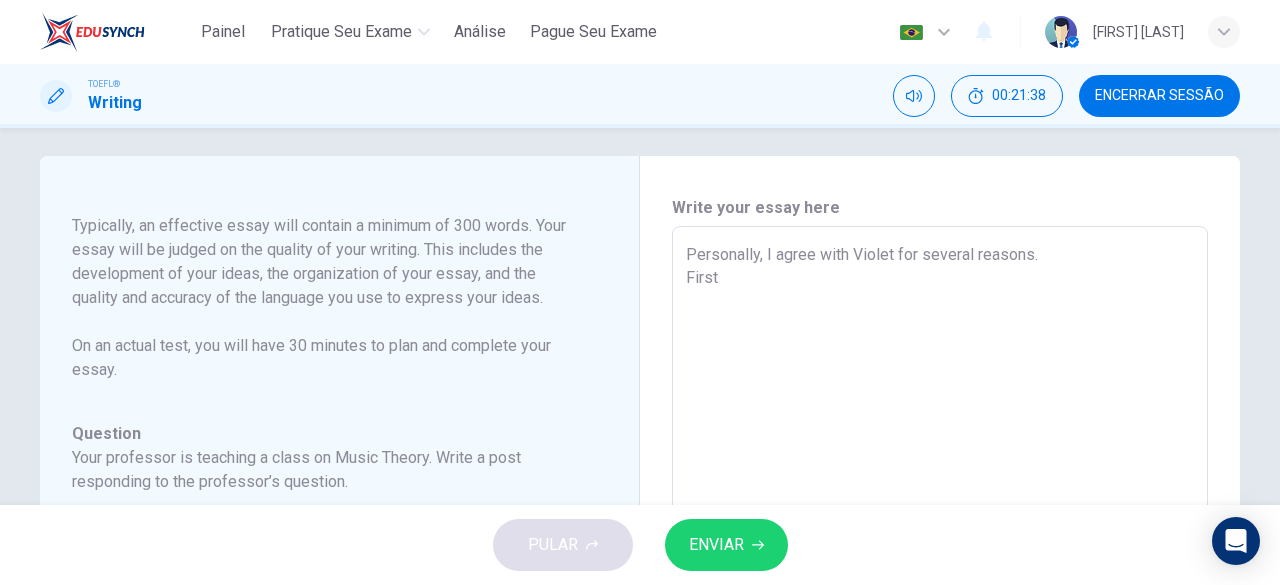 type on "x" 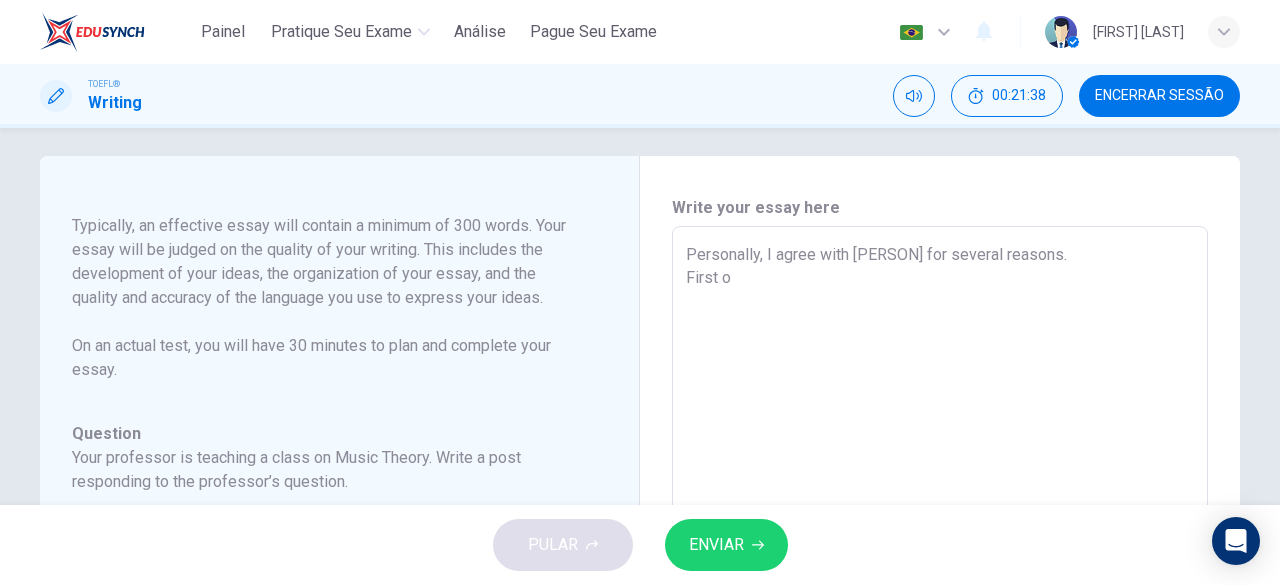 type on "x" 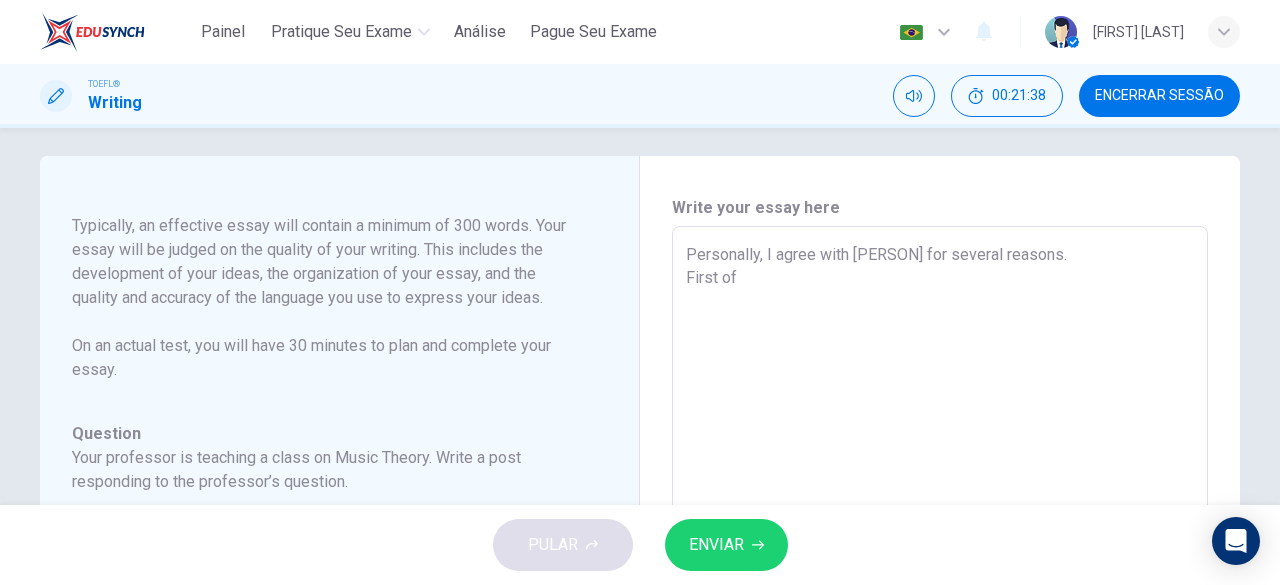type on "Personally, I agree with [PERSON] for several reasons.
First of" 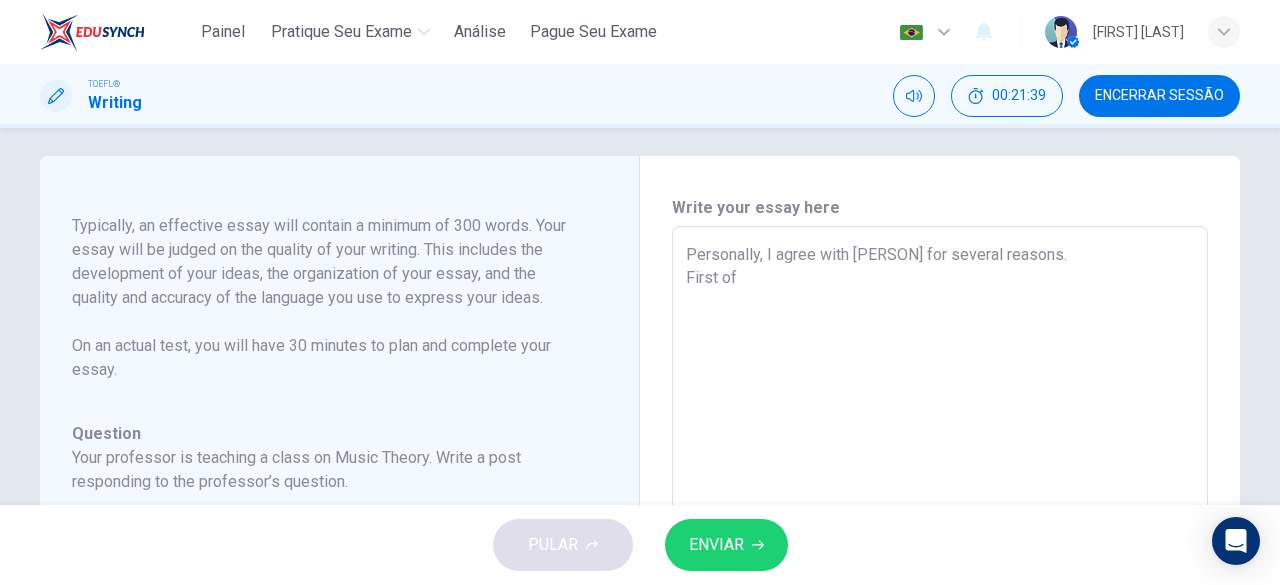 type on "Personally, I agree with [NAME] for several reasons.
First of a" 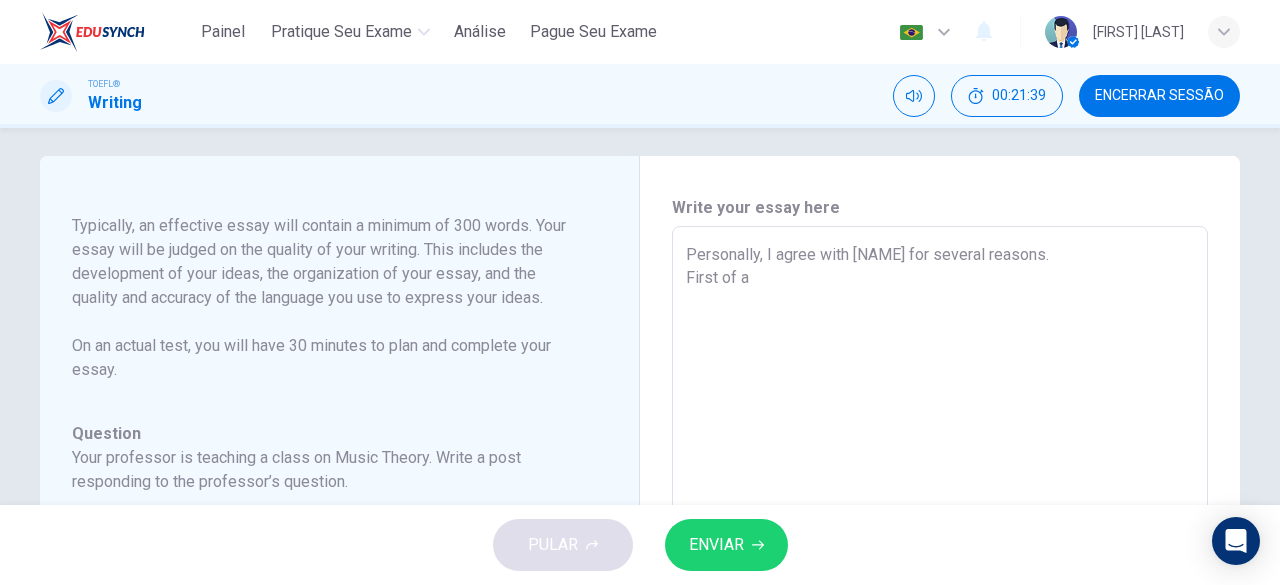 type on "x" 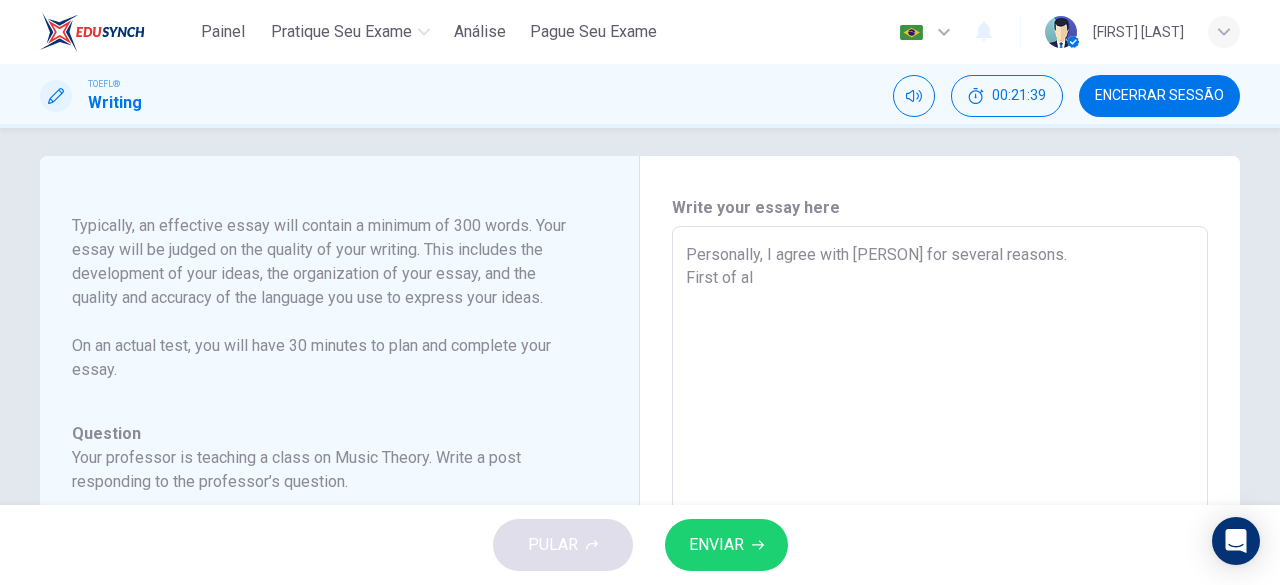 type on "x" 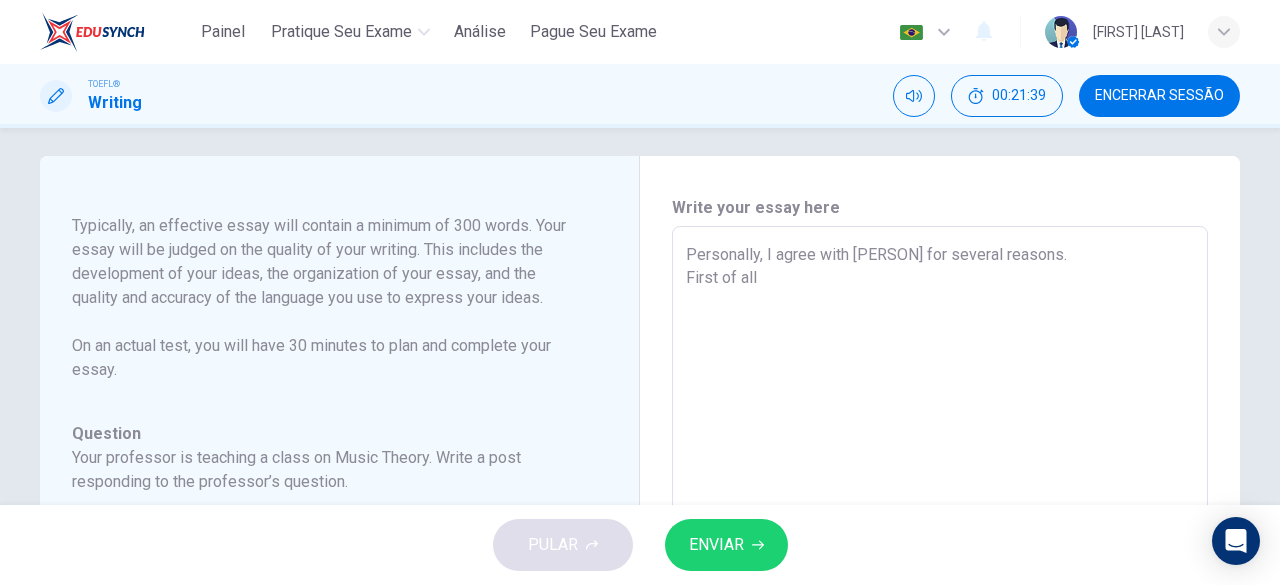 type on "x" 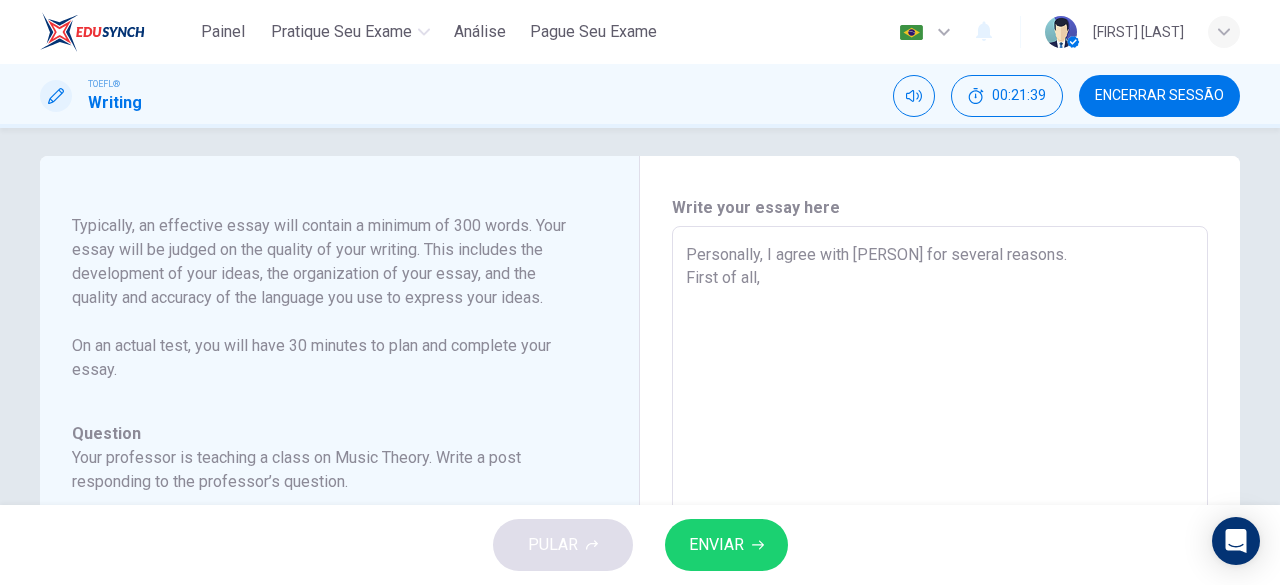type on "x" 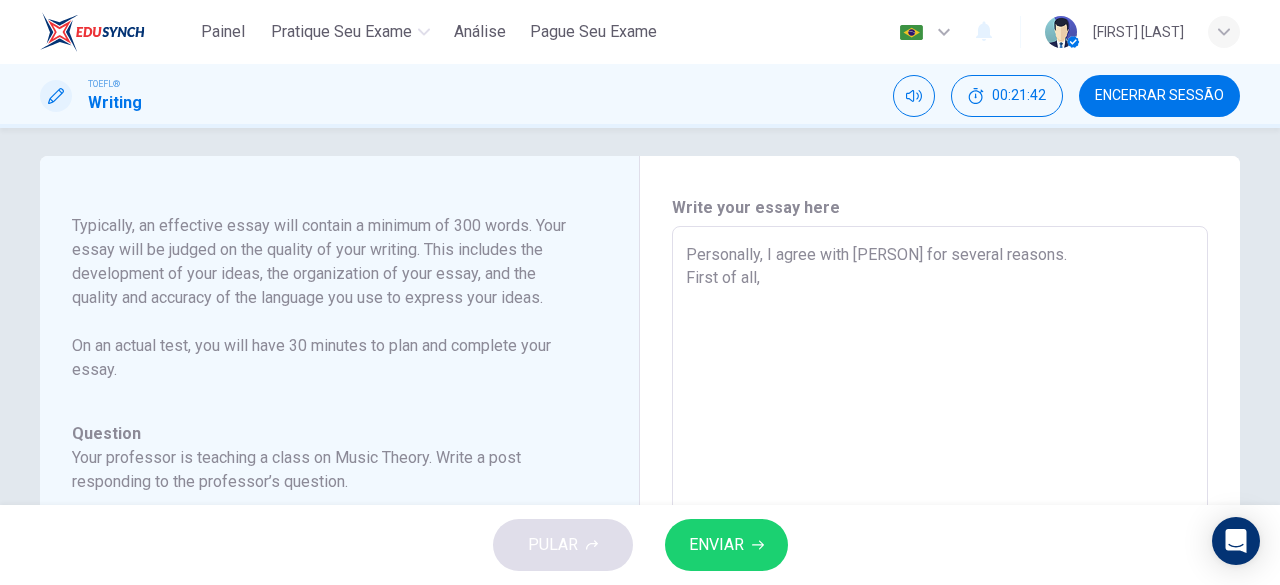 type on "Personally, I agree with [NAME] for several reasons.
First of all, t" 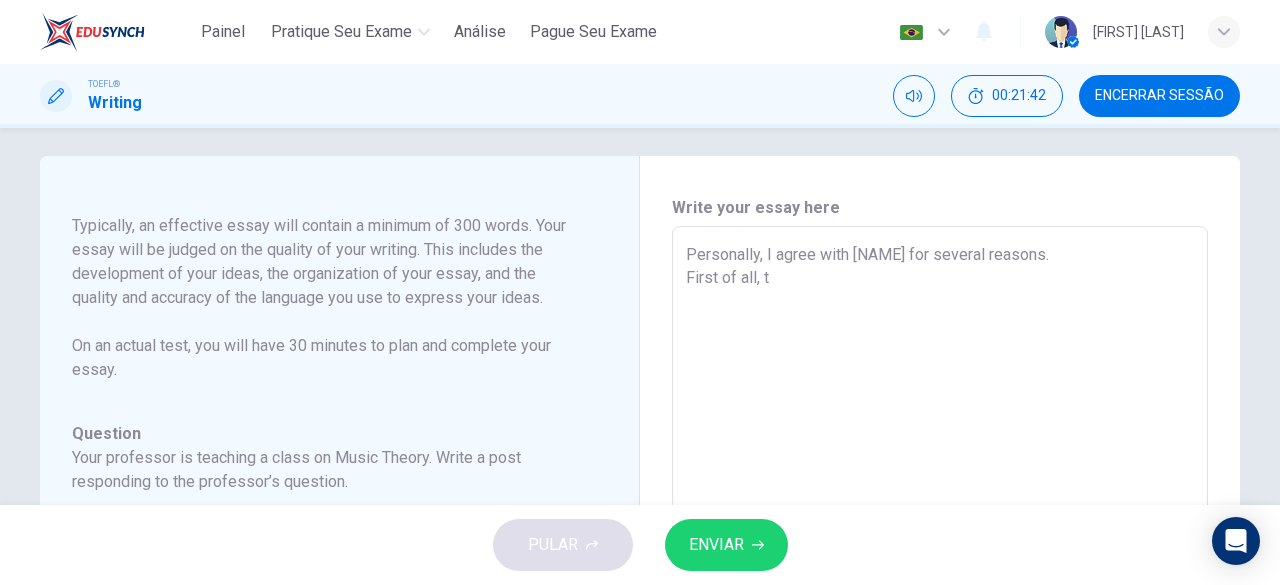type on "x" 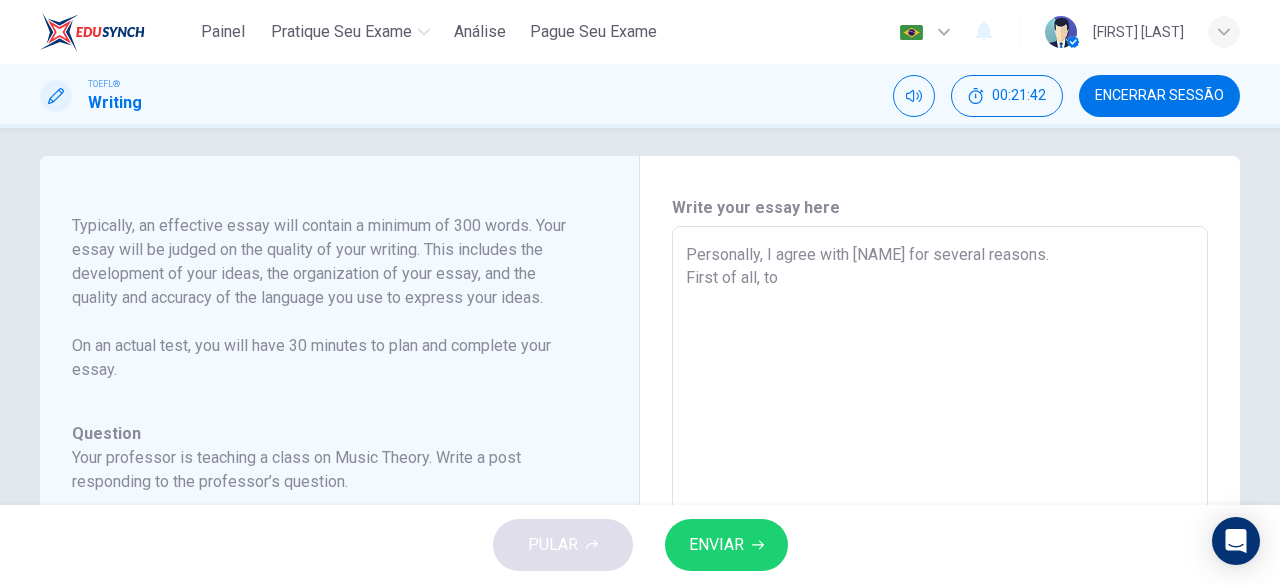 type on "x" 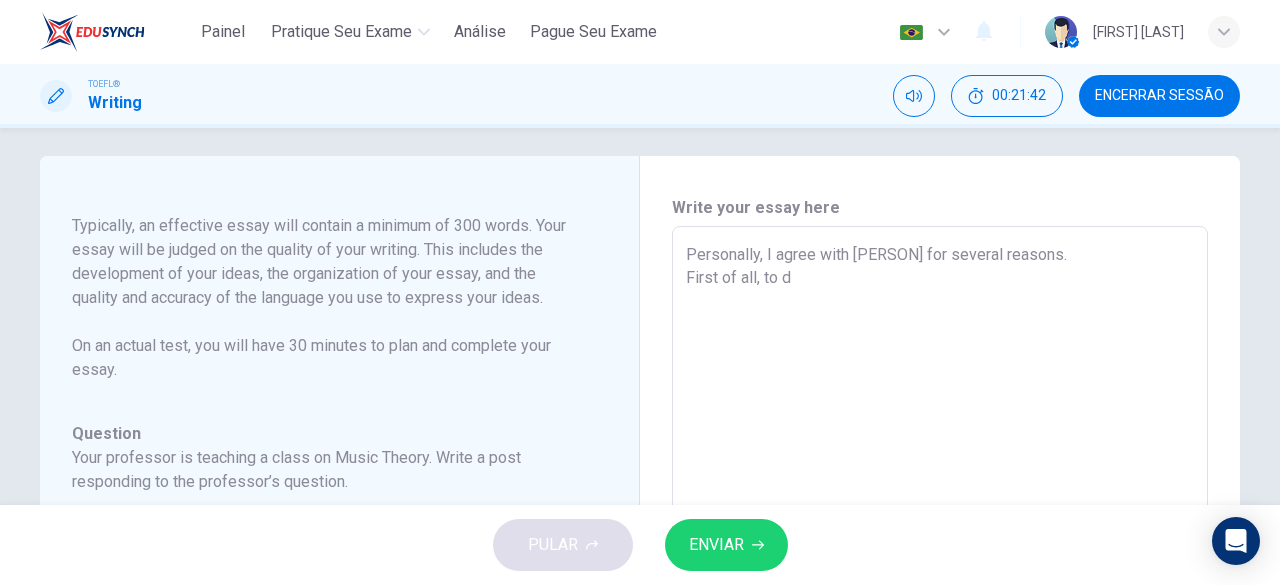 type on "x" 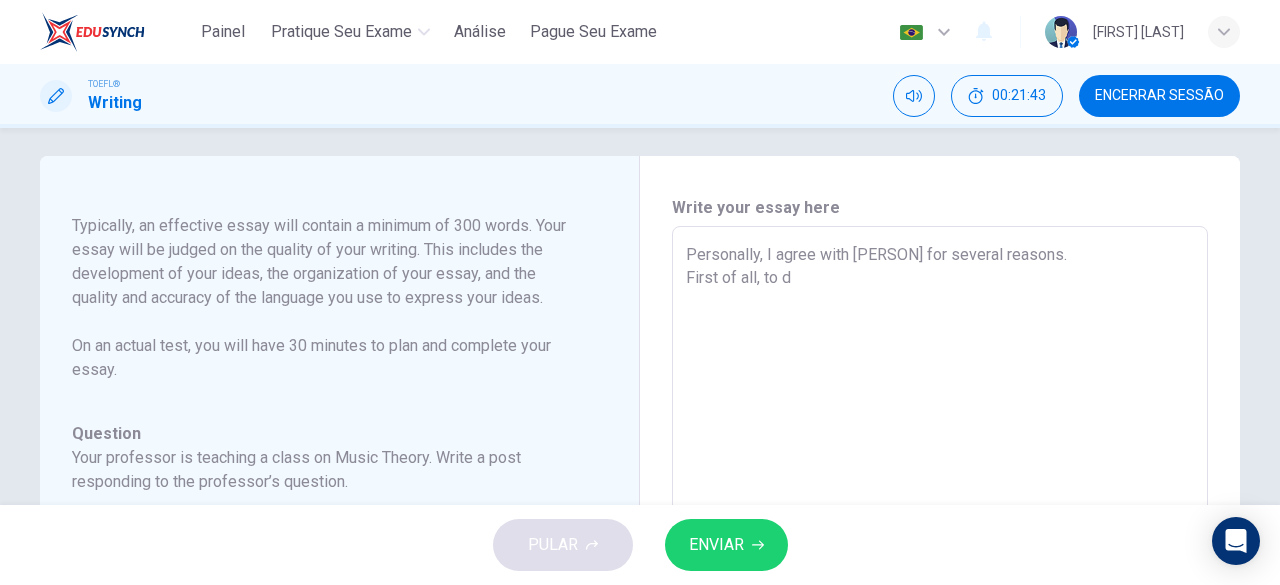 type on "Personally, I agree with [NAME] for several reasons.
First of all, to do" 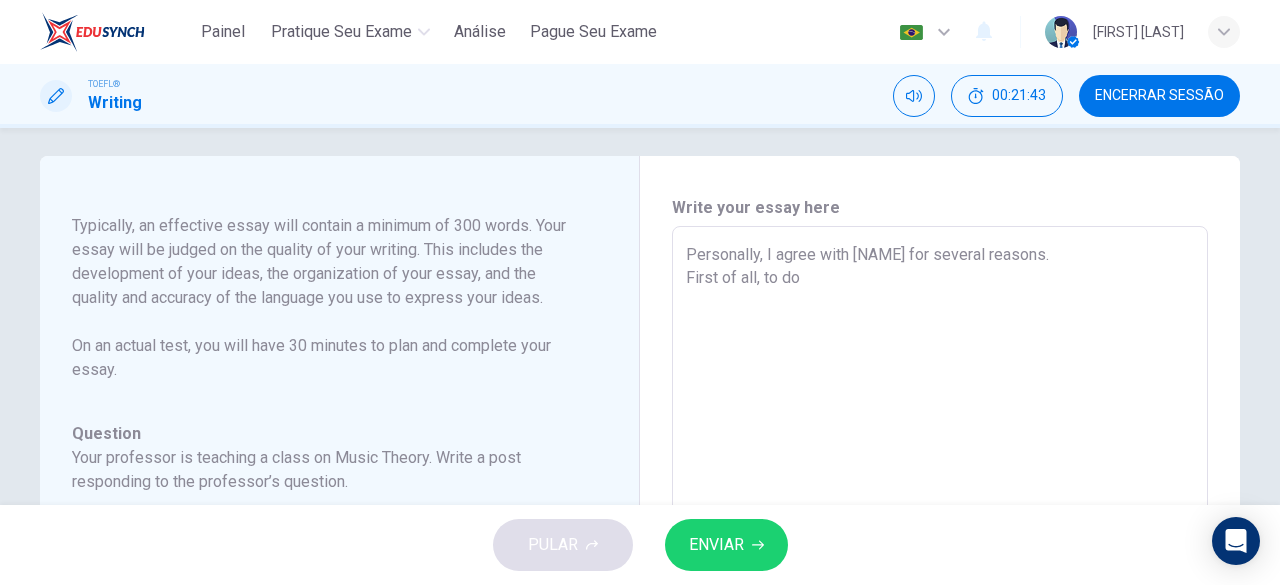 type on "x" 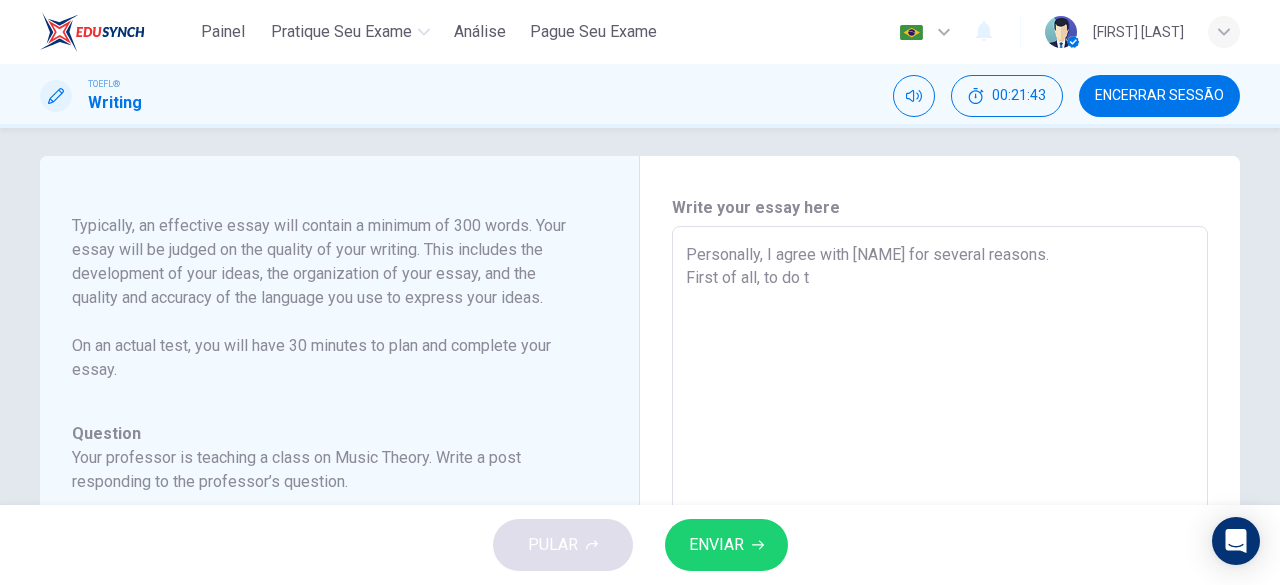 type on "x" 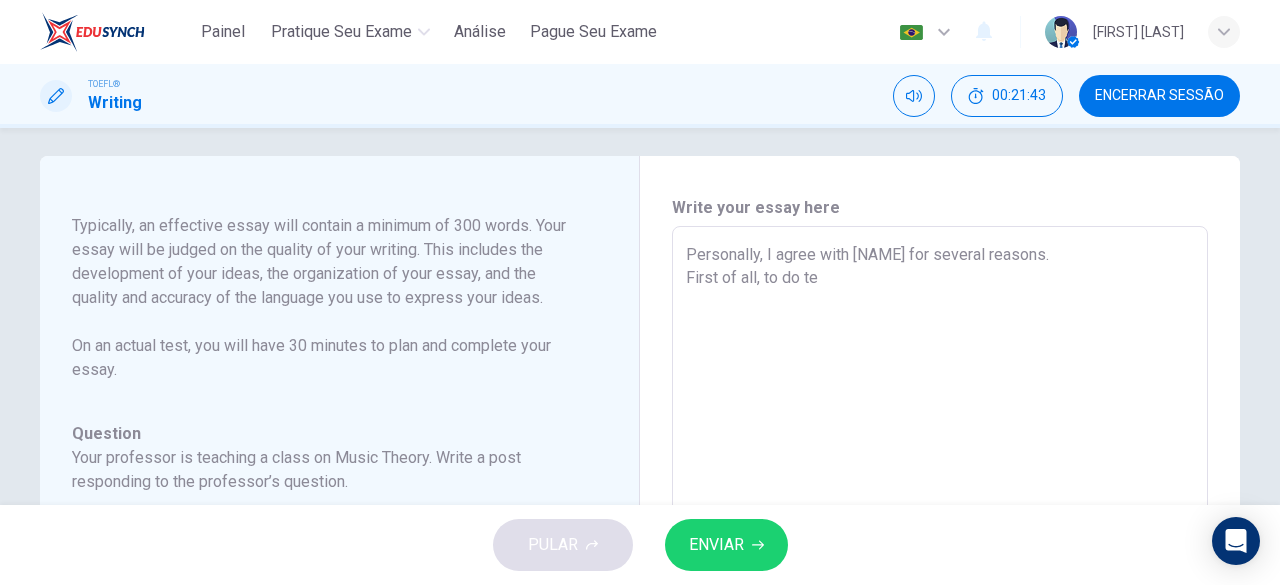 type on "x" 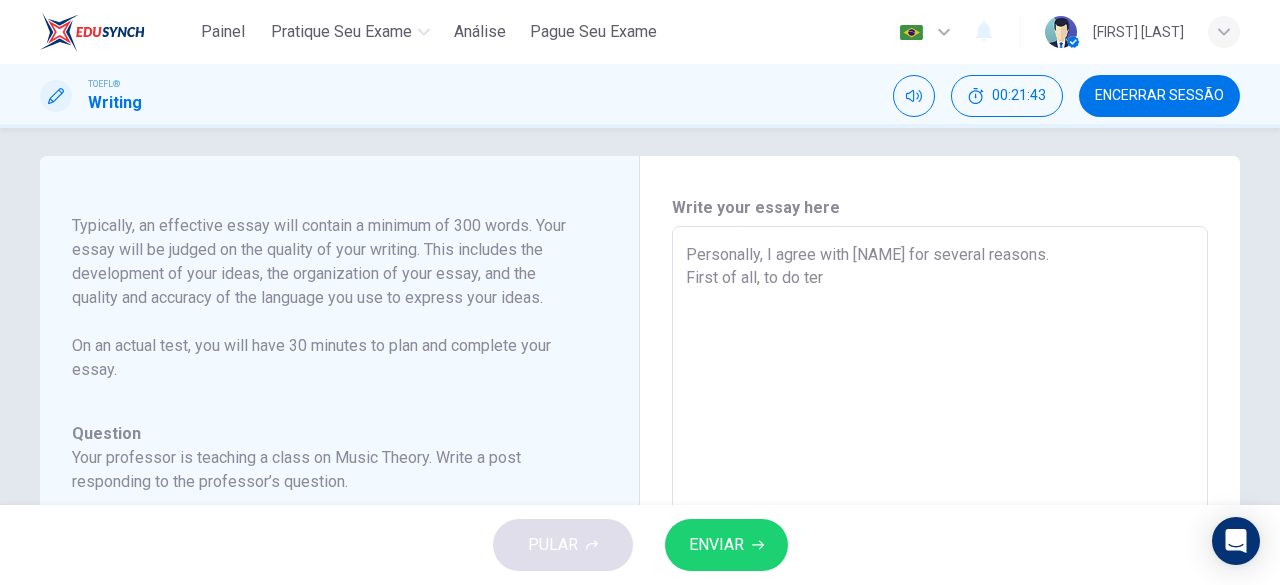 type on "Personally, I agree with [NAME] for several reasons.
First of all, to do terr" 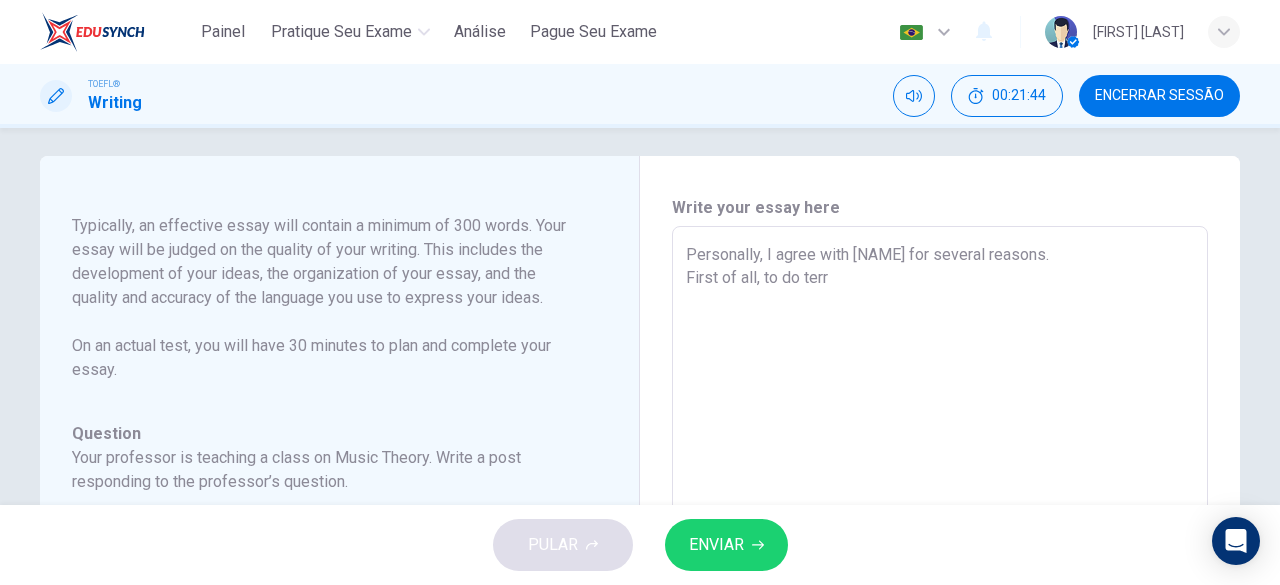 type on "Personally, I agree with [NAME] for several reasons.
First of all, to do terri" 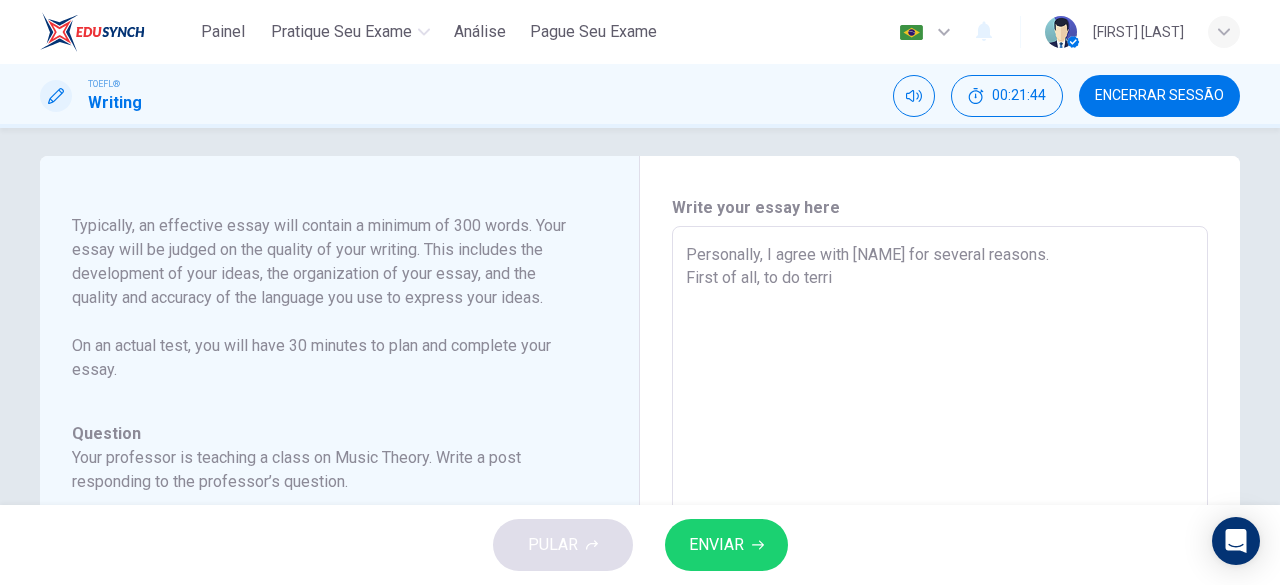type on "x" 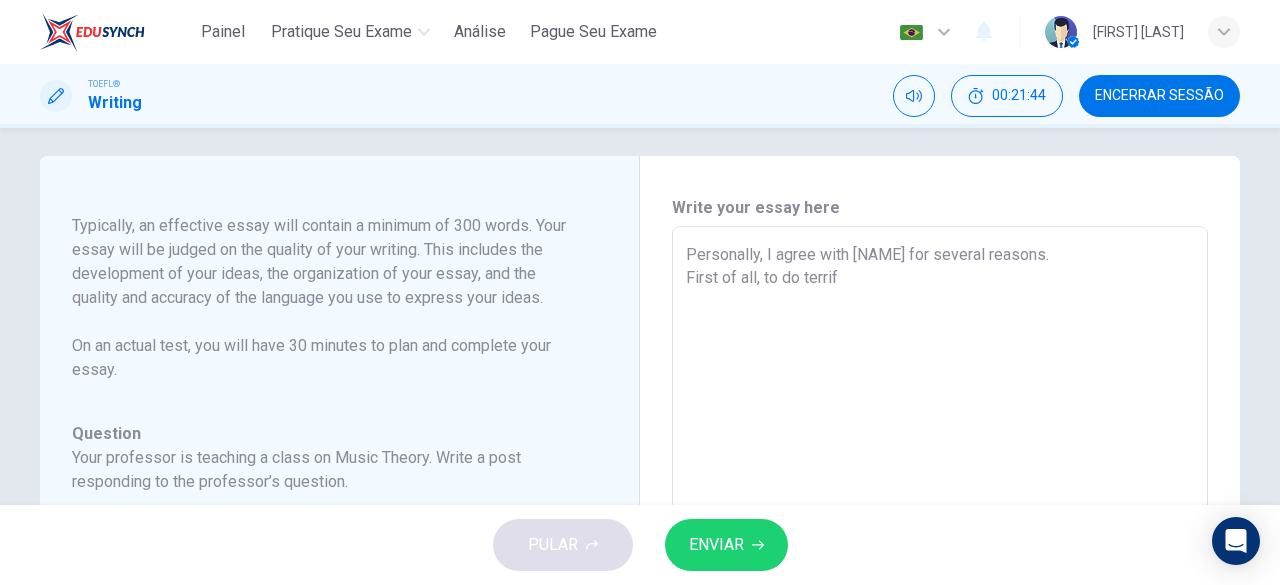 type on "x" 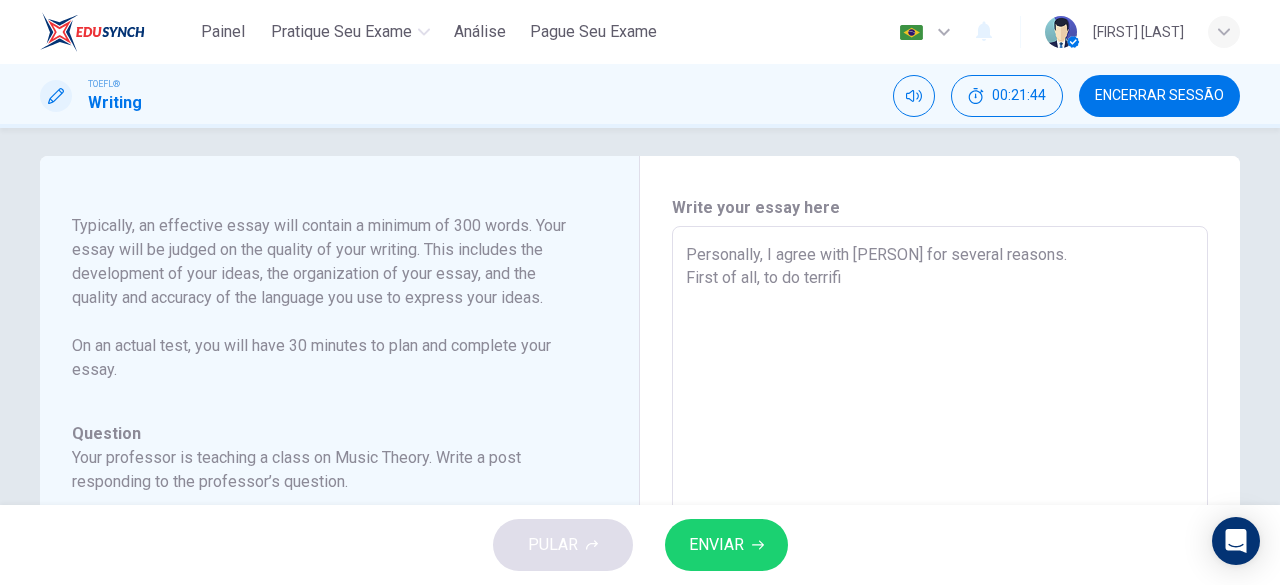 type on "x" 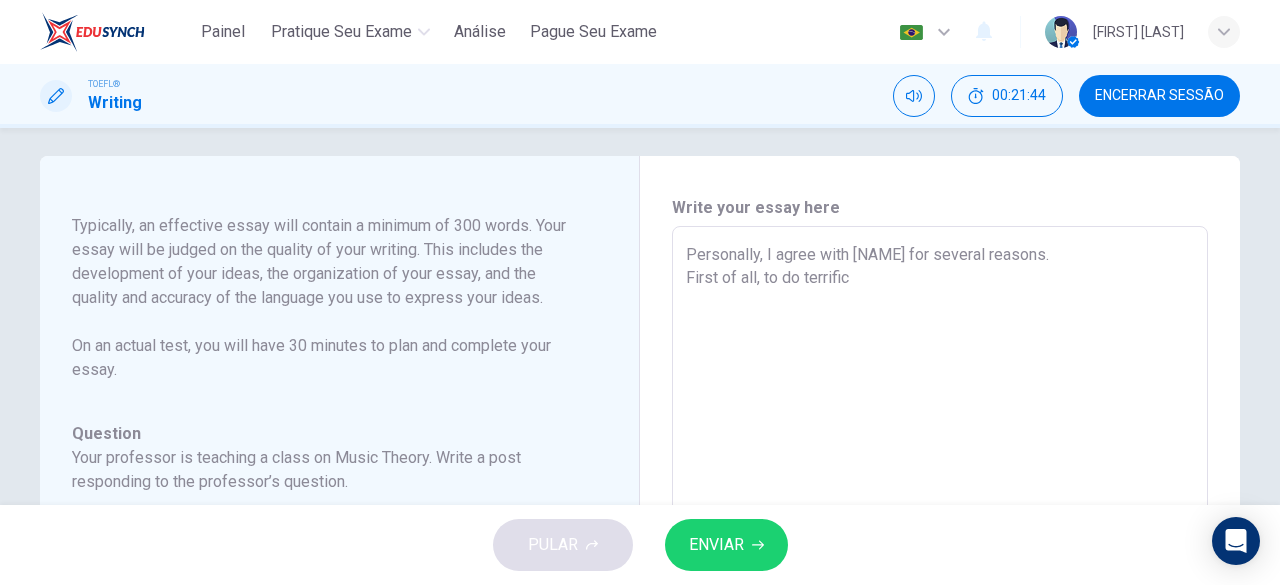 type on "x" 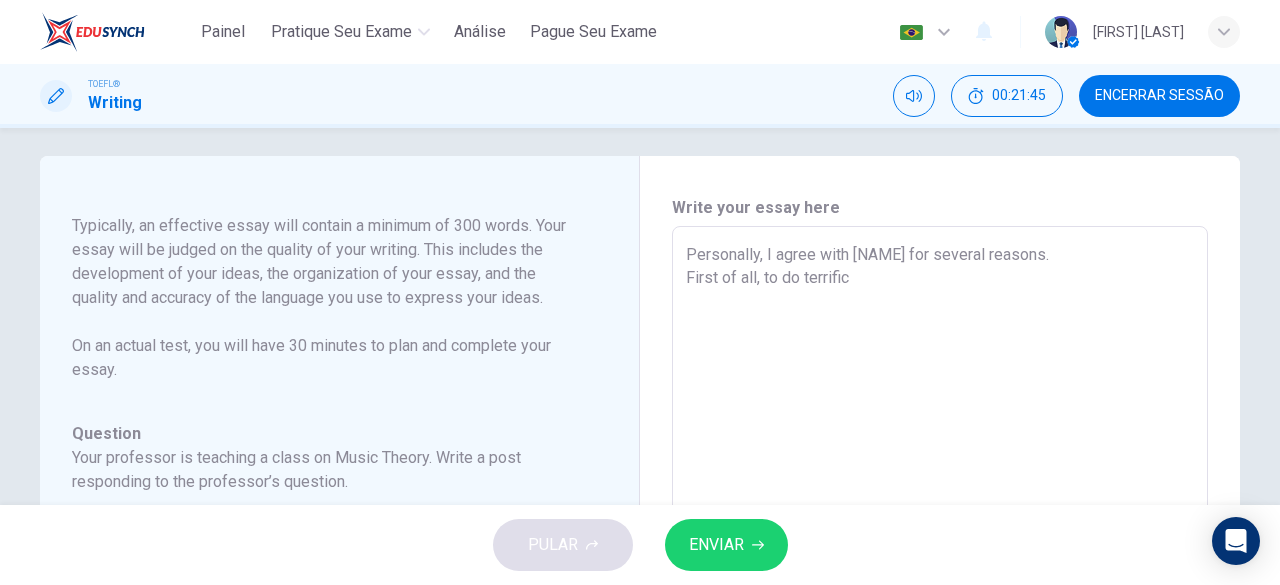 type on "Personally, I agree with [NAME] for several reasons.
First of all, to do terrific m" 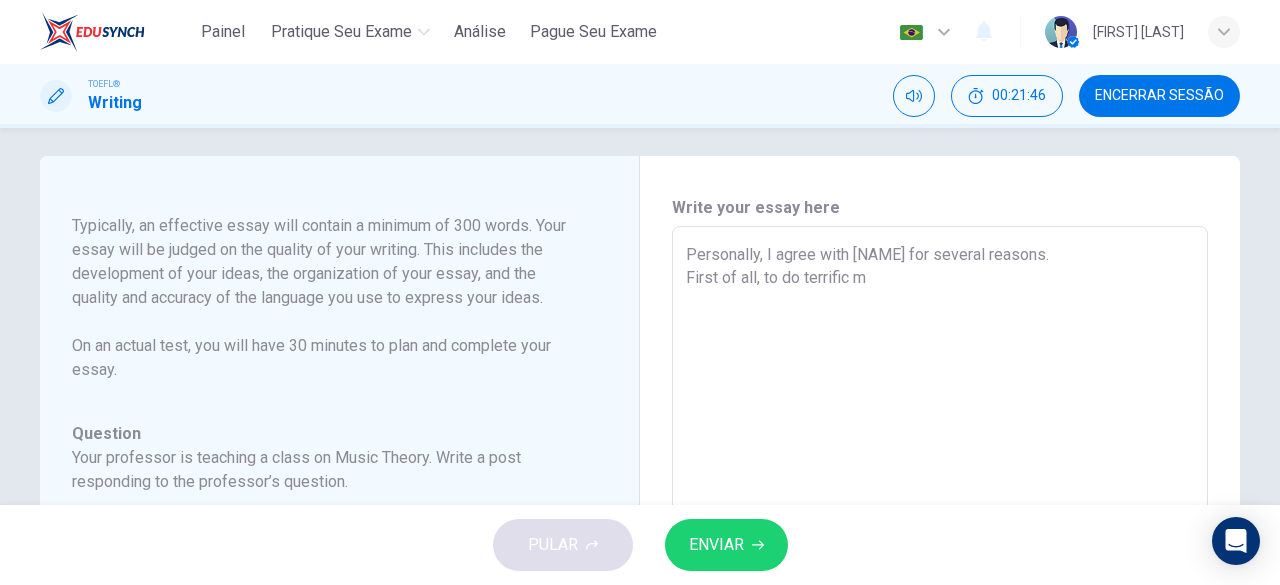 type on "Personally, I agree with [NAME] for several reasons.
First of all, to do terrific mu" 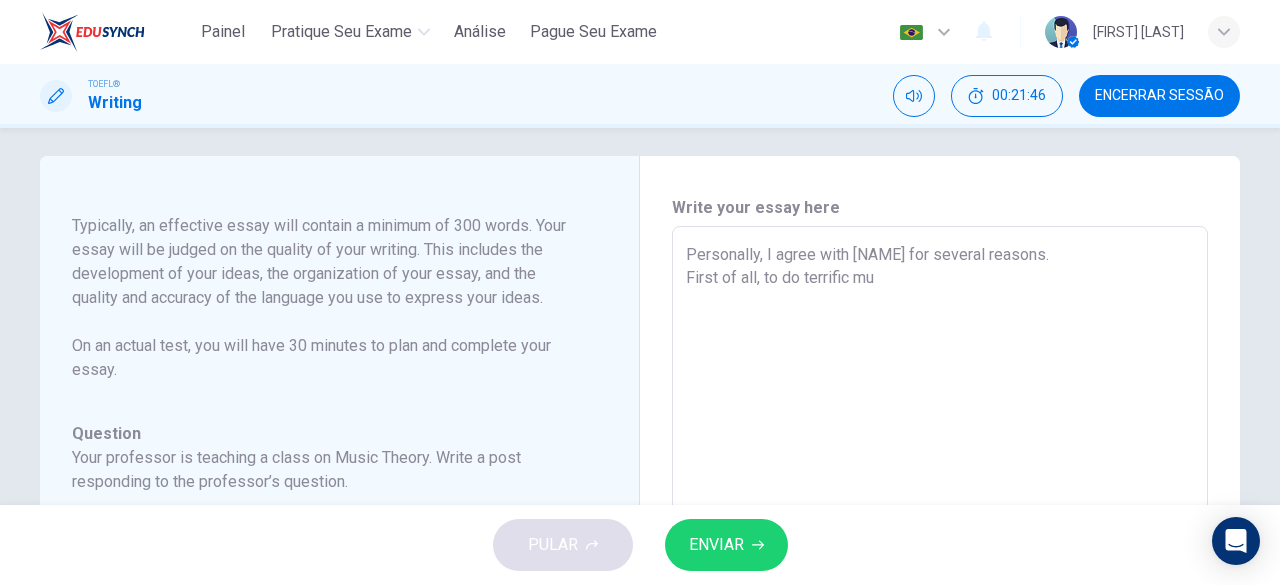 type on "Personally, I agree with [PERSON] for several reasons.
First of all, to do terrific mus" 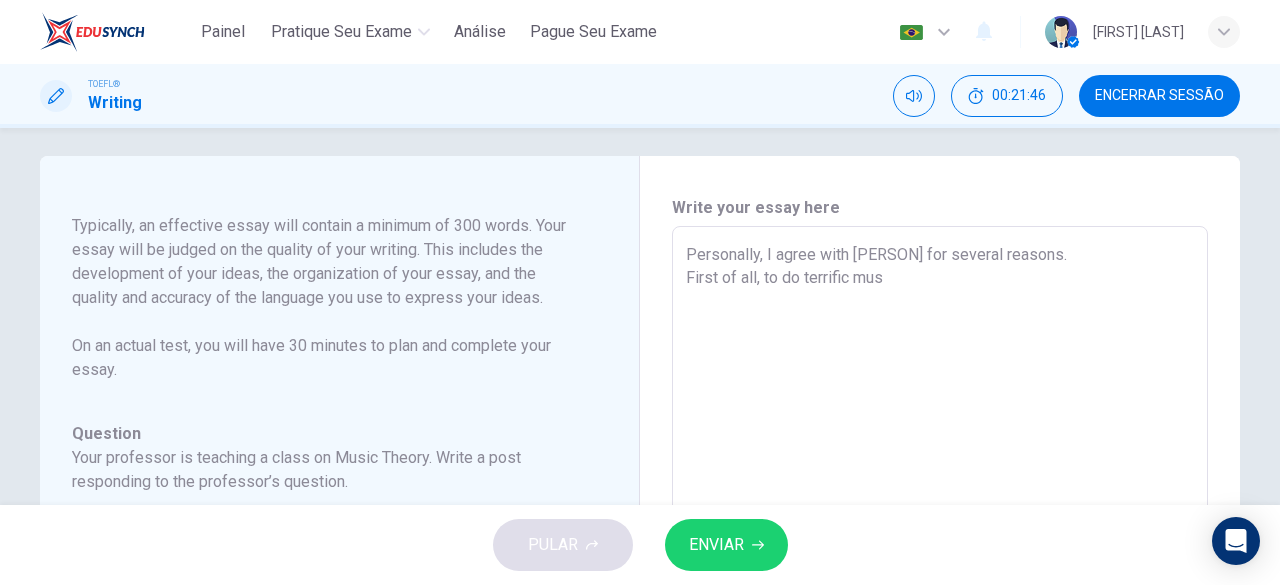 type on "x" 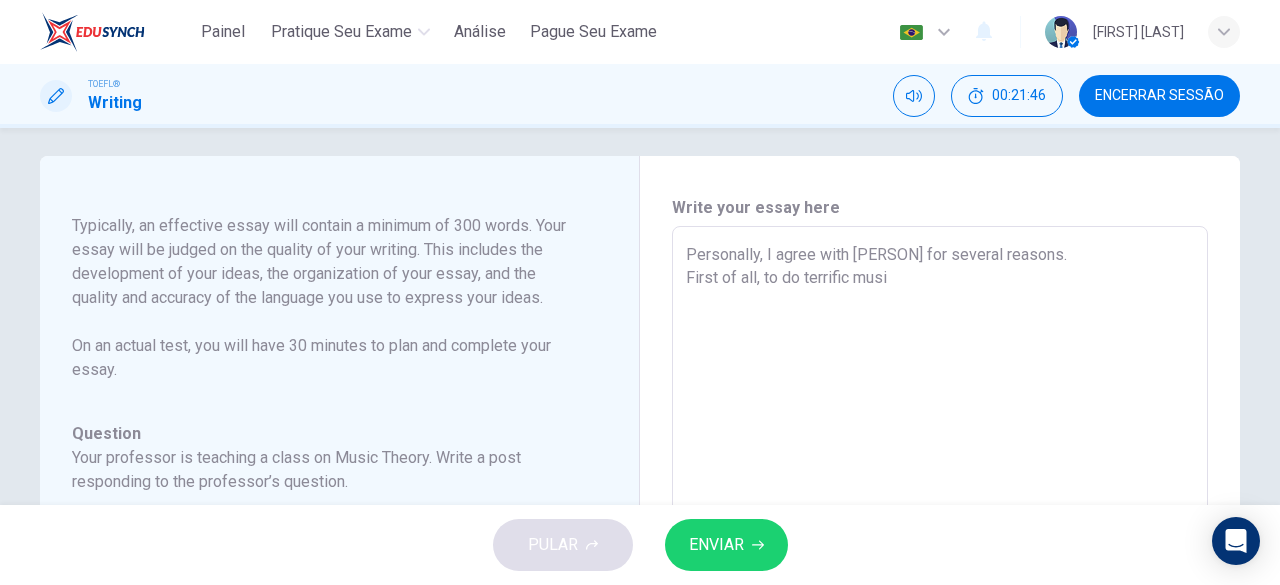 type on "x" 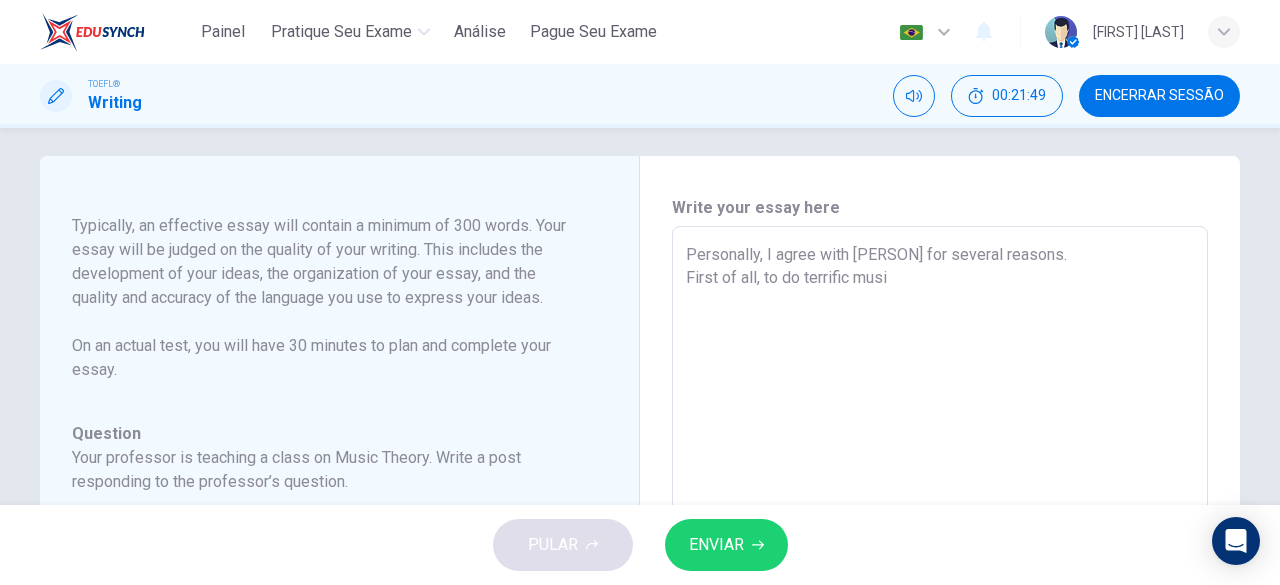 type on "Personally, I agree with [NAME] for several reasons.
First of all, to do terrific music" 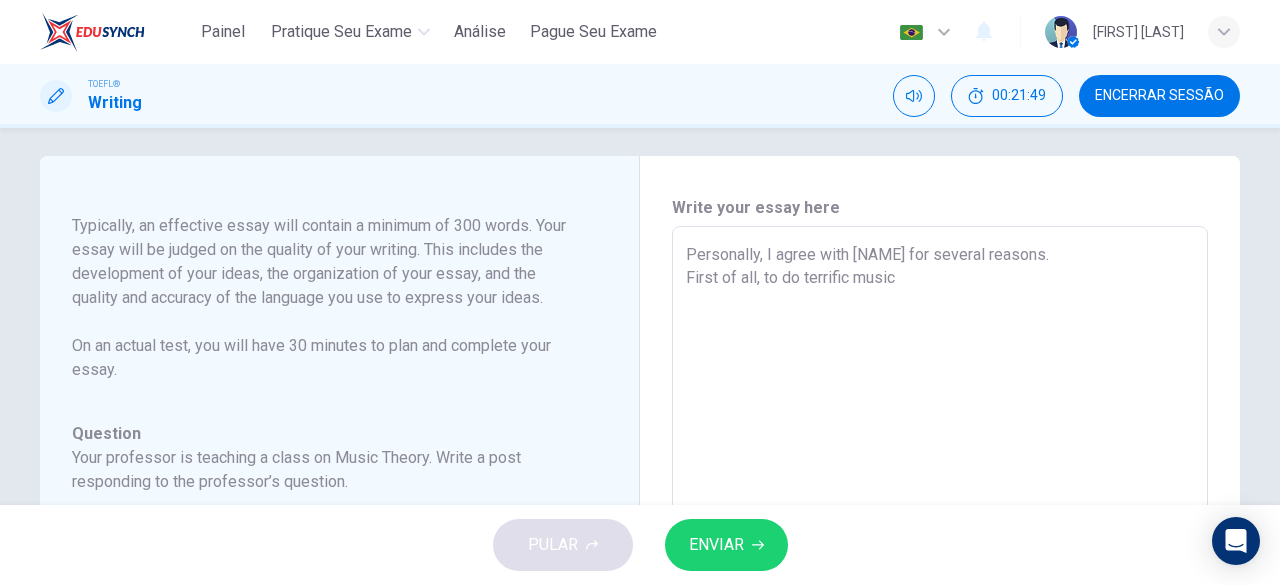 type on "Personally, I agree with [NAME] for several reasons.
First of all, to do terrific musics" 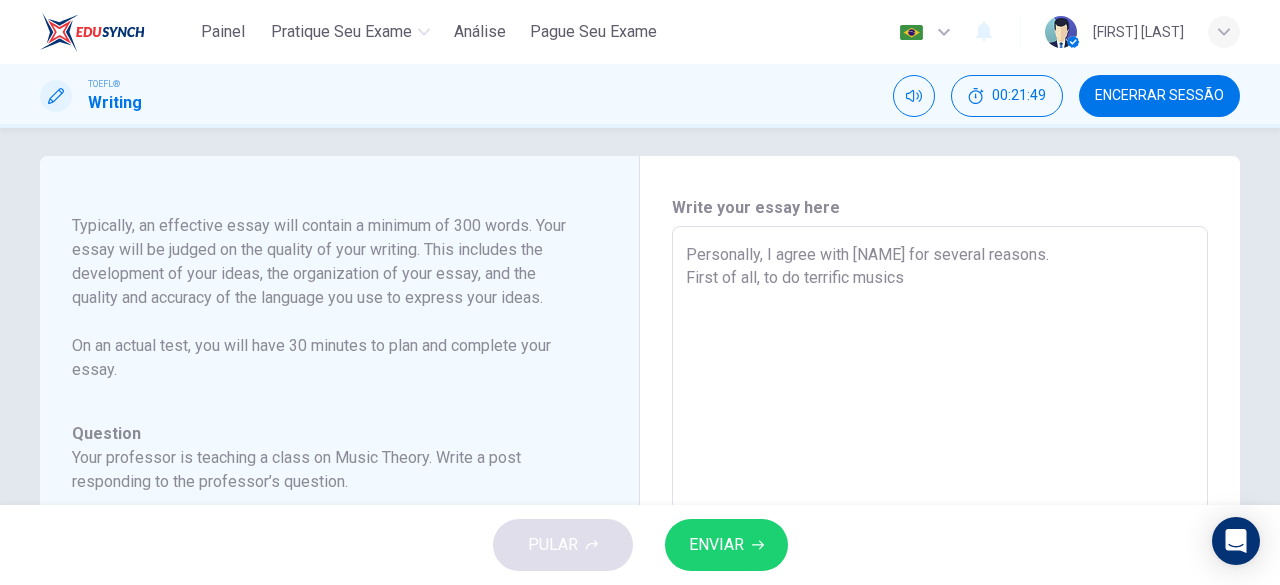 type on "x" 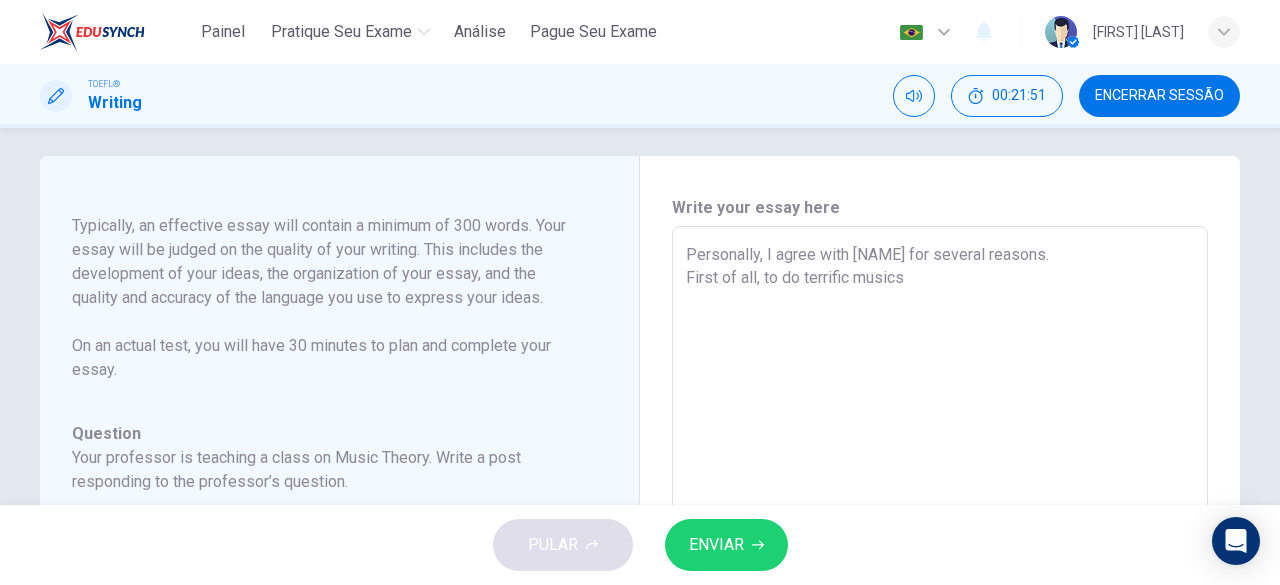 type on "Personally, I agree with [NAME] for several reasons.
First of all, to do terrific musics," 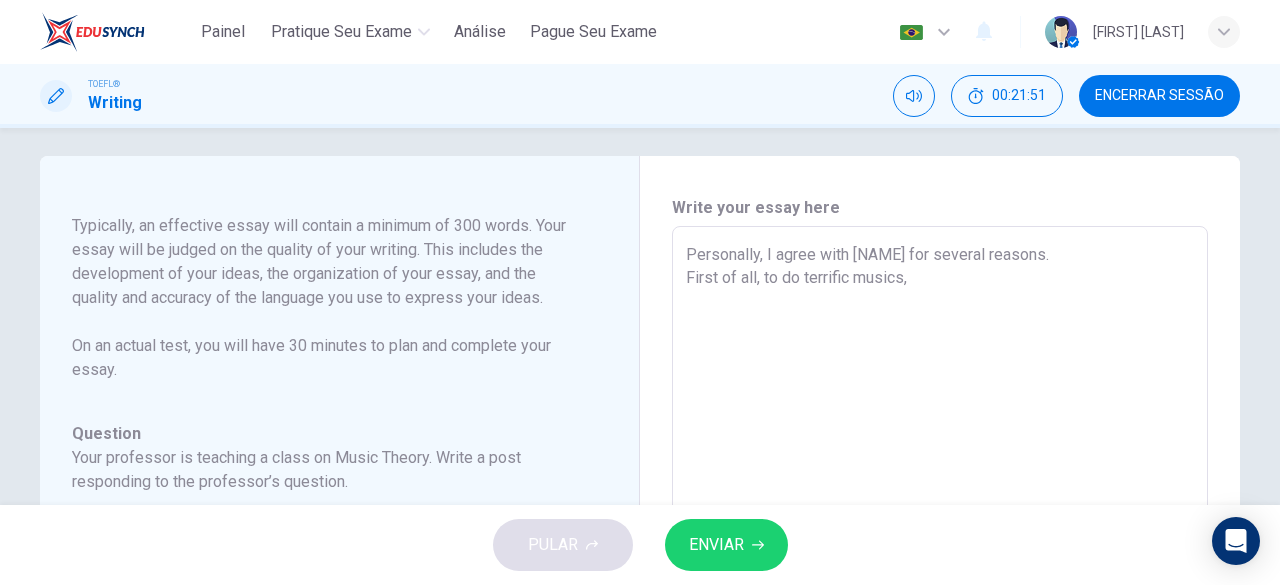 type 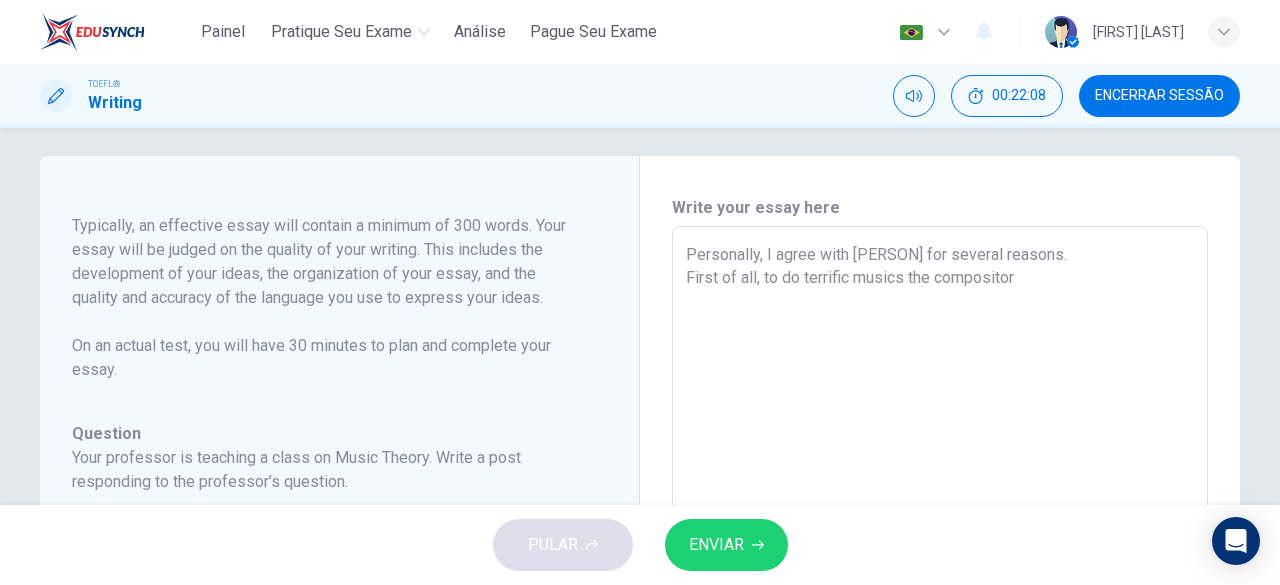 click on "Personally, I agree with [PERSON] for several reasons.
First of all, to do terrific musics the compositor" at bounding box center [940, 560] 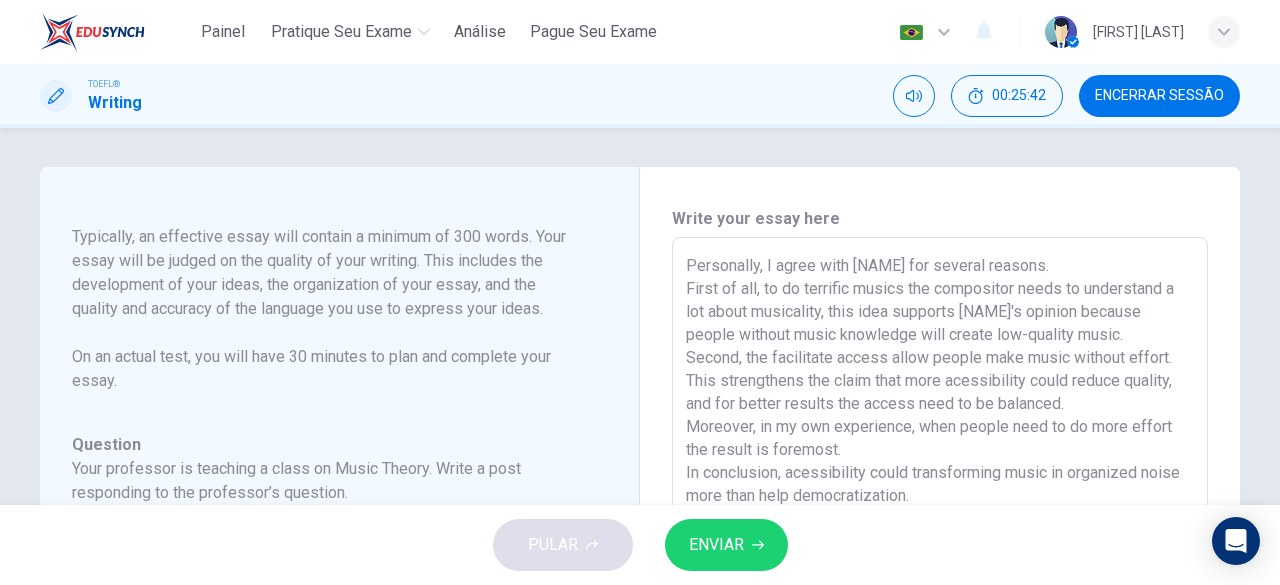 scroll, scrollTop: 0, scrollLeft: 0, axis: both 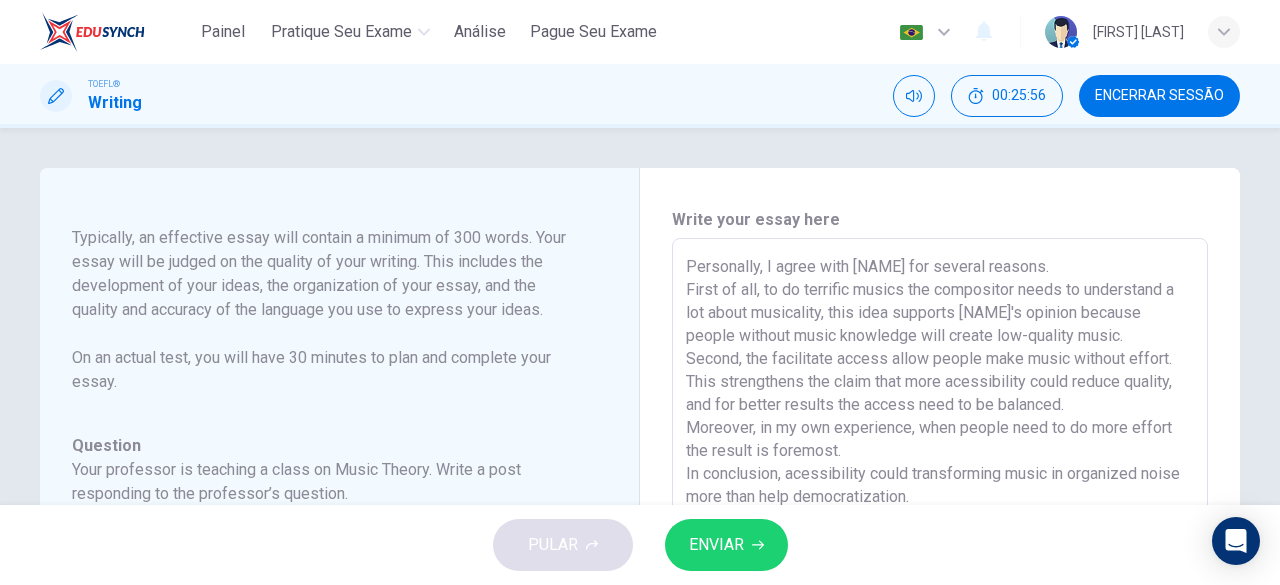click on "Personally, I agree with [NAME] for several reasons.
First of all, to do terrific musics the compositor needs to understand a lot about musicality, this idea supports [NAME]'s opinion because people without music knowledge will create low-quality music.
Second, the facilitate access allow people make music without effort. This strengthens the claim that more acessibility could reduce quality, and for better results the access need to be balanced.
Moreover, in my own experience, when people need to do more effort the result is foremost.
In conclusion, acessibility could transforming music in organized noise more than help democratization." at bounding box center [940, 572] 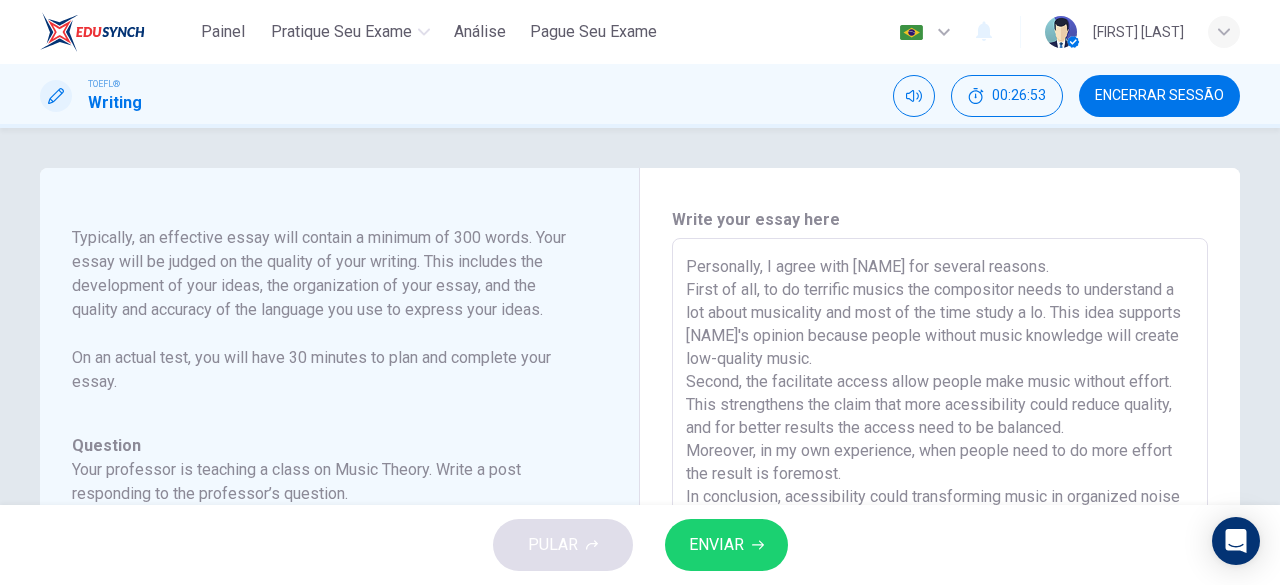 click on "Personally, I agree with [NAME] for several reasons.
First of all, to do terrific musics the compositor needs to understand a lot about musicality and most of the time study a lo. This idea supports [NAME]'s opinion because people without music knowledge will create low-quality music.
Second, the facilitate access allow people make music without effort. This strengthens the claim that more acessibility could reduce quality, and for better results the access need to be balanced.
Moreover, in my own experience, when people need to do more effort the result is foremost.
In conclusion, acessibility could transforming music in organized noise more than help democratization." at bounding box center [940, 572] 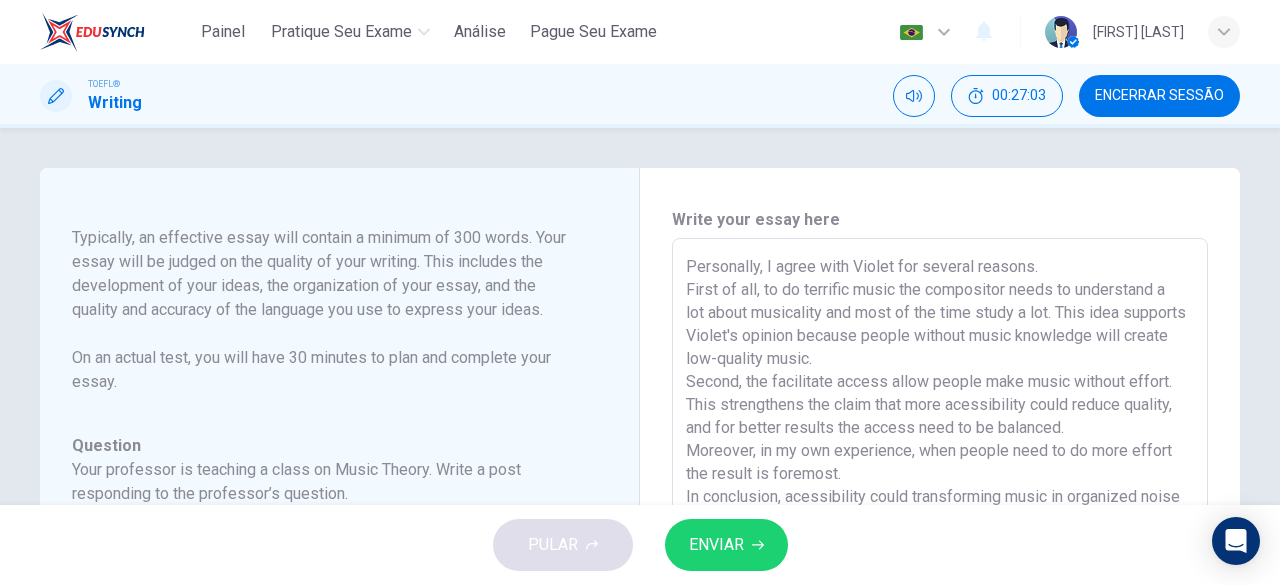 drag, startPoint x: 1080, startPoint y: 288, endPoint x: 882, endPoint y: 311, distance: 199.33138 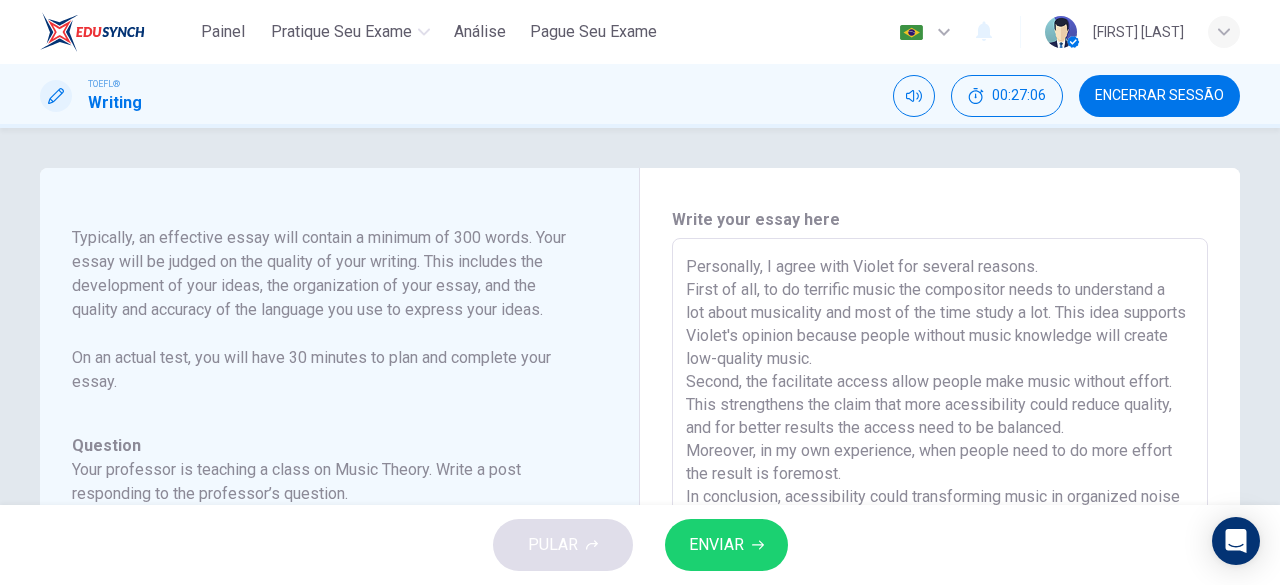 click on "Personally, I agree with Violet for several reasons.
First of all, to do terrific music the compositor needs to understand a lot about musicality and most of the time study a lot. This idea supports Violet's opinion because people without music knowledge will create low-quality music.
Second, the facilitate access allow people make music without effort. This strengthens the claim that more acessibility could reduce quality, and for better results the access need to be balanced.
Moreover, in my own experience, when people need to do more effort the result is foremost.
In conclusion, acessibility could transforming music in organized noise more than help democratization." at bounding box center (940, 572) 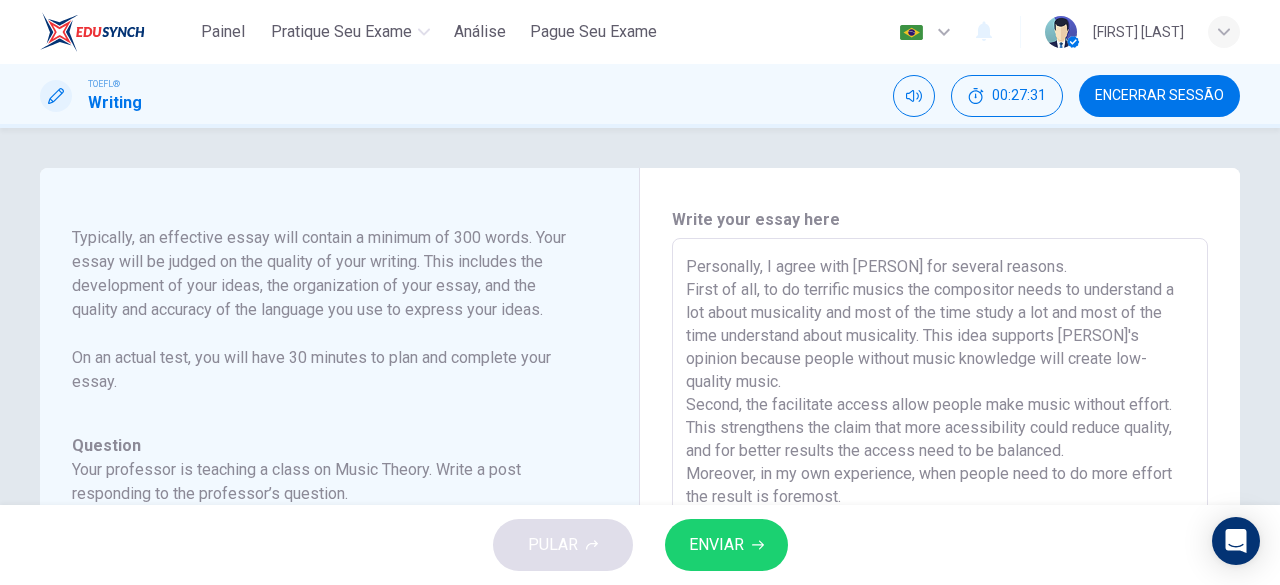 drag, startPoint x: 1084, startPoint y: 295, endPoint x: 978, endPoint y: 315, distance: 107.87029 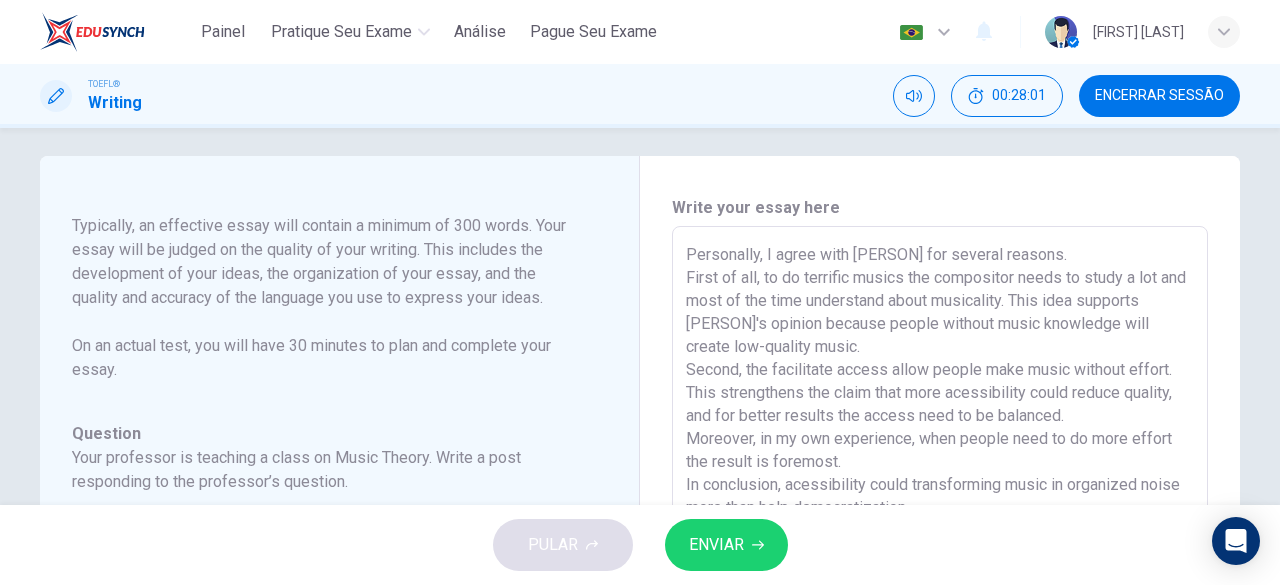 scroll, scrollTop: 112, scrollLeft: 0, axis: vertical 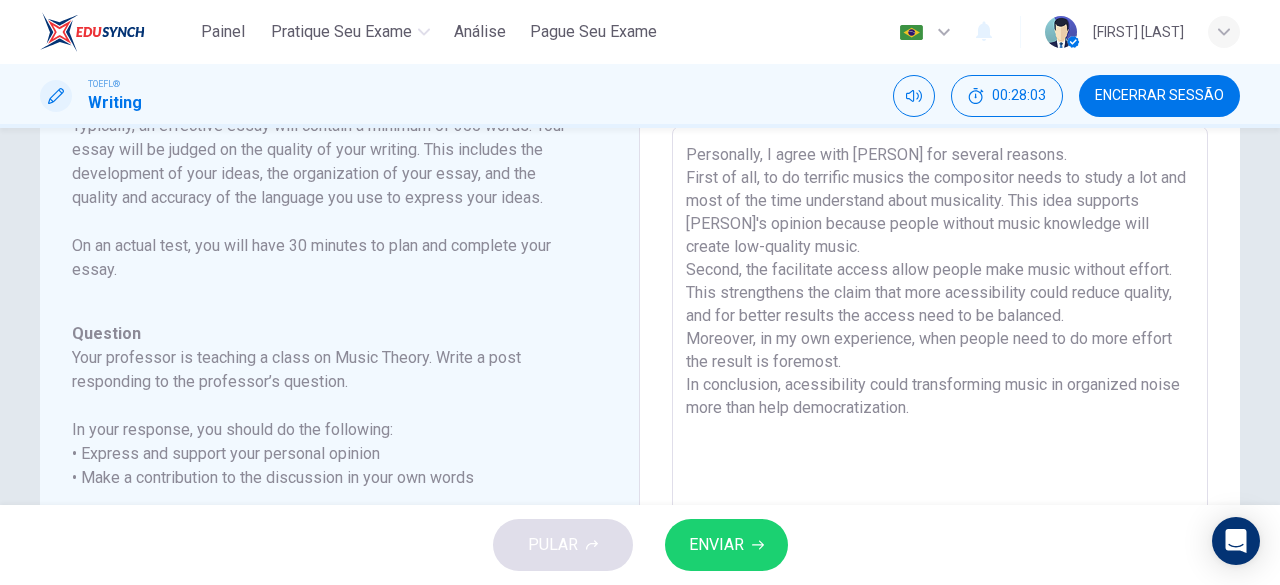 click on "Personally, I agree with [PERSON] for several reasons.
First of all, to do terrific musics the compositor needs to study a lot and most of the time understand about musicality. This idea supports [PERSON]'s opinion because people without music knowledge will create low-quality music.
Second, the facilitate access allow people make music without effort. This strengthens the claim that more acessibility could reduce quality, and for better results the access need to be balanced.
Moreover, in my own experience, when people need to do more effort the result is foremost.
In conclusion, acessibility could transforming music in organized noise more than help democratization." at bounding box center [940, 460] 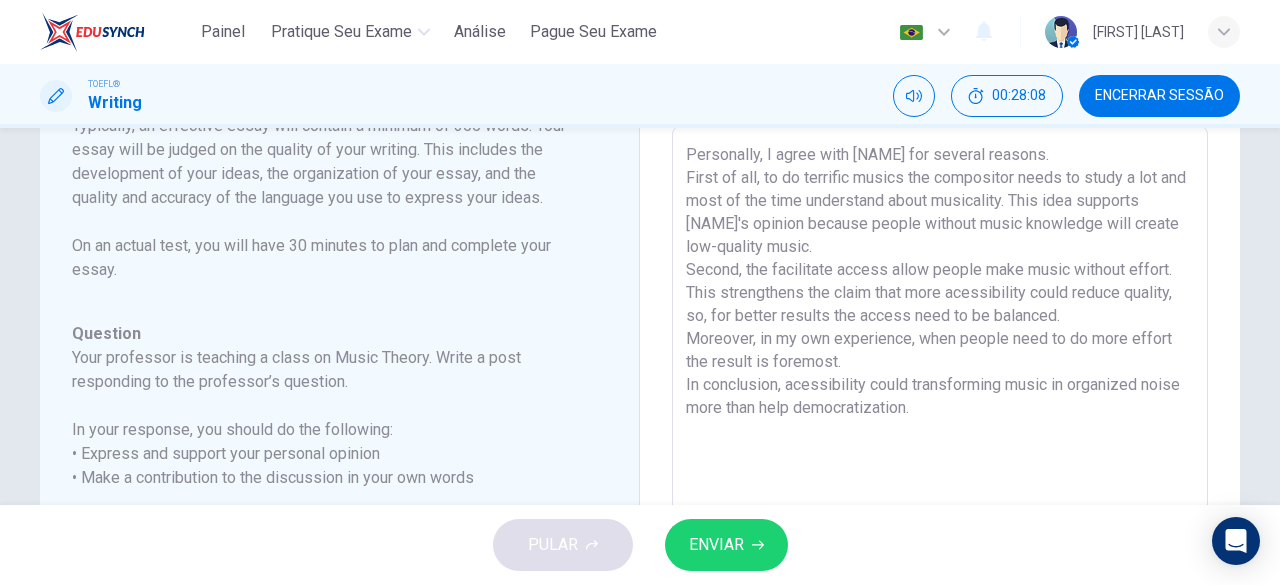 click on "Personally, I agree with [NAME] for several reasons.
First of all, to do terrific musics the compositor needs to study a lot and most of the time understand about musicality. This idea supports [NAME]'s opinion because people without music knowledge will create low-quality music.
Second, the facilitate access allow people make music without effort. This strengthens the claim that more acessibility could reduce quality, so, for better results the access need to be balanced.
Moreover, in my own experience, when people need to do more effort the result is foremost.
In conclusion, acessibility could transforming music in organized noise more than help democratization." at bounding box center (940, 460) 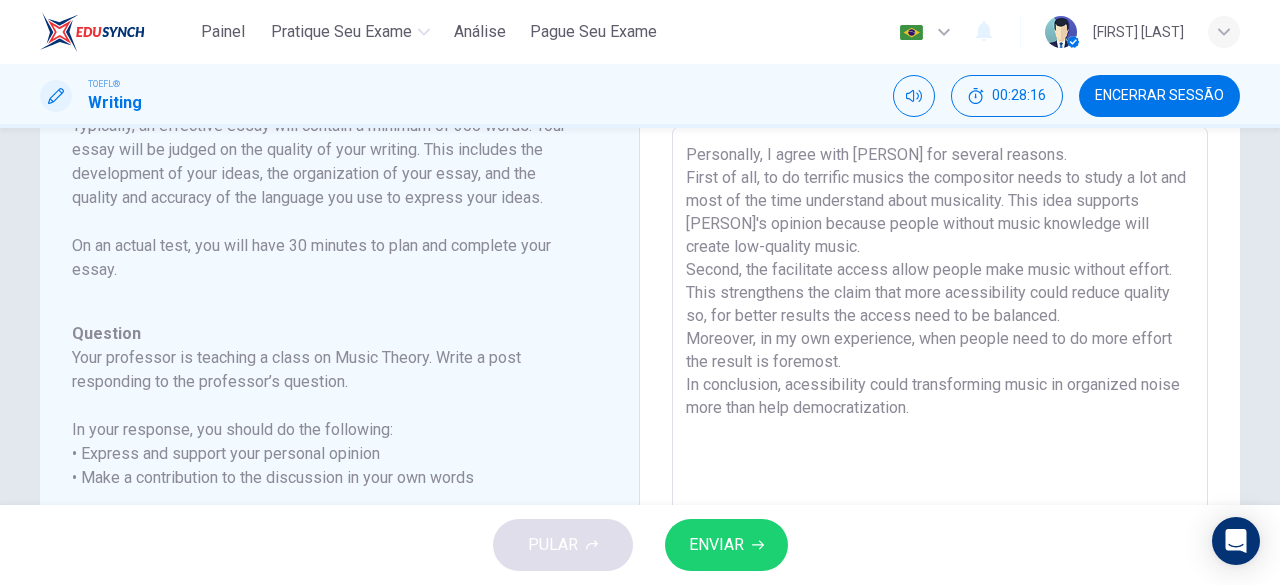 drag, startPoint x: 775, startPoint y: 314, endPoint x: 820, endPoint y: 314, distance: 45 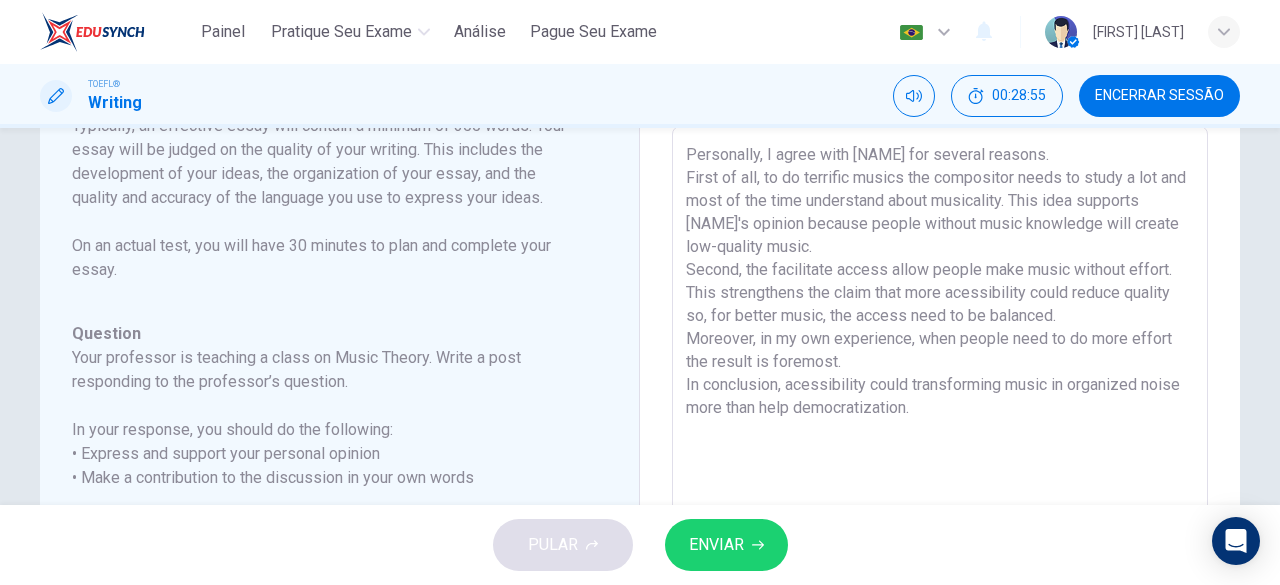 click on "Personally, I agree with [NAME] for several reasons.
First of all, to do terrific musics the compositor needs to study a lot and most of the time understand about musicality. This idea supports [NAME]'s opinion because people without music knowledge will create low-quality music.
Second, the facilitate access allow people make music without effort. This strengthens the claim that more acessibility could reduce quality so, for better music, the access need to be balanced.
Moreover, in my own experience, when people need to do more effort the result is foremost.
In conclusion, acessibility could transforming music in organized noise more than help democratization." at bounding box center (940, 460) 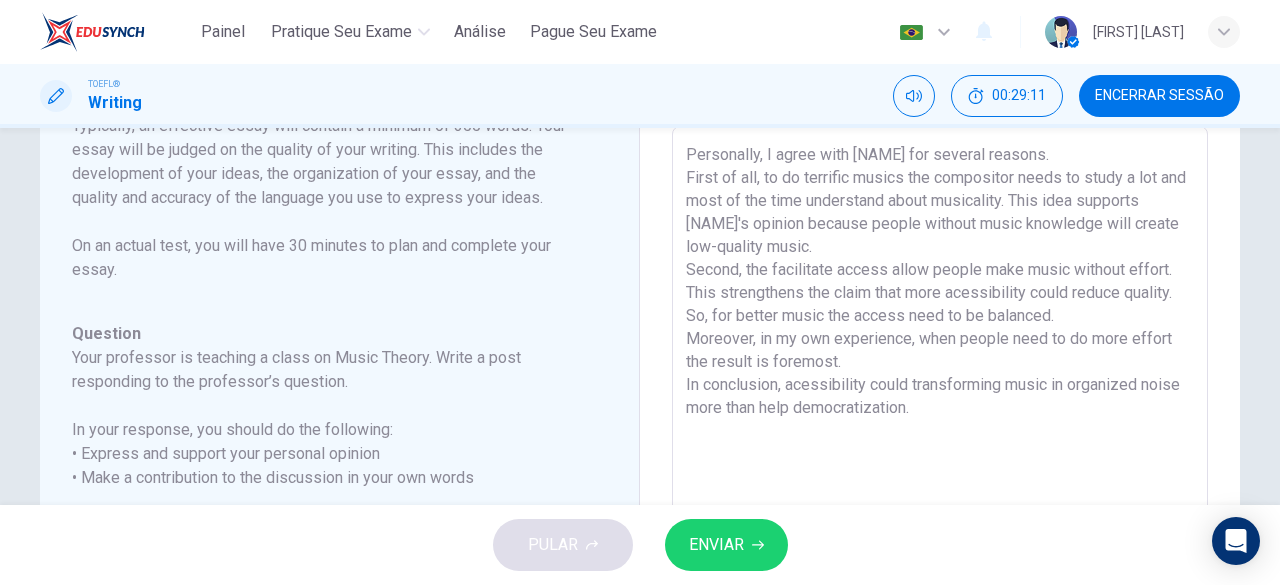 click on "Personally, I agree with [NAME] for several reasons.
First of all, to do terrific musics the compositor needs to study a lot and most of the time understand about musicality. This idea supports [NAME]'s opinion because people without music knowledge will create low-quality music.
Second, the facilitate access allow people make music without effort. This strengthens the claim that more acessibility could reduce quality. So, for better music the access need to be balanced.
Moreover, in my own experience, when people need to do more effort the result is foremost.
In conclusion, acessibility could transforming music in organized noise more than help democratization." at bounding box center [940, 460] 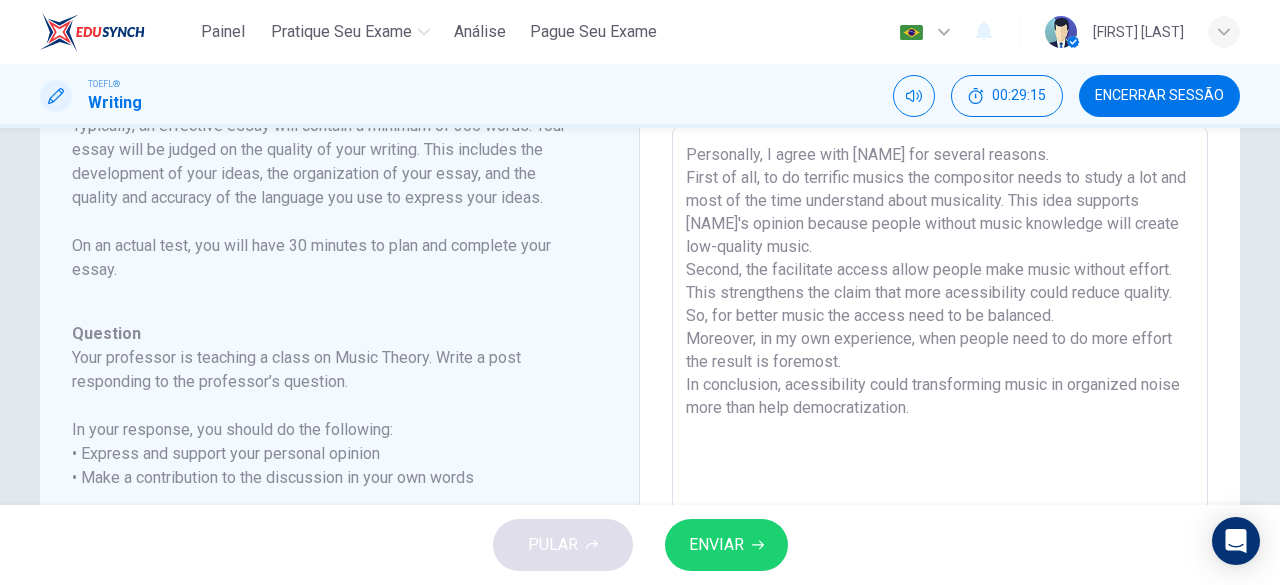 click on "ENVIAR" at bounding box center (716, 545) 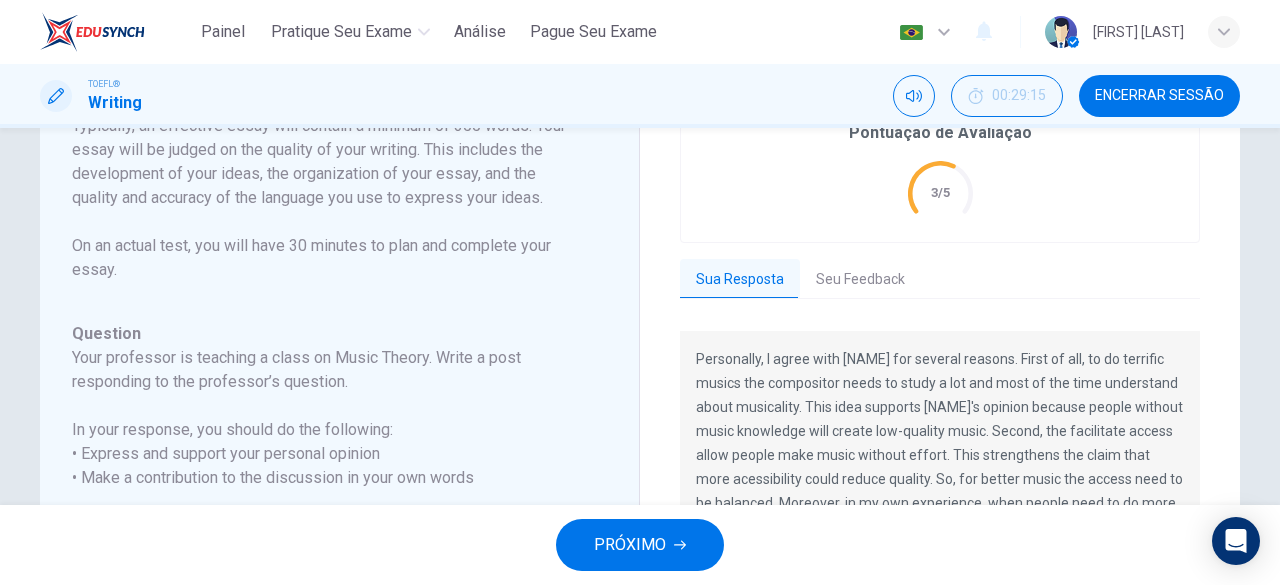 click on "Seu Feedback" at bounding box center [860, 280] 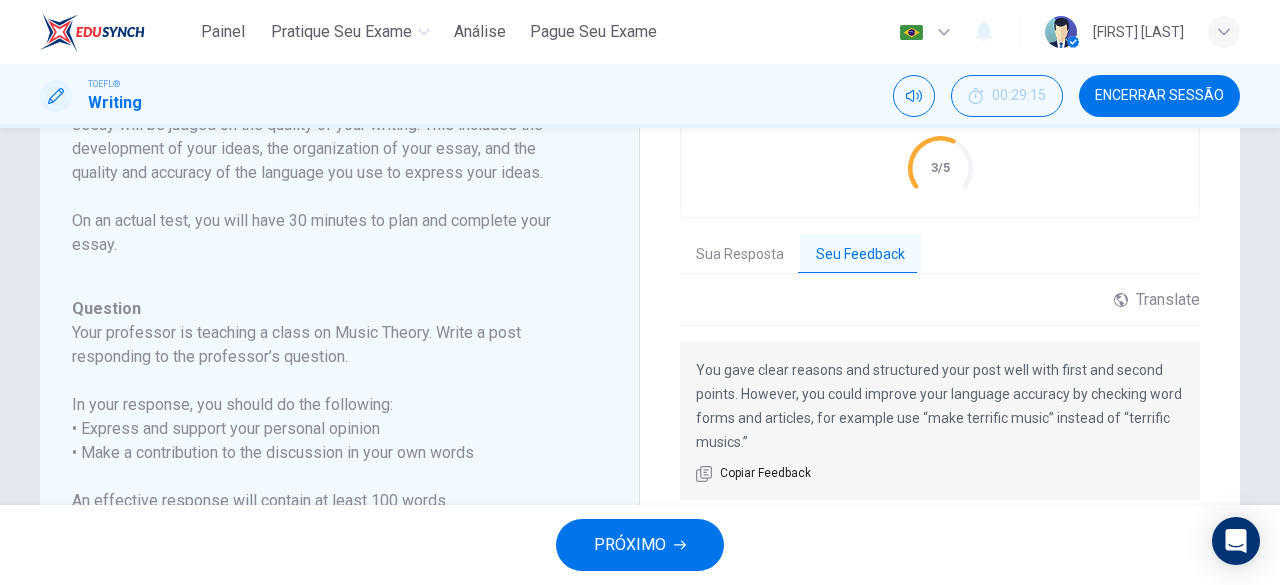 scroll, scrollTop: 12, scrollLeft: 0, axis: vertical 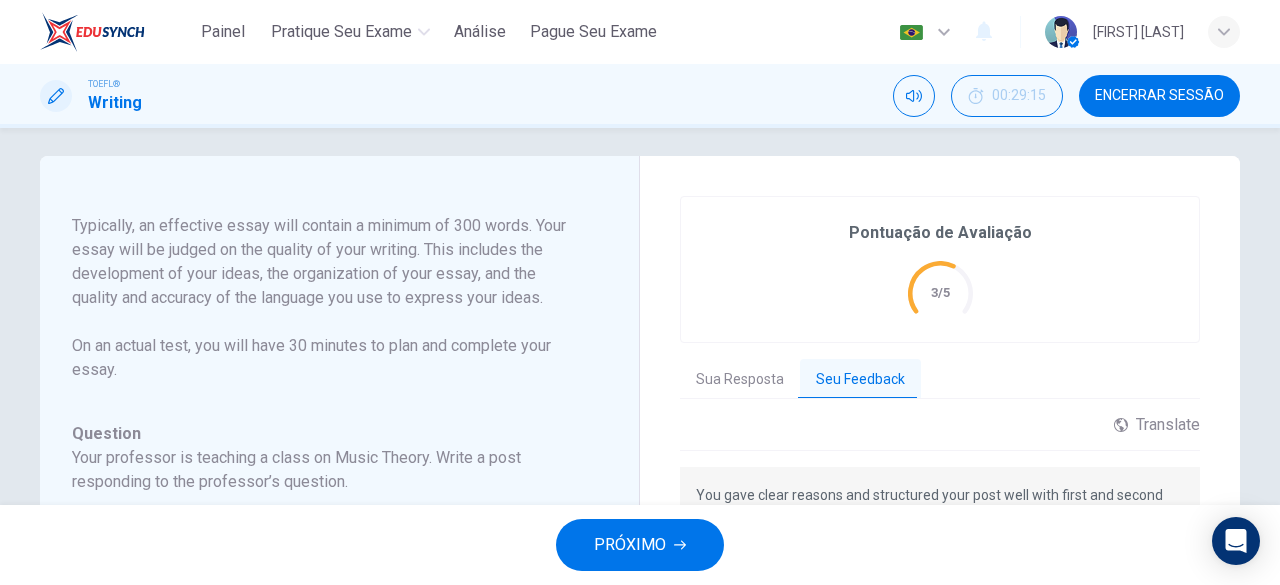 click on "Sua Resposta" at bounding box center (740, 380) 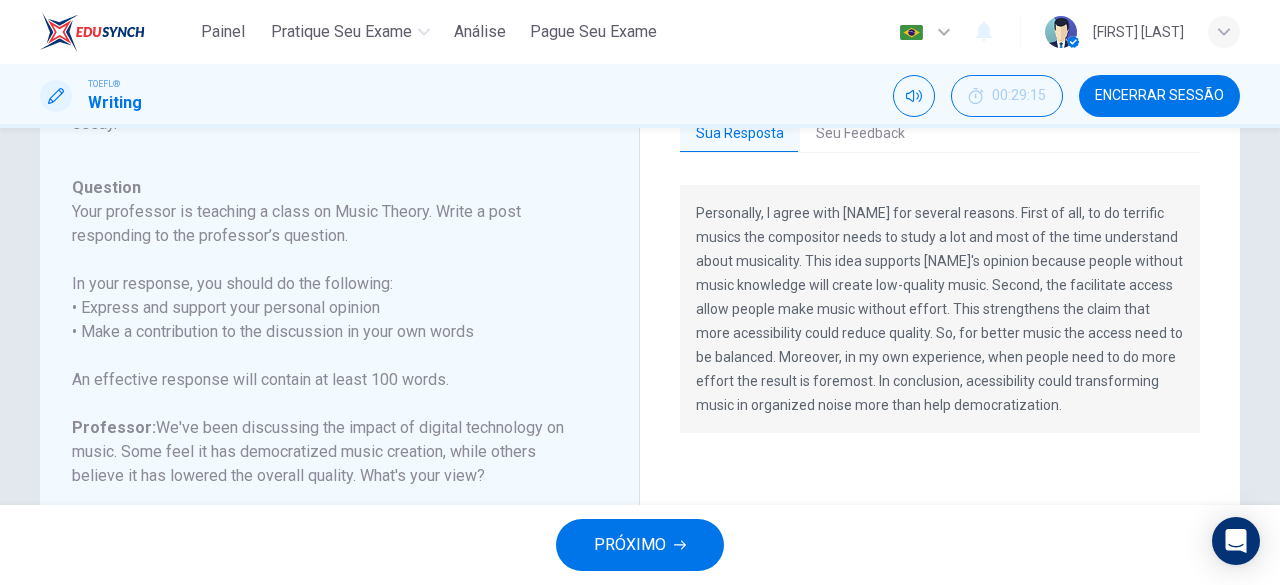 scroll, scrollTop: 212, scrollLeft: 0, axis: vertical 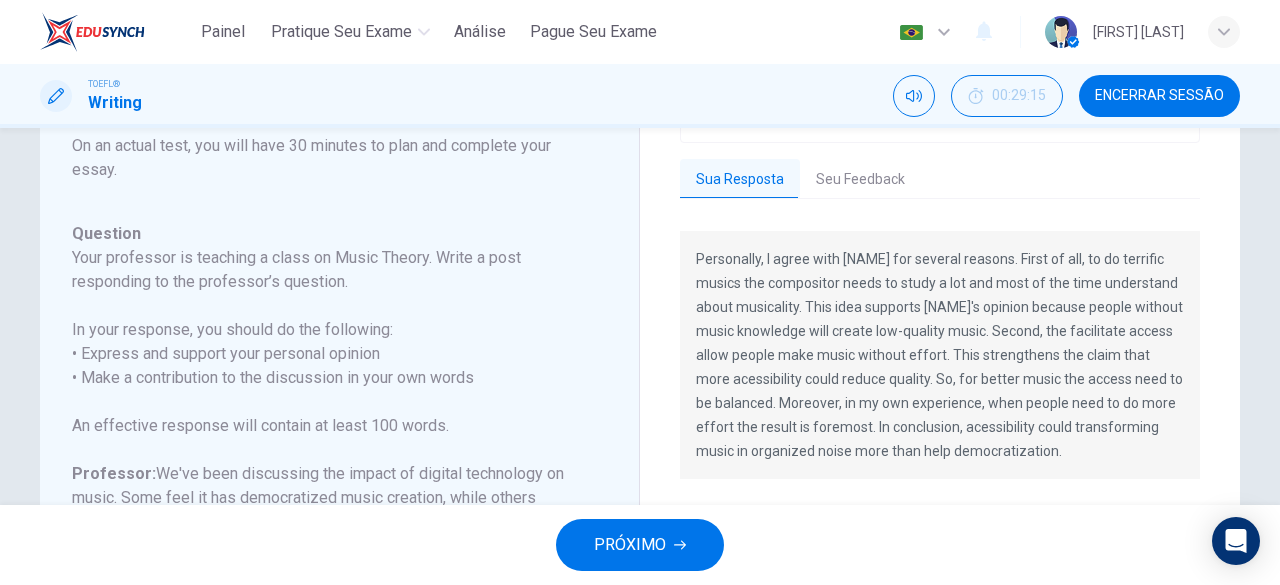 drag, startPoint x: 693, startPoint y: 258, endPoint x: 923, endPoint y: 378, distance: 259.42242 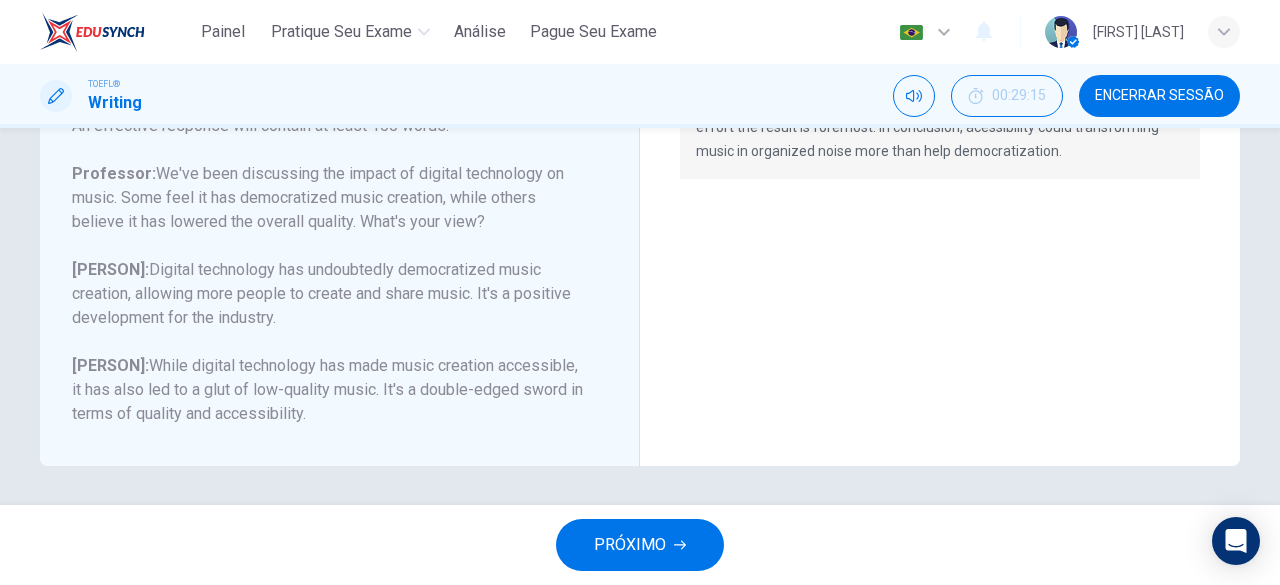 scroll, scrollTop: 212, scrollLeft: 0, axis: vertical 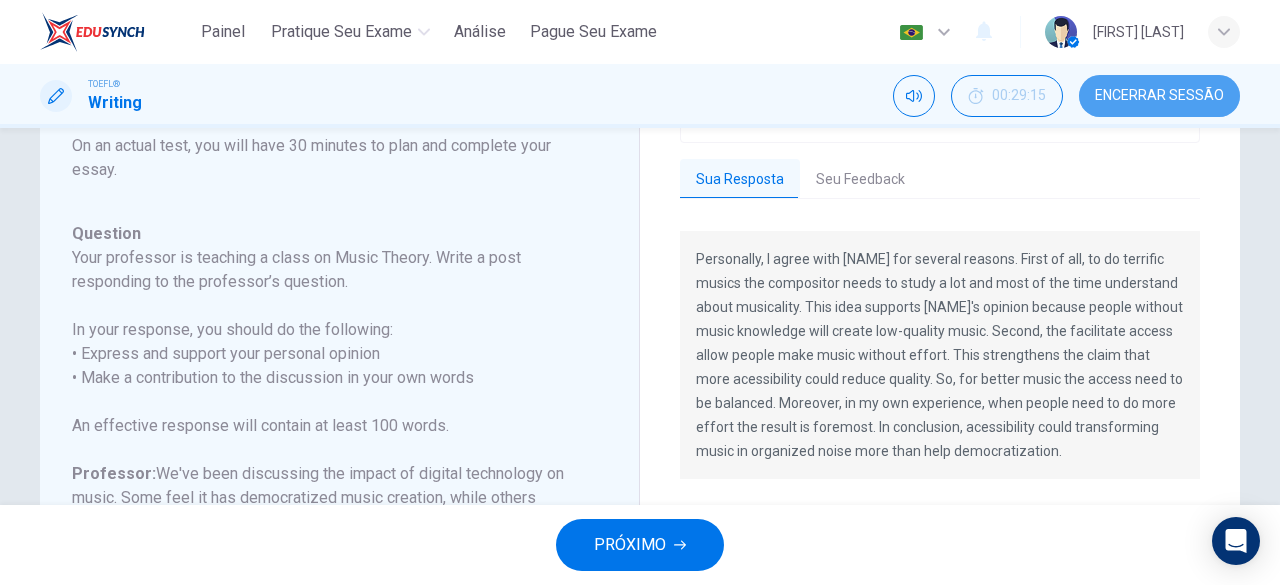 click on "Encerrar Sessão" at bounding box center (1159, 96) 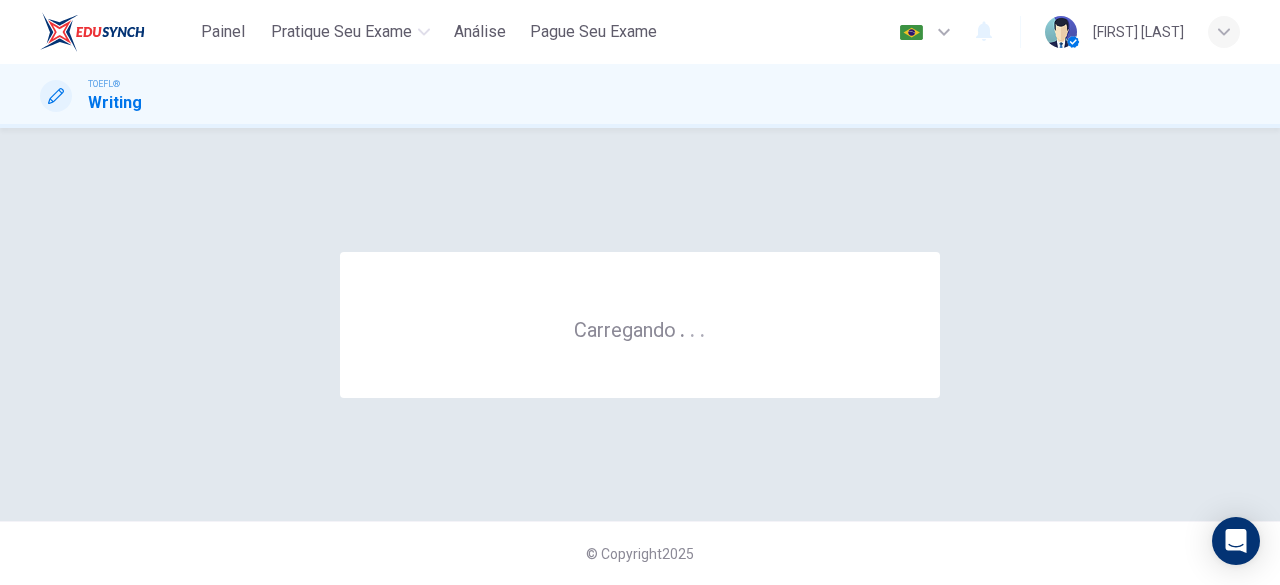 scroll, scrollTop: 0, scrollLeft: 0, axis: both 